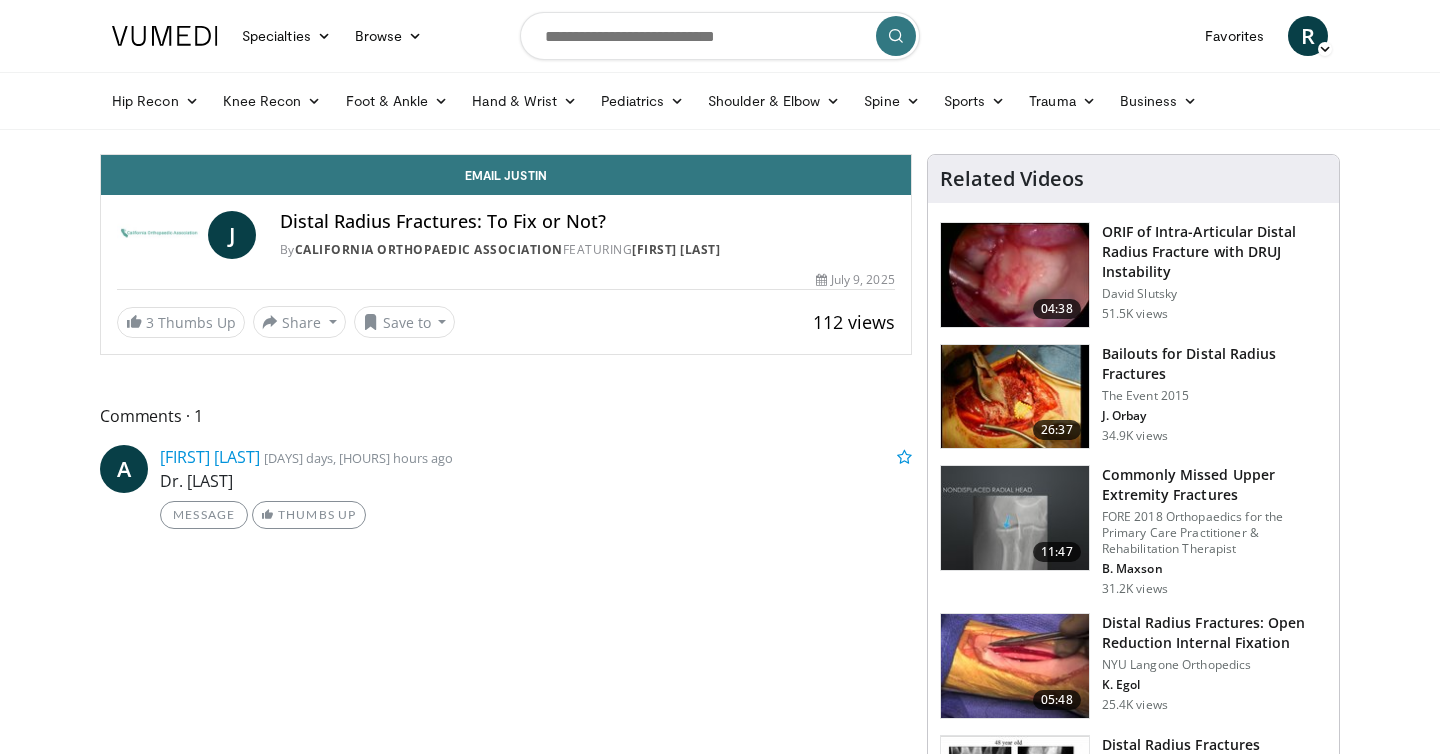 scroll, scrollTop: 0, scrollLeft: 0, axis: both 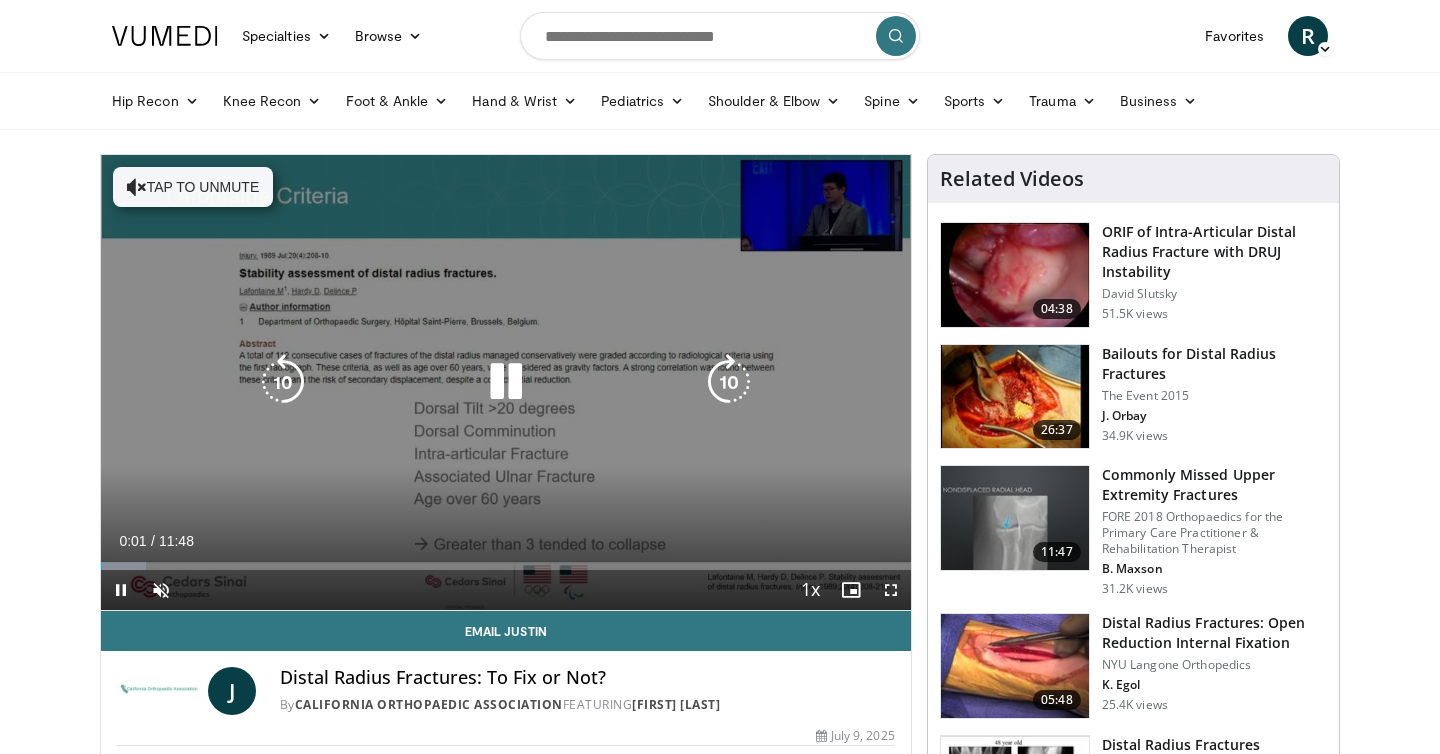 click on "Tap to unmute" at bounding box center (193, 187) 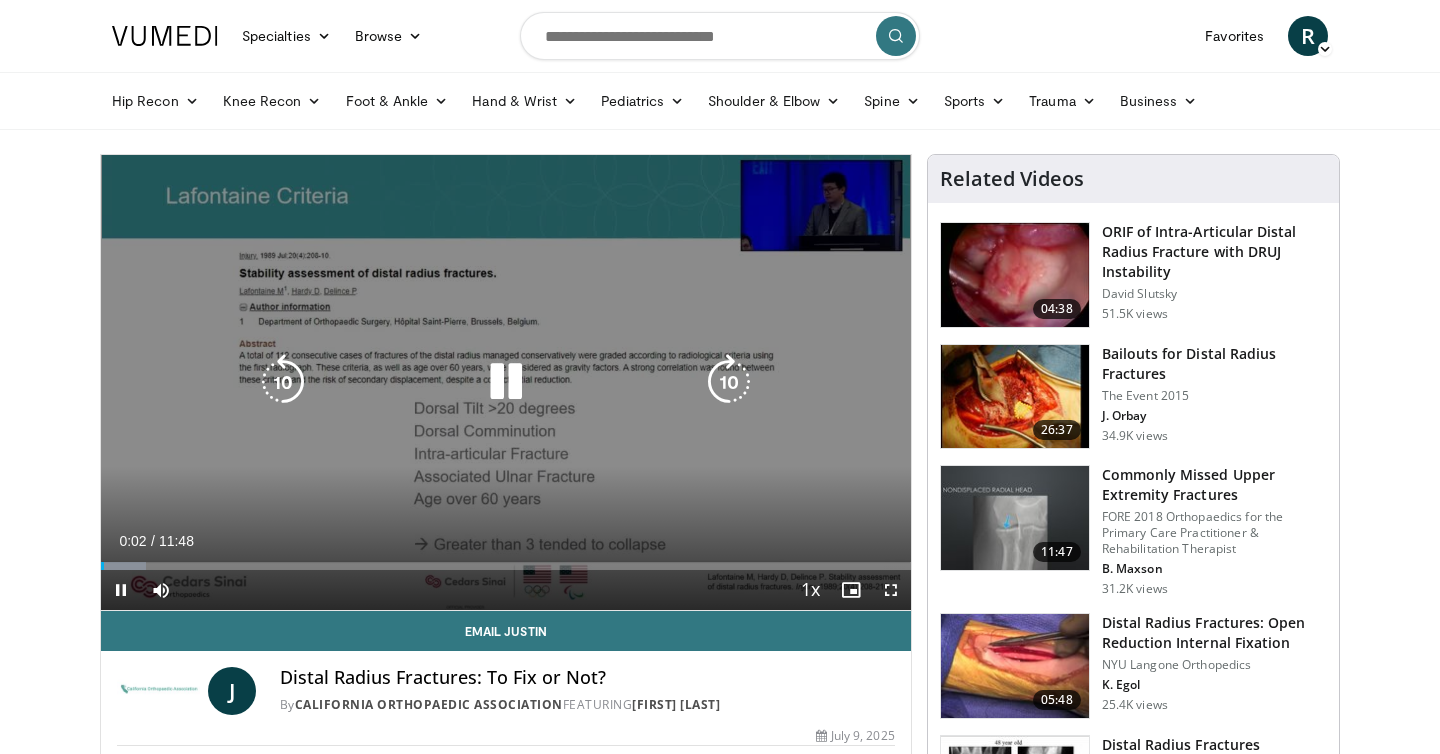 click at bounding box center [506, 382] 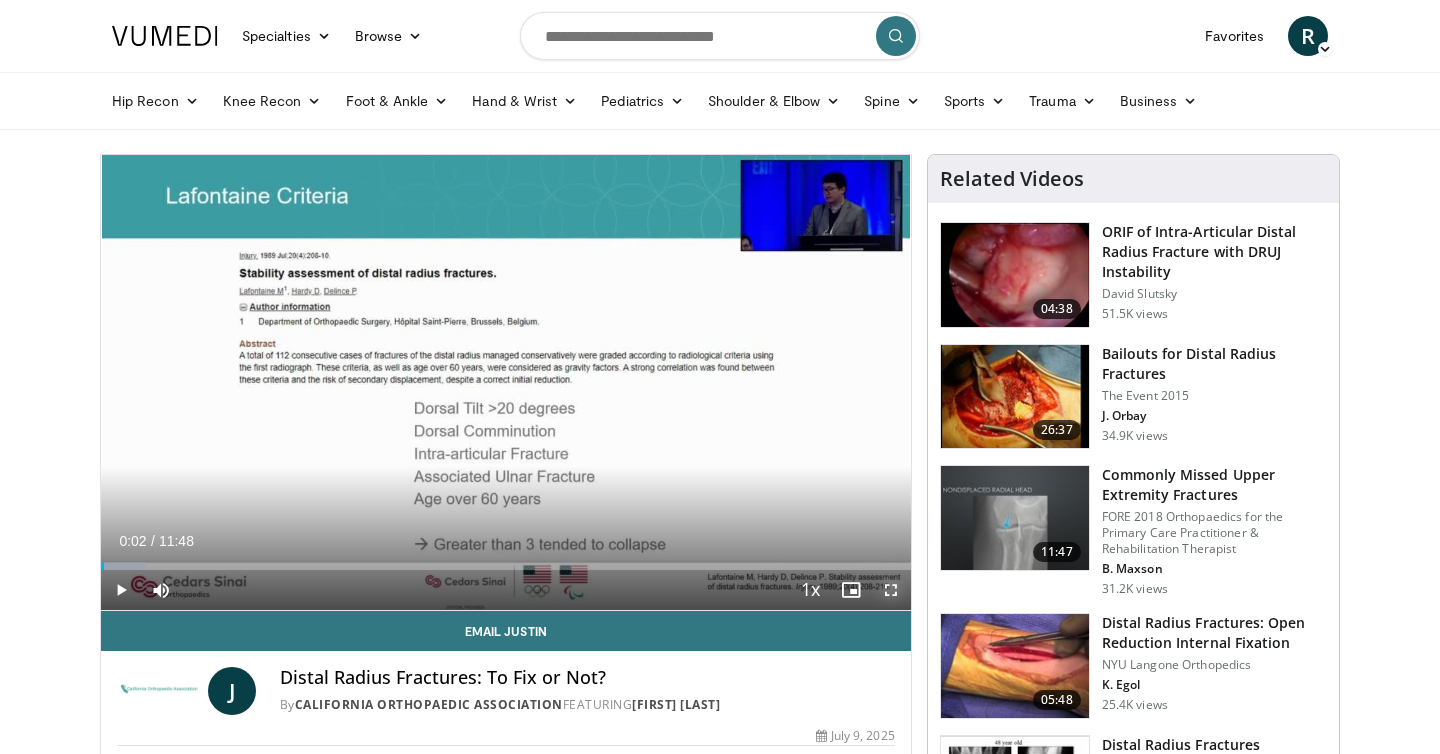 click at bounding box center [891, 590] 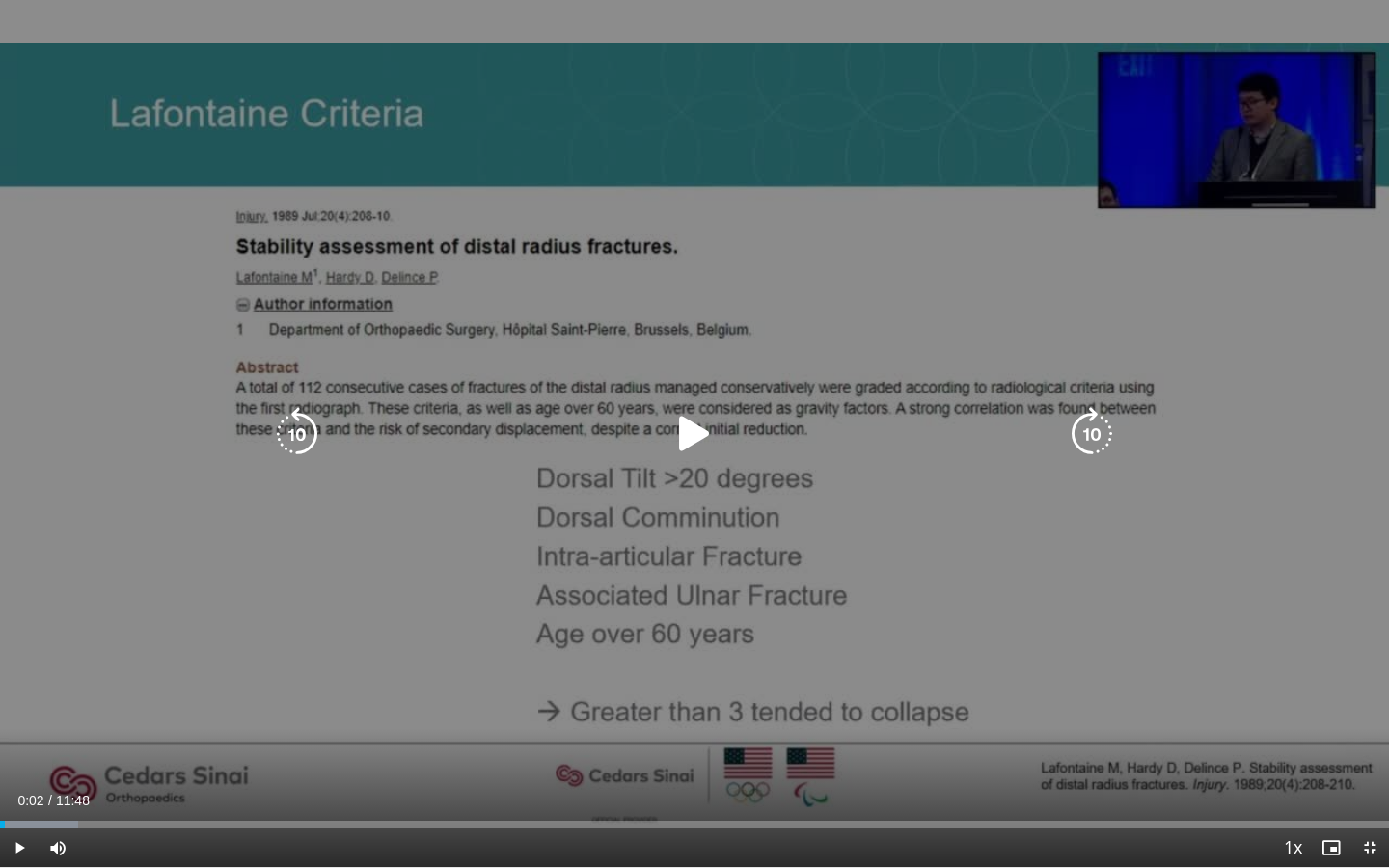 click at bounding box center (694, 434) 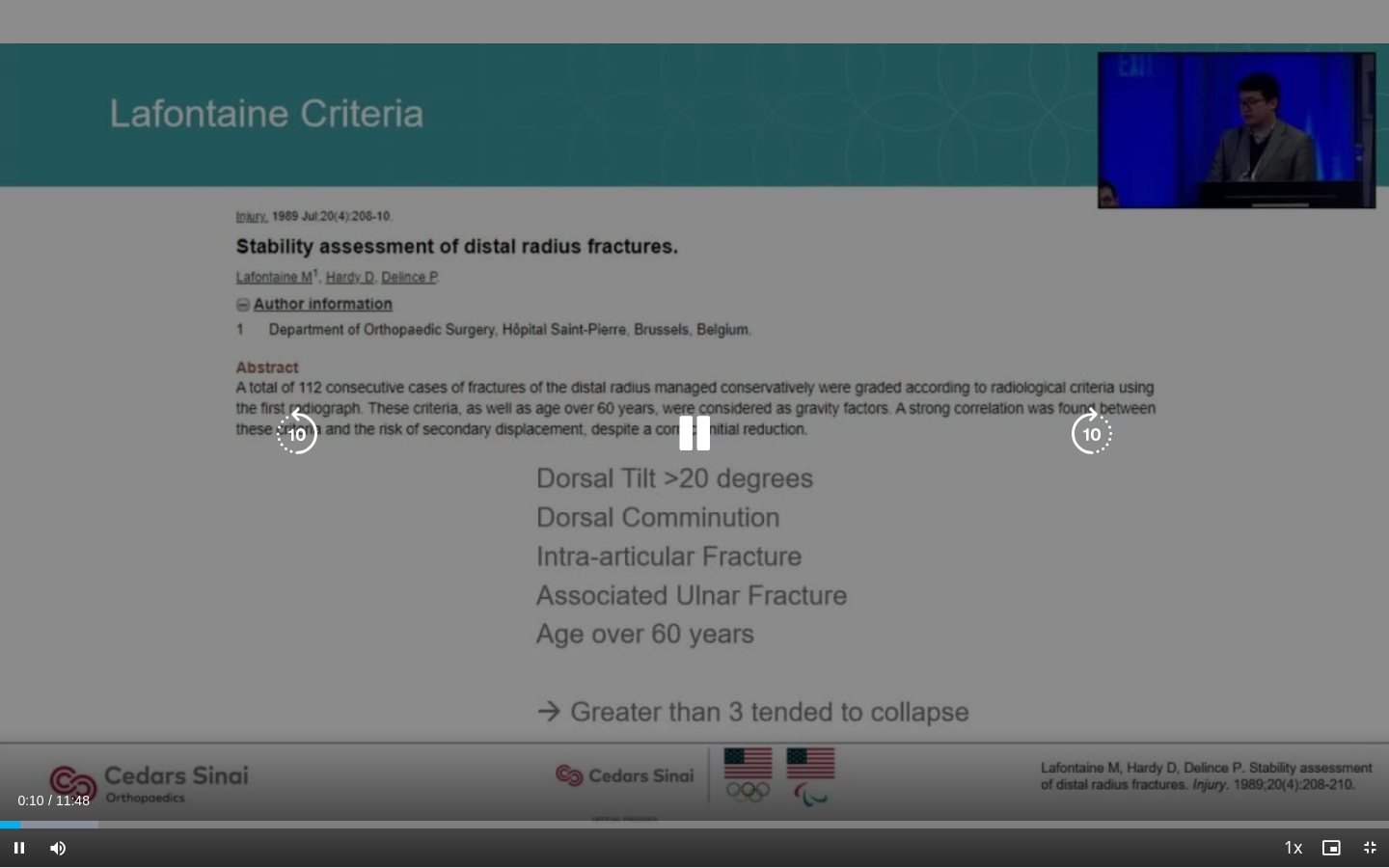 click at bounding box center [1092, 434] 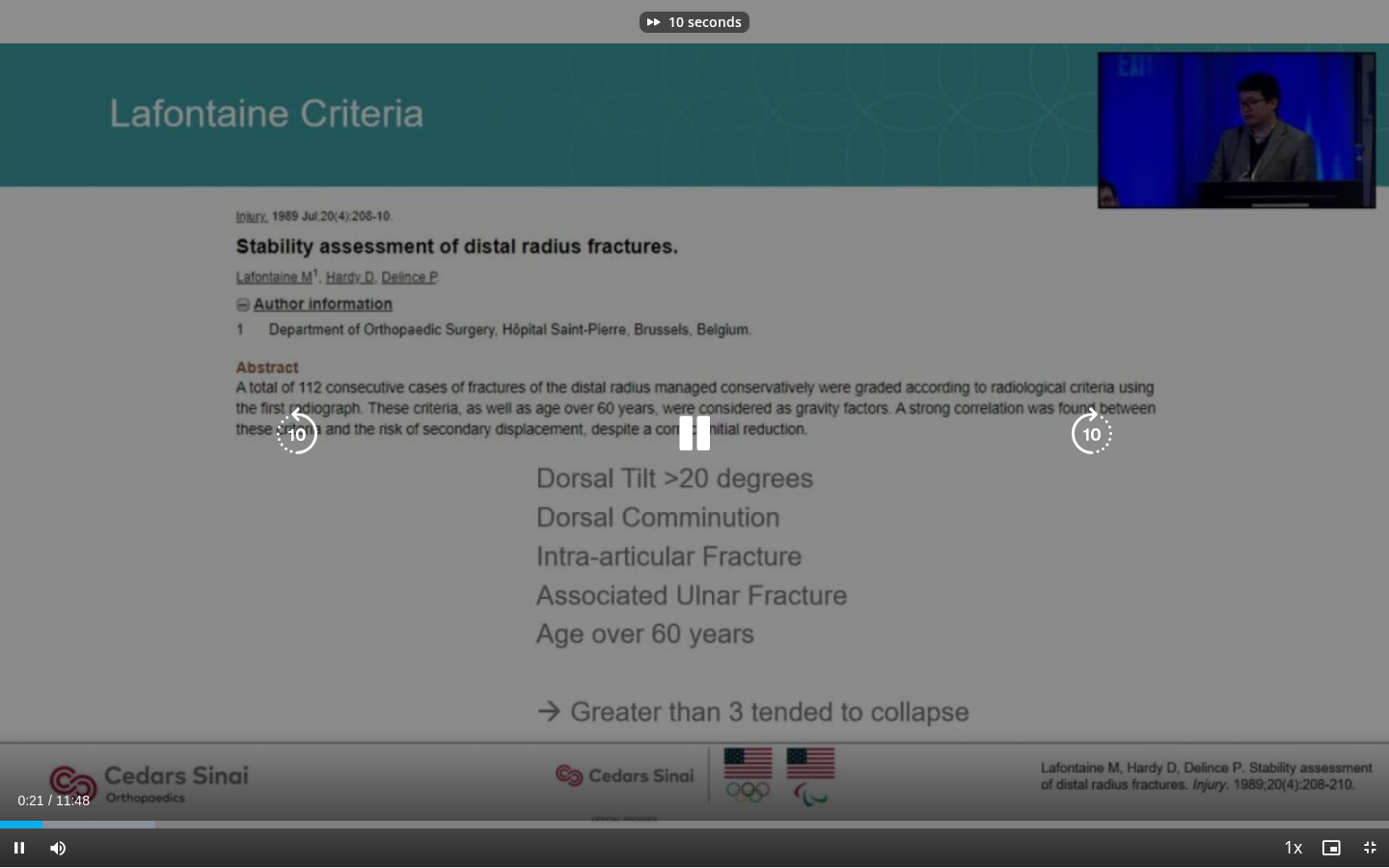 click at bounding box center (1092, 434) 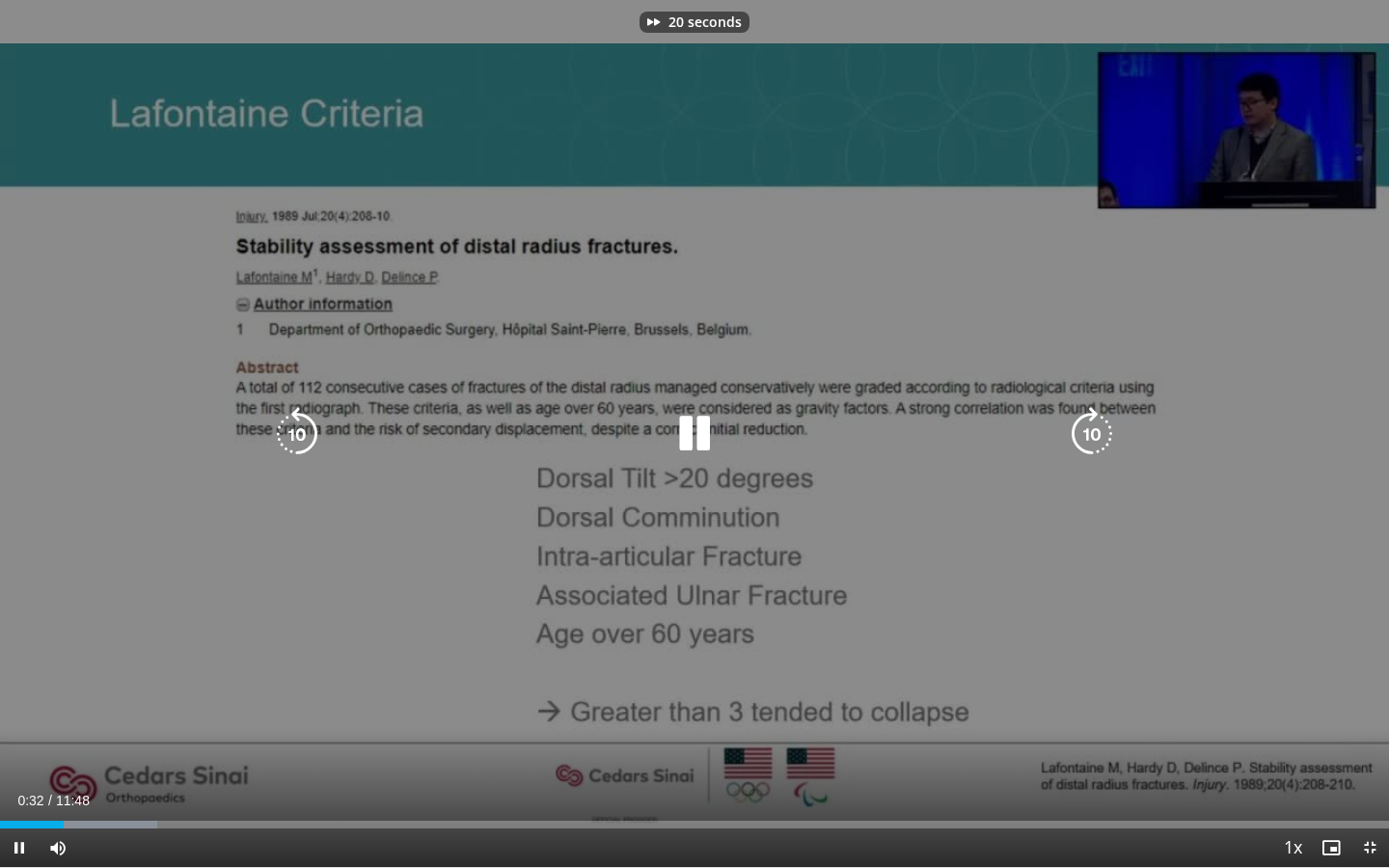 click at bounding box center (1092, 434) 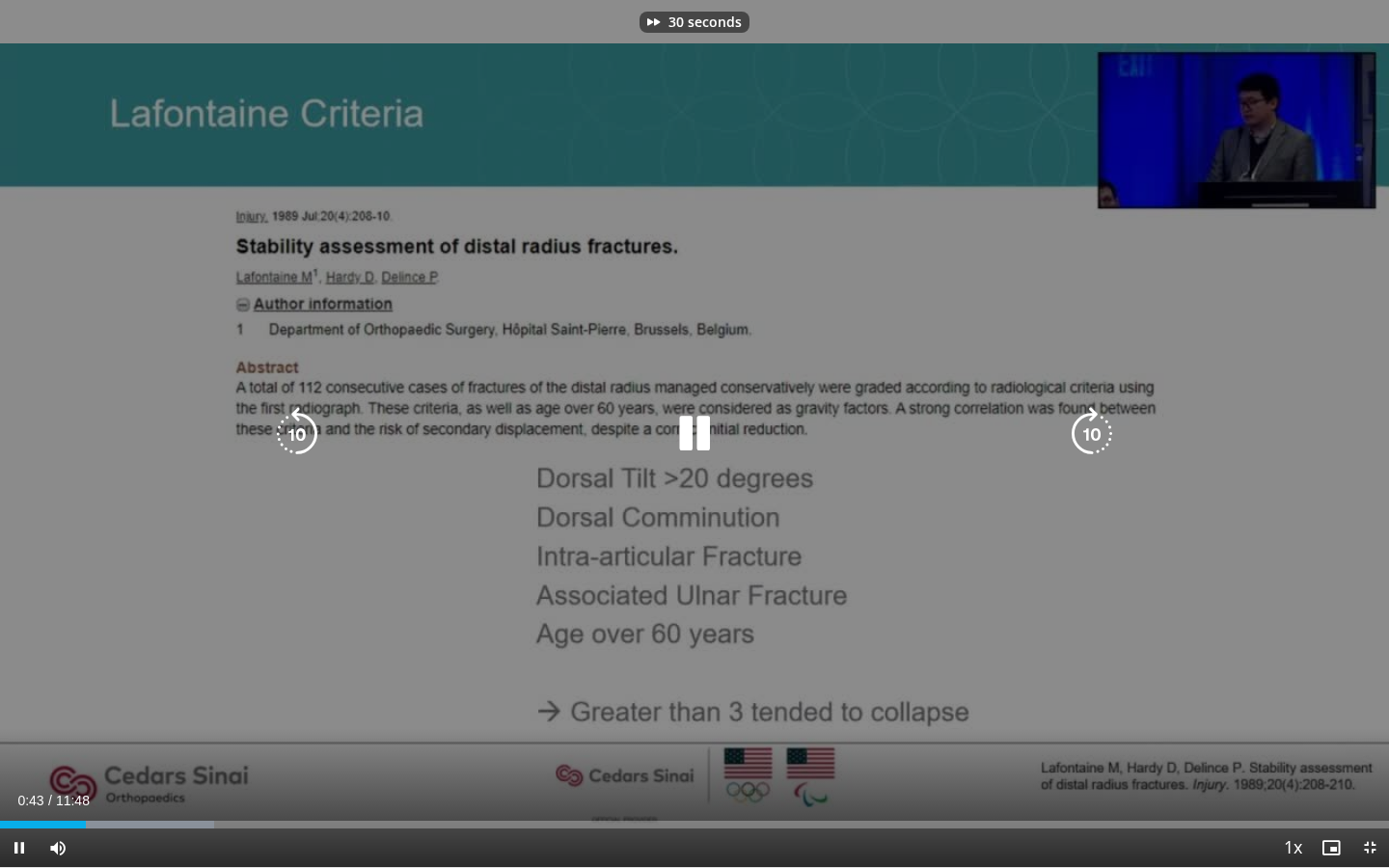 click at bounding box center (1092, 434) 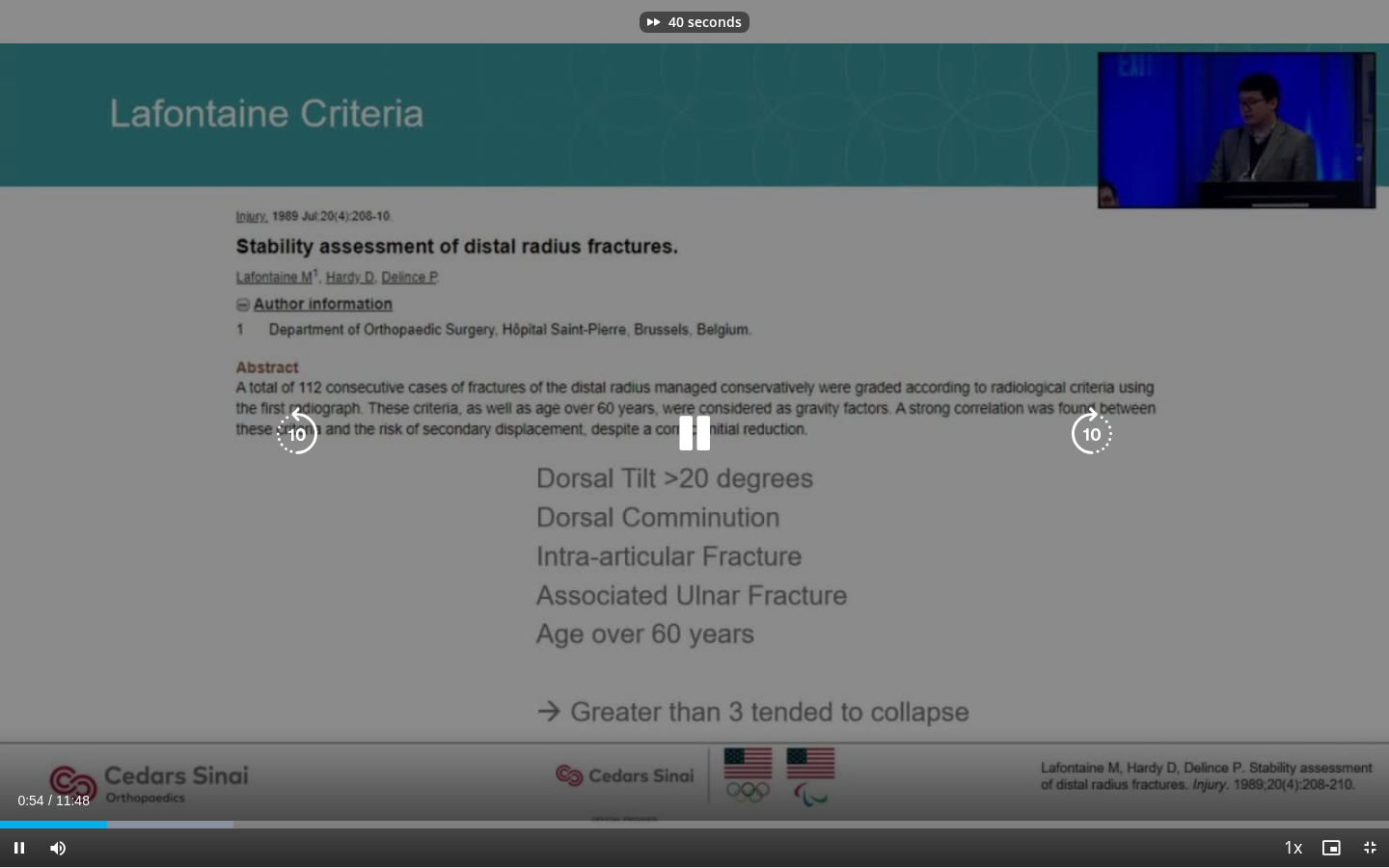 click at bounding box center [1092, 434] 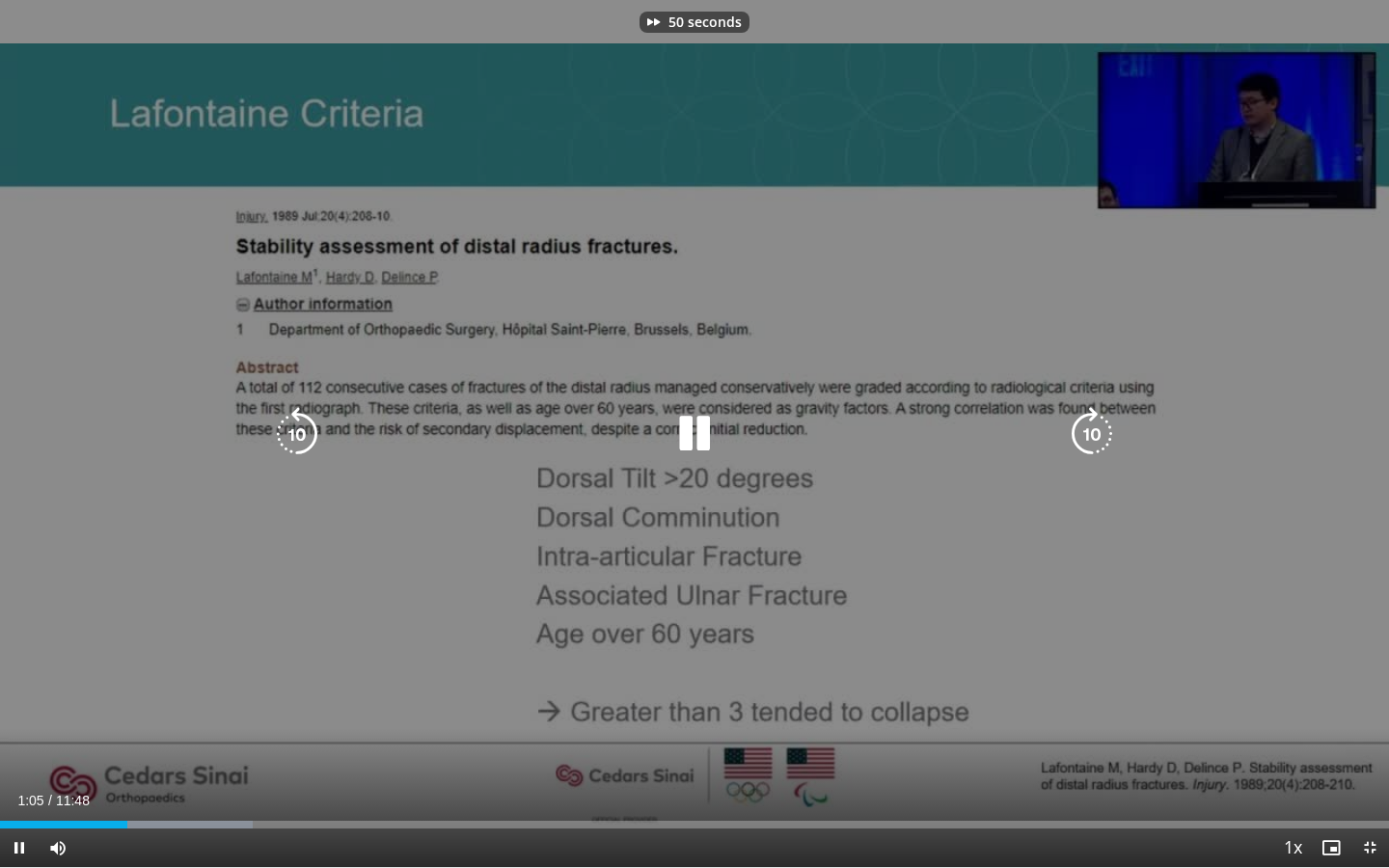click at bounding box center (1092, 434) 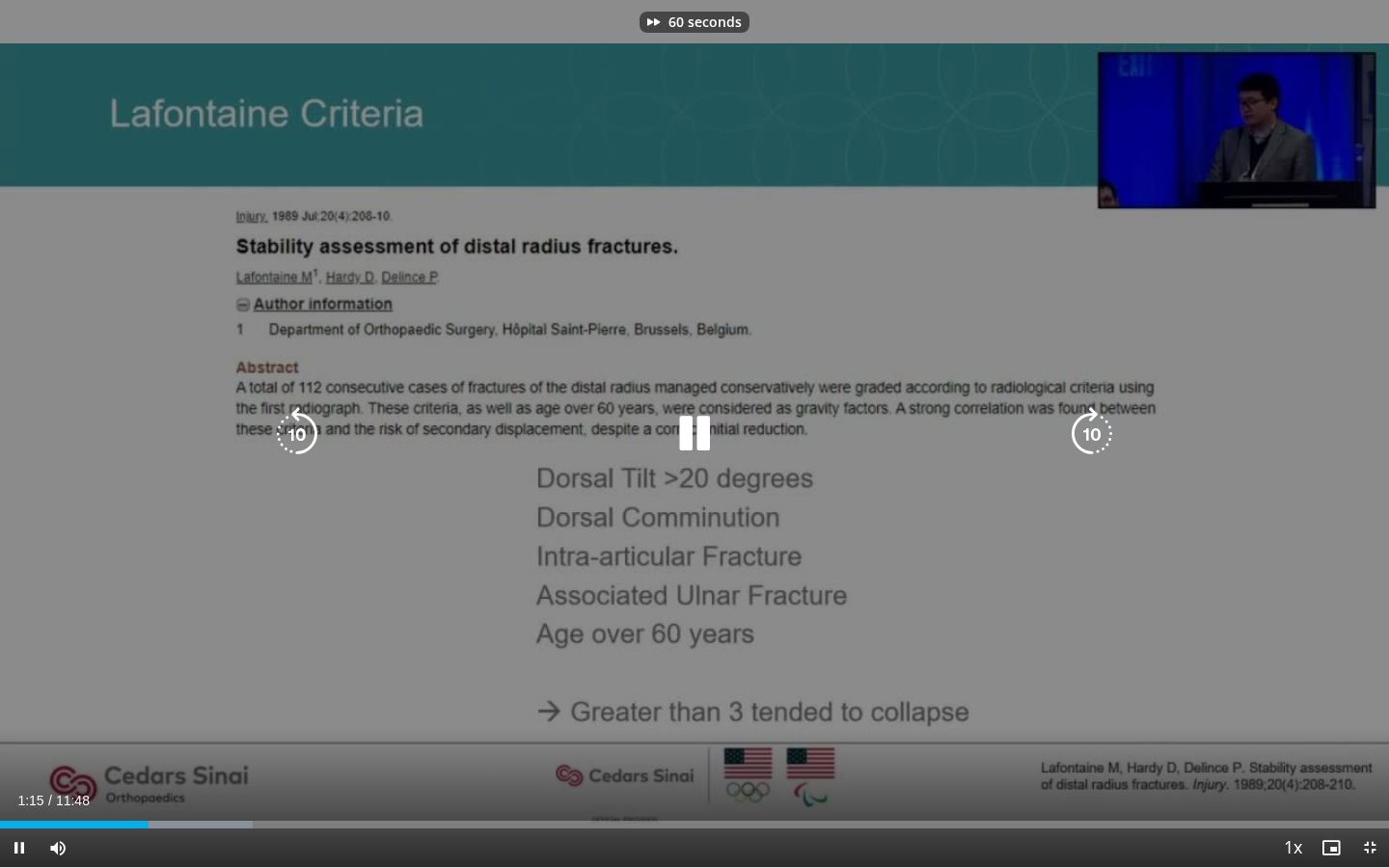 click at bounding box center (1092, 434) 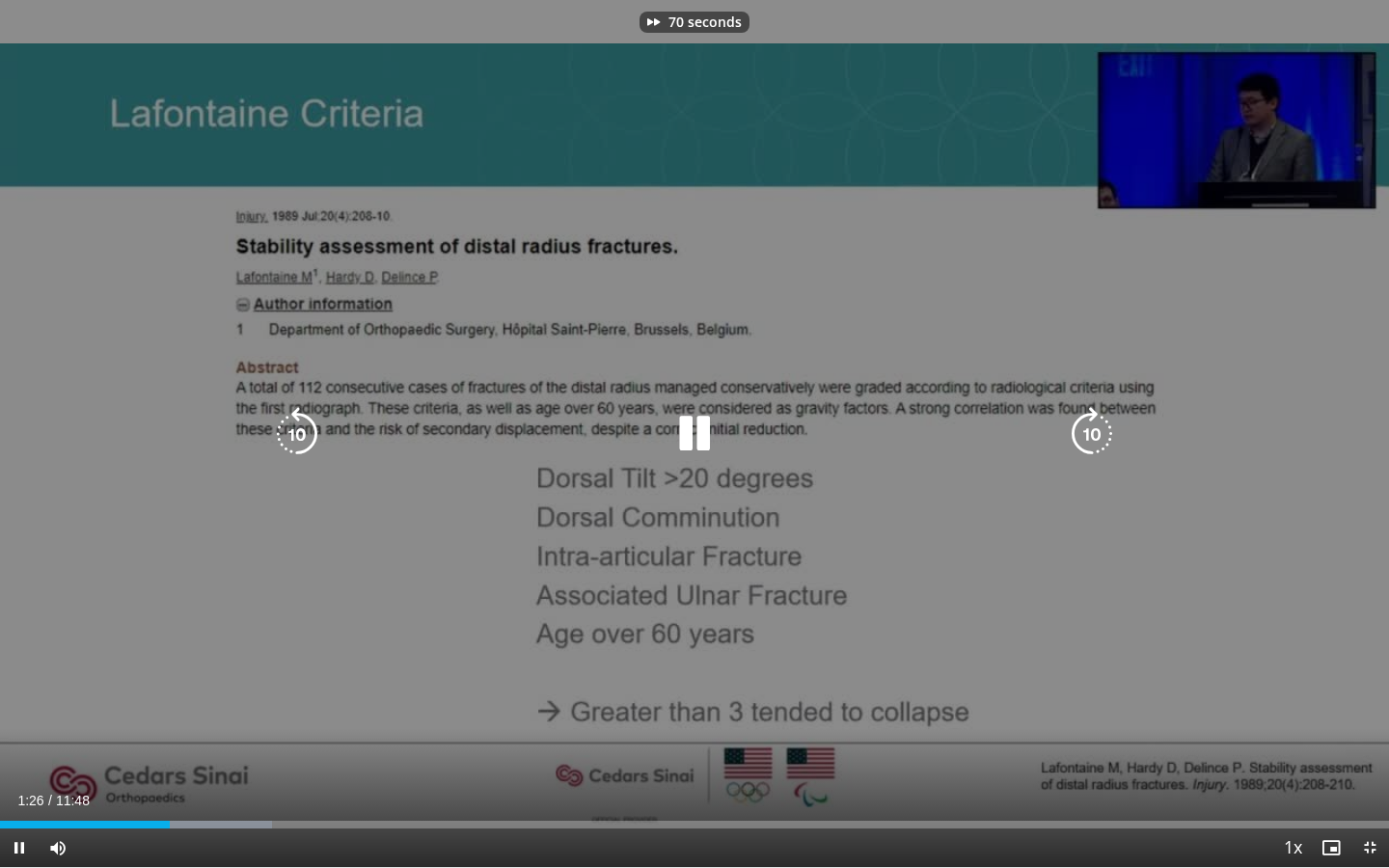 click at bounding box center (1092, 434) 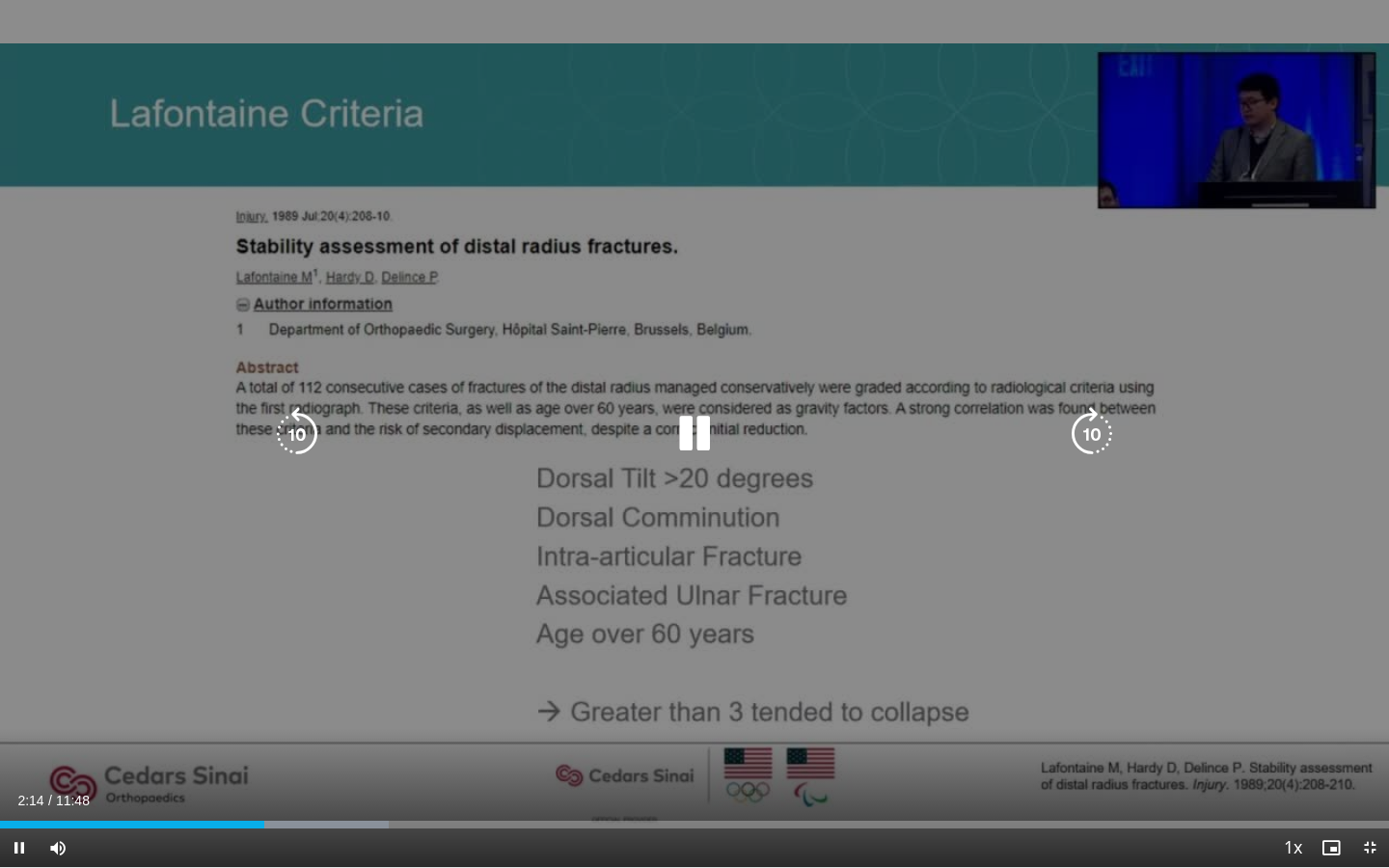 click at bounding box center [1092, 434] 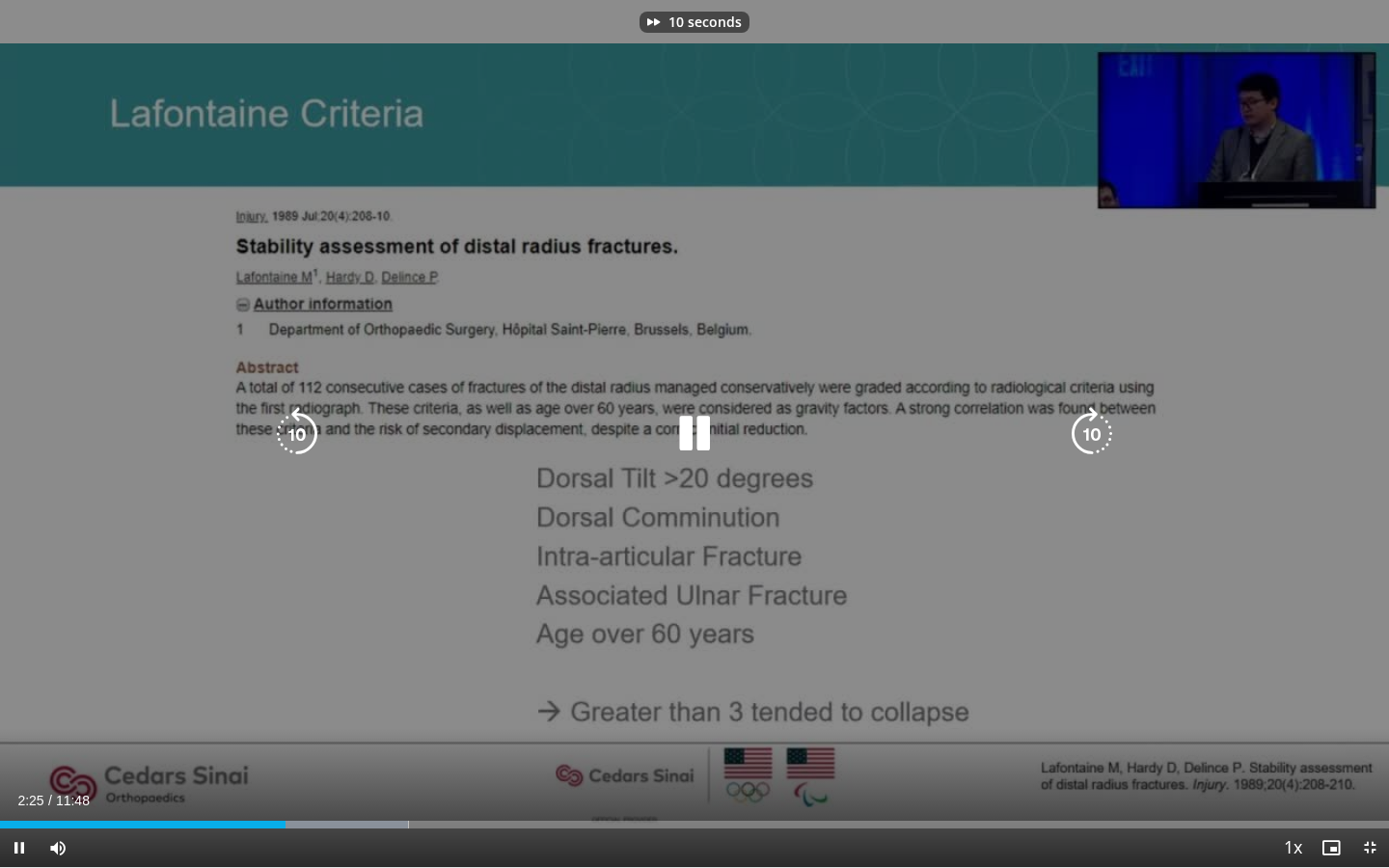 click at bounding box center (1092, 434) 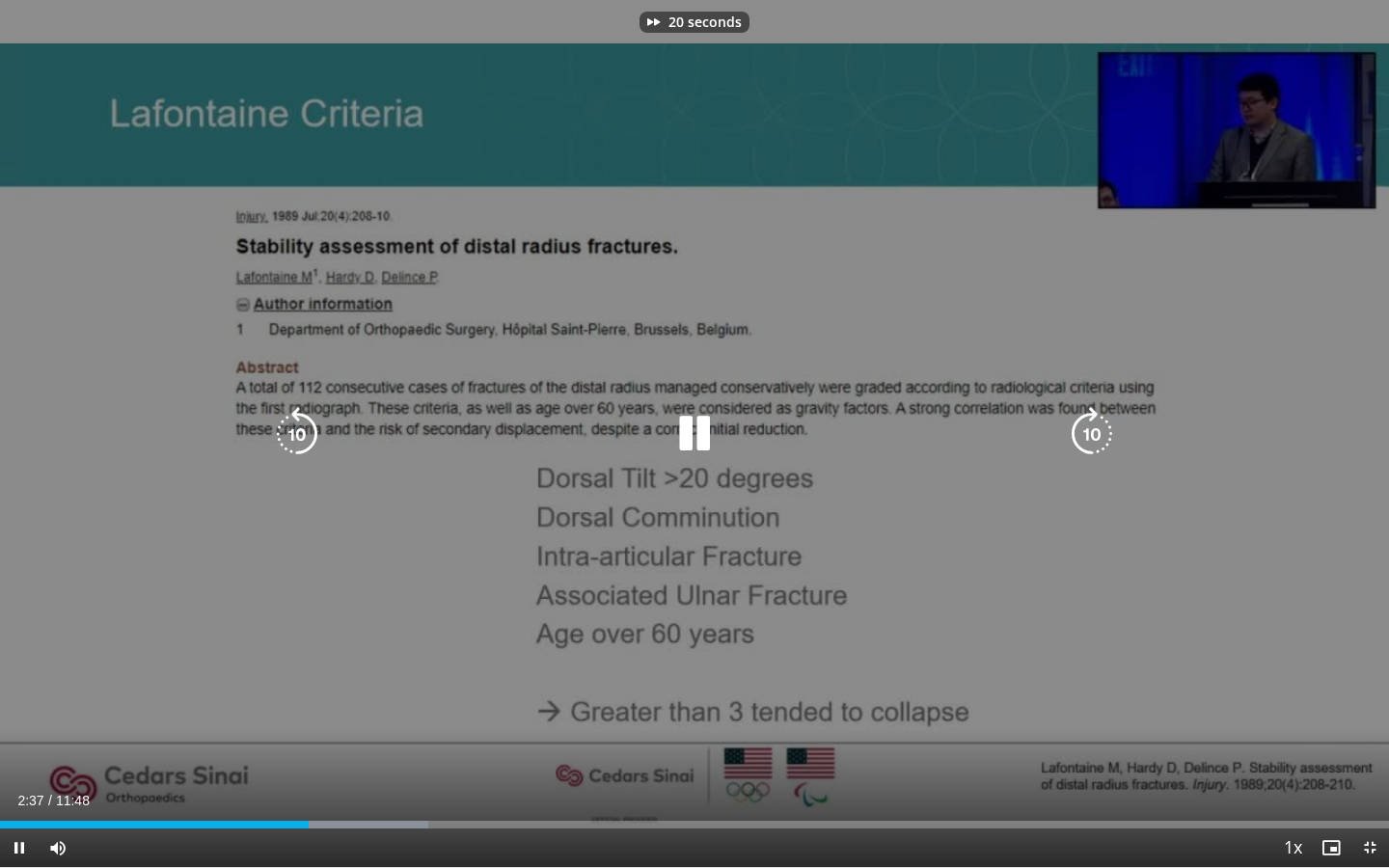 click at bounding box center (1092, 434) 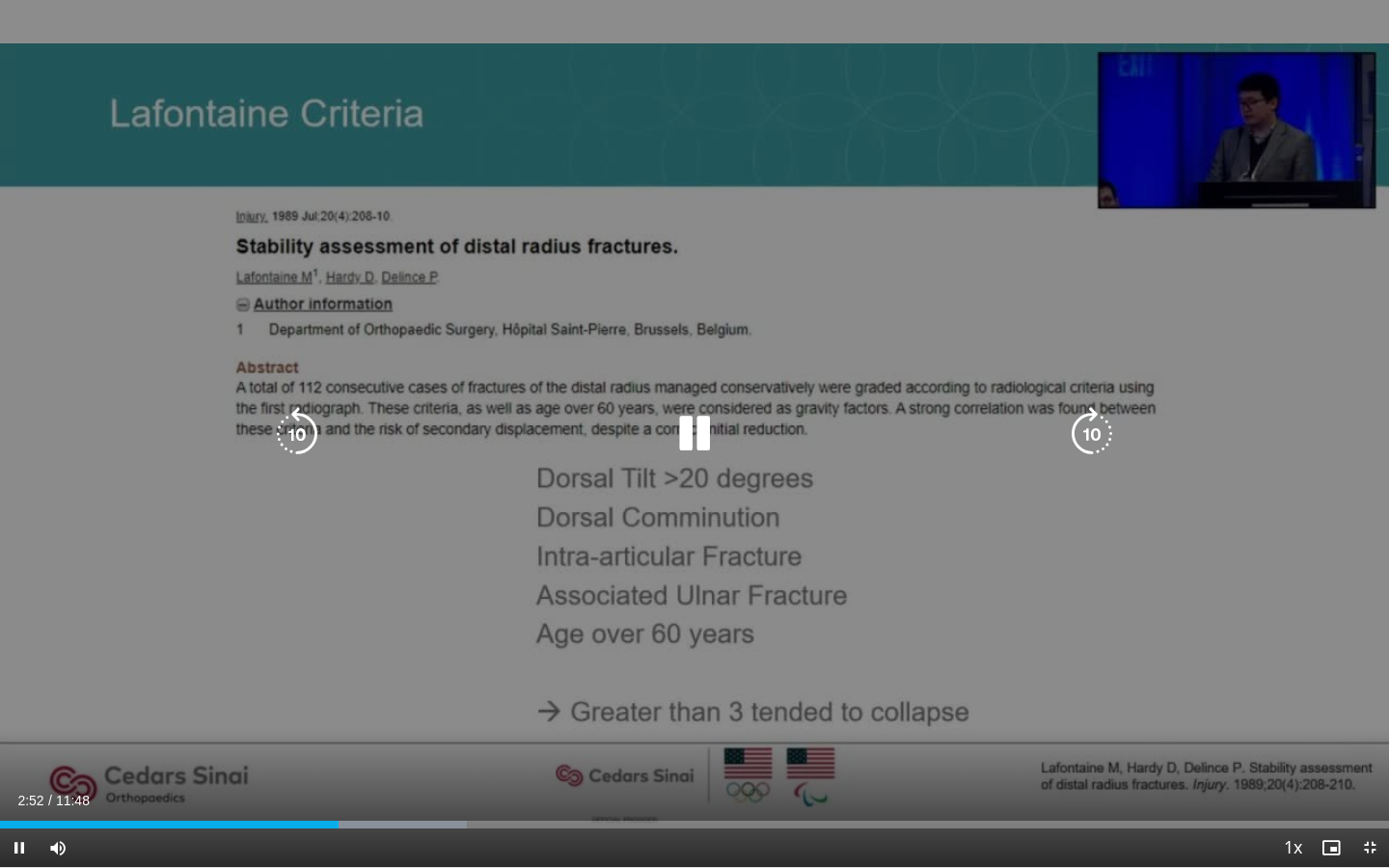 click at bounding box center (1092, 434) 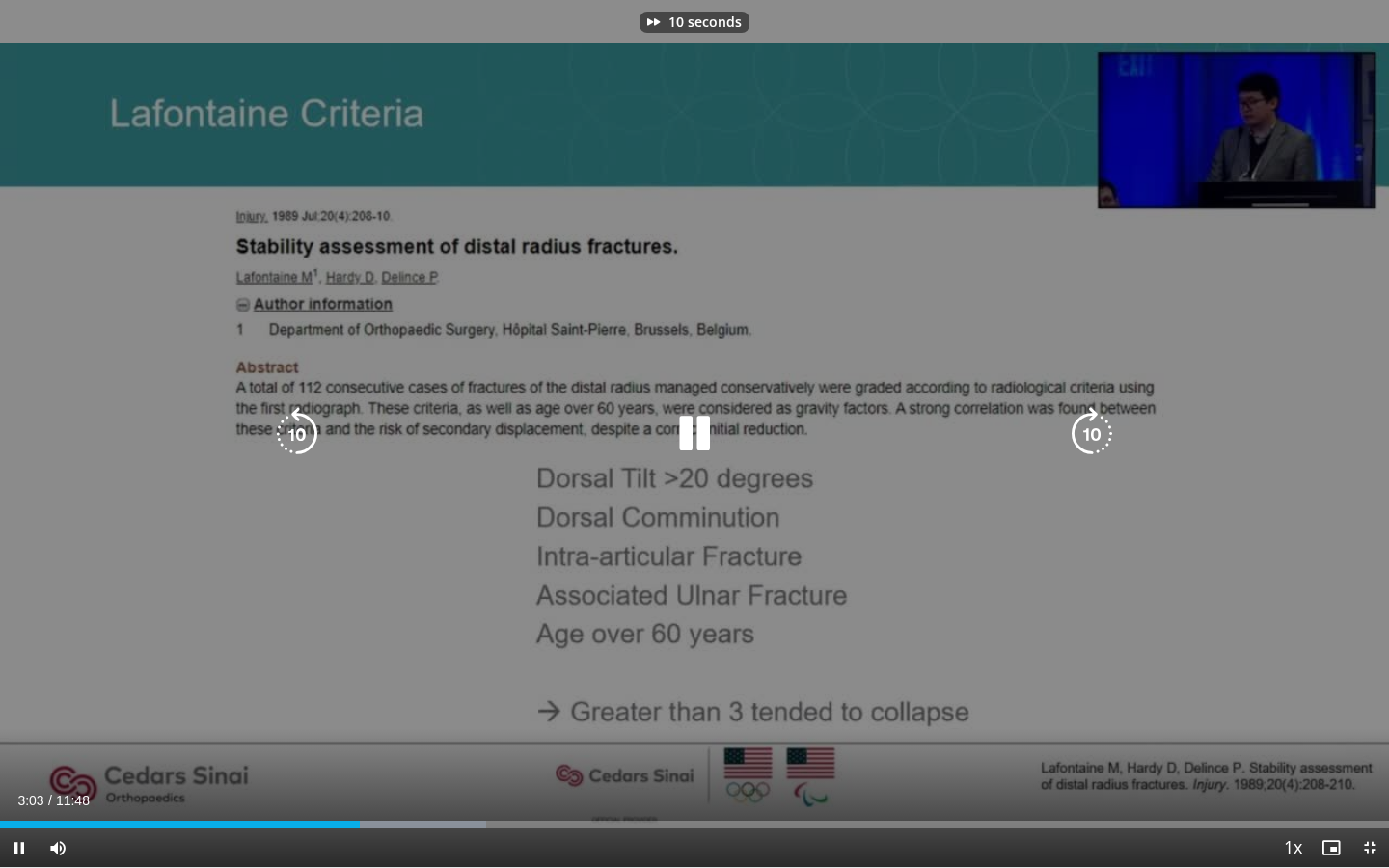 click at bounding box center [1092, 434] 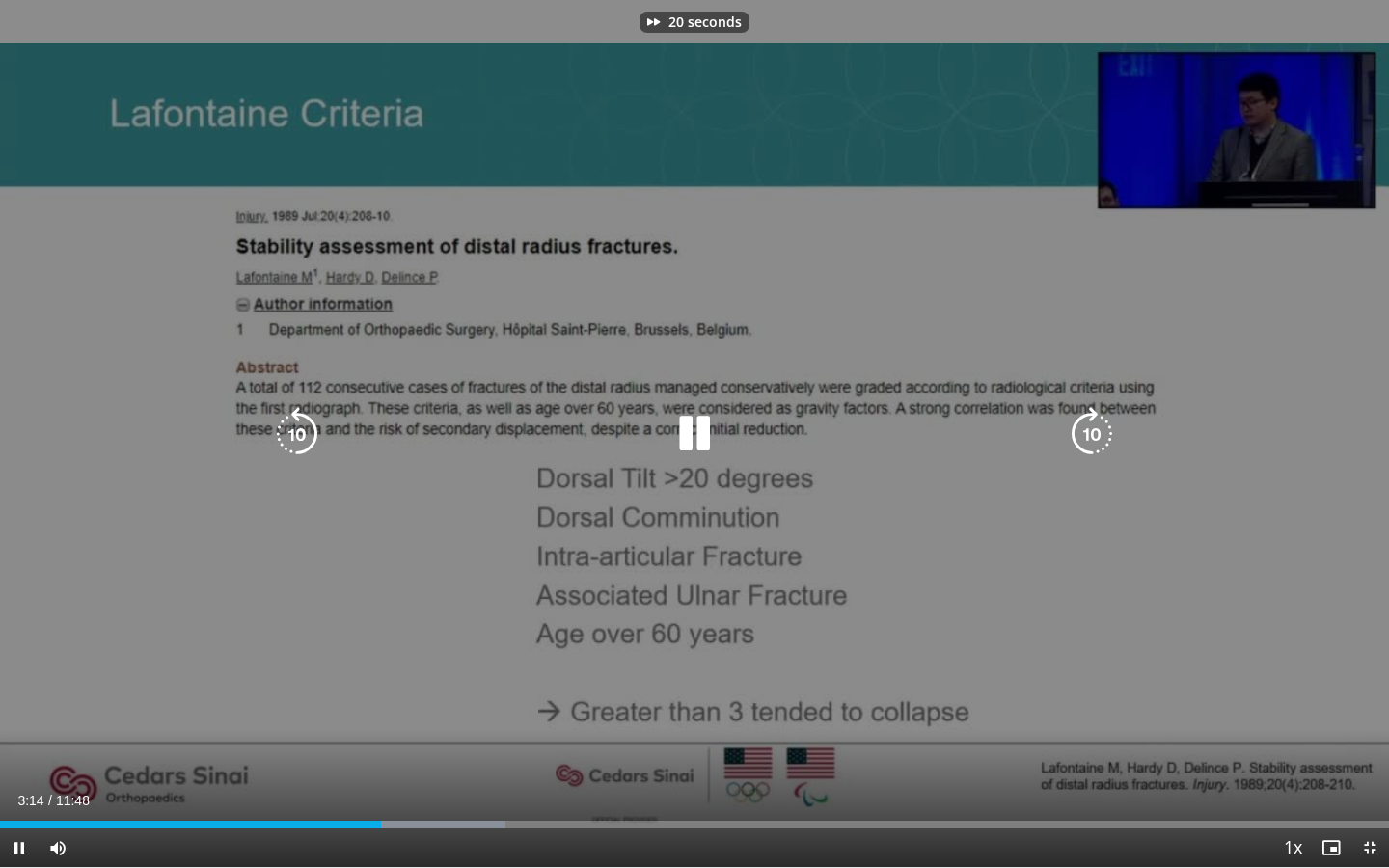 click at bounding box center (1092, 434) 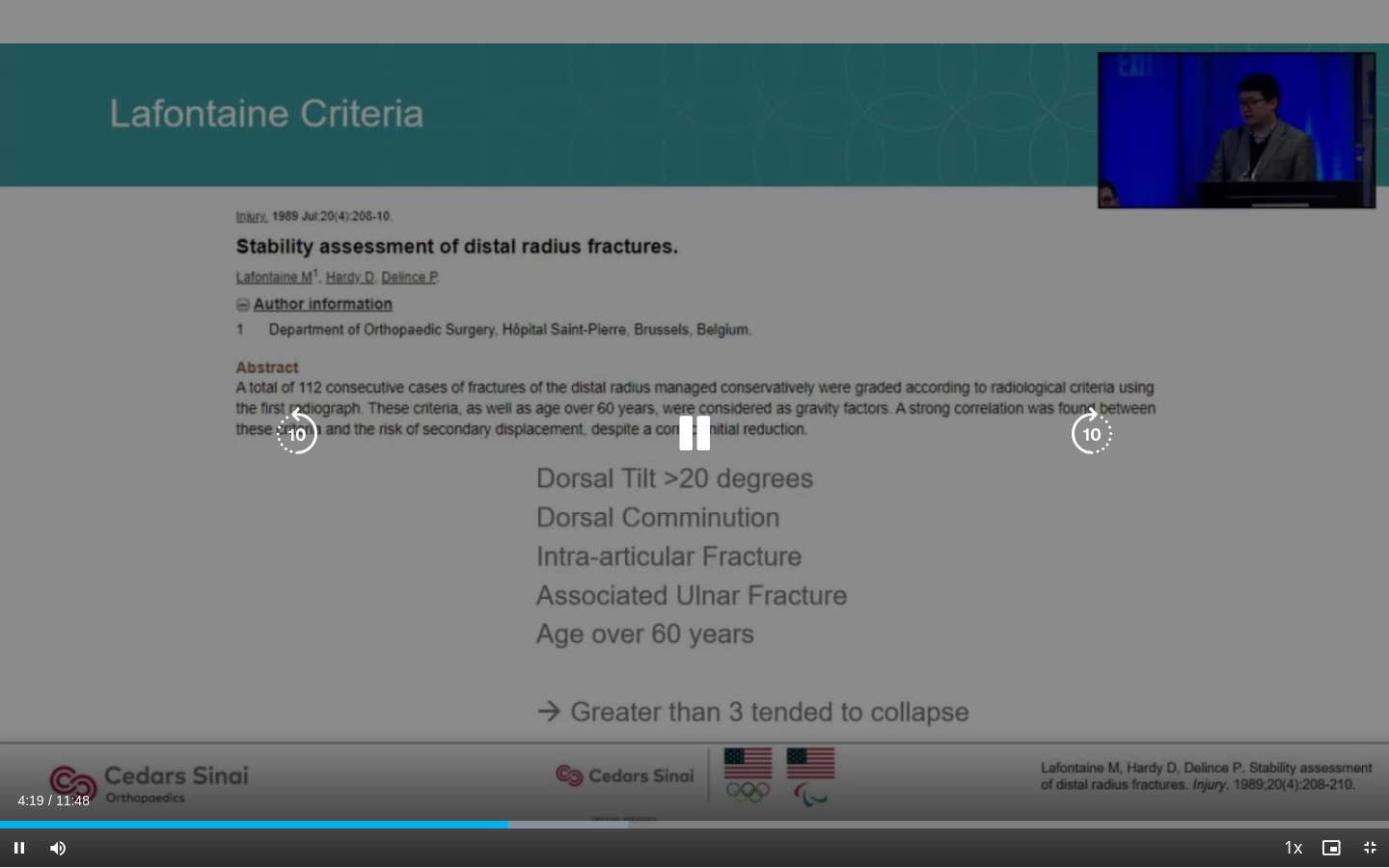 click at bounding box center (1092, 434) 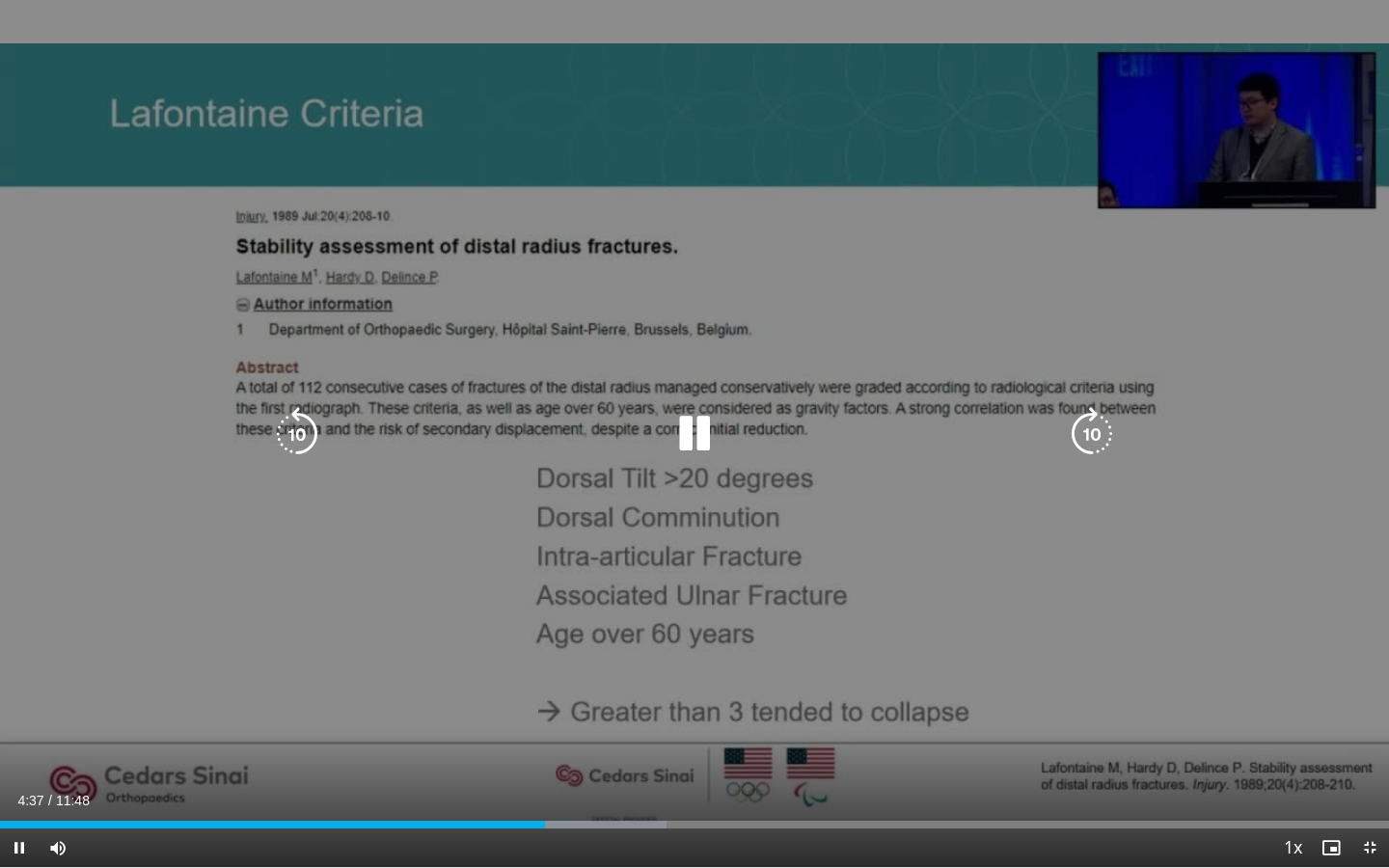 click at bounding box center (297, 434) 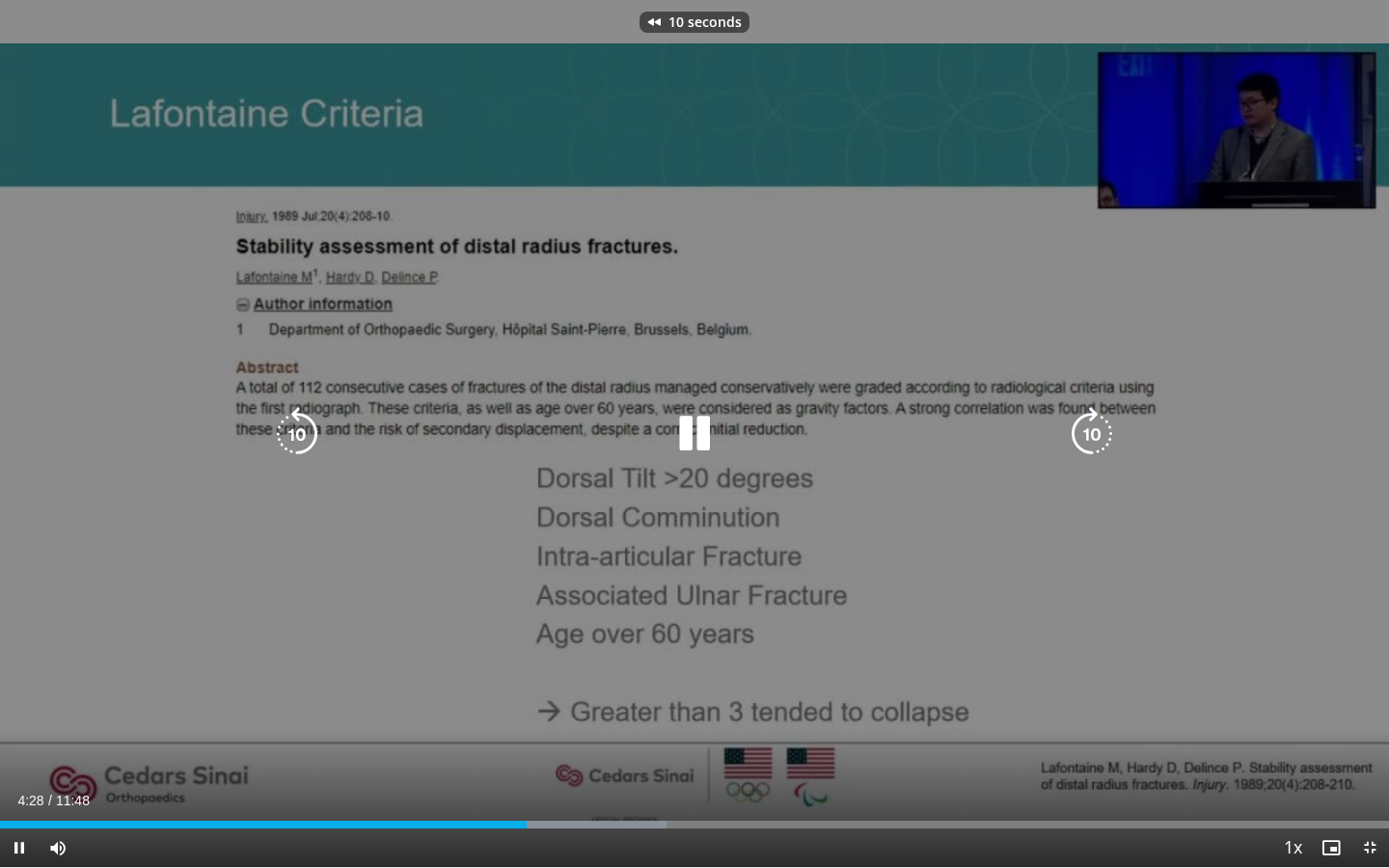 click at bounding box center [297, 434] 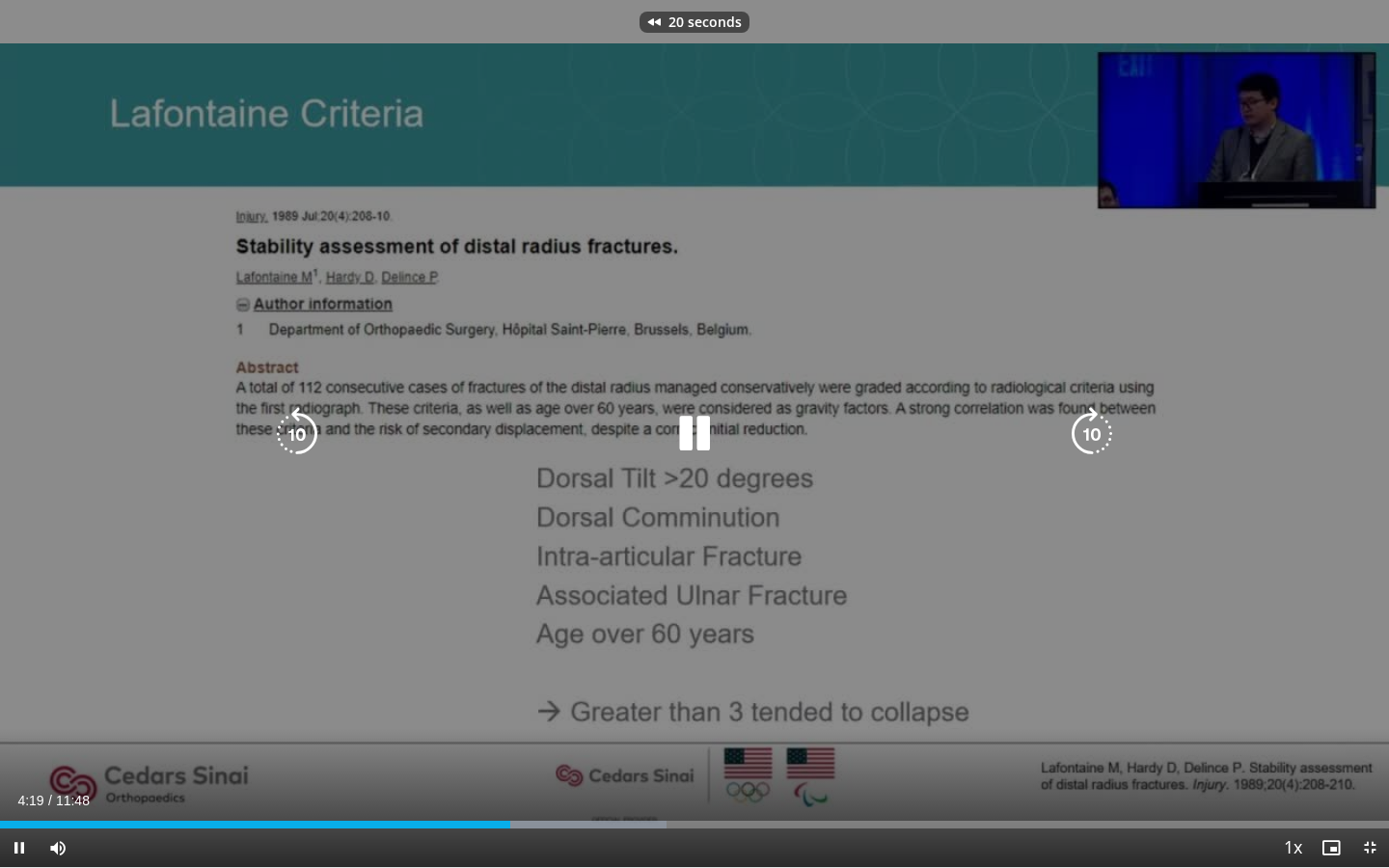 click at bounding box center (1092, 434) 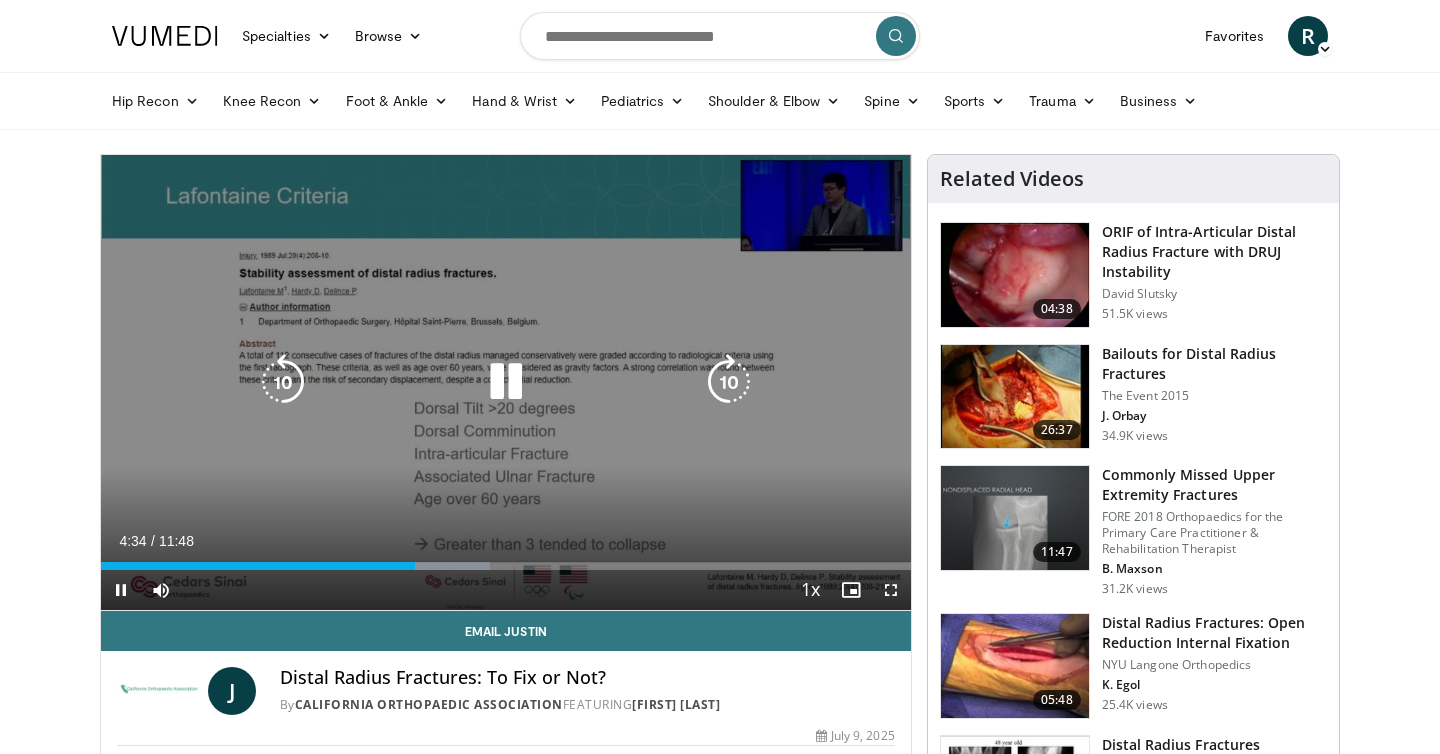 click on "10 seconds
Tap to unmute" at bounding box center (506, 382) 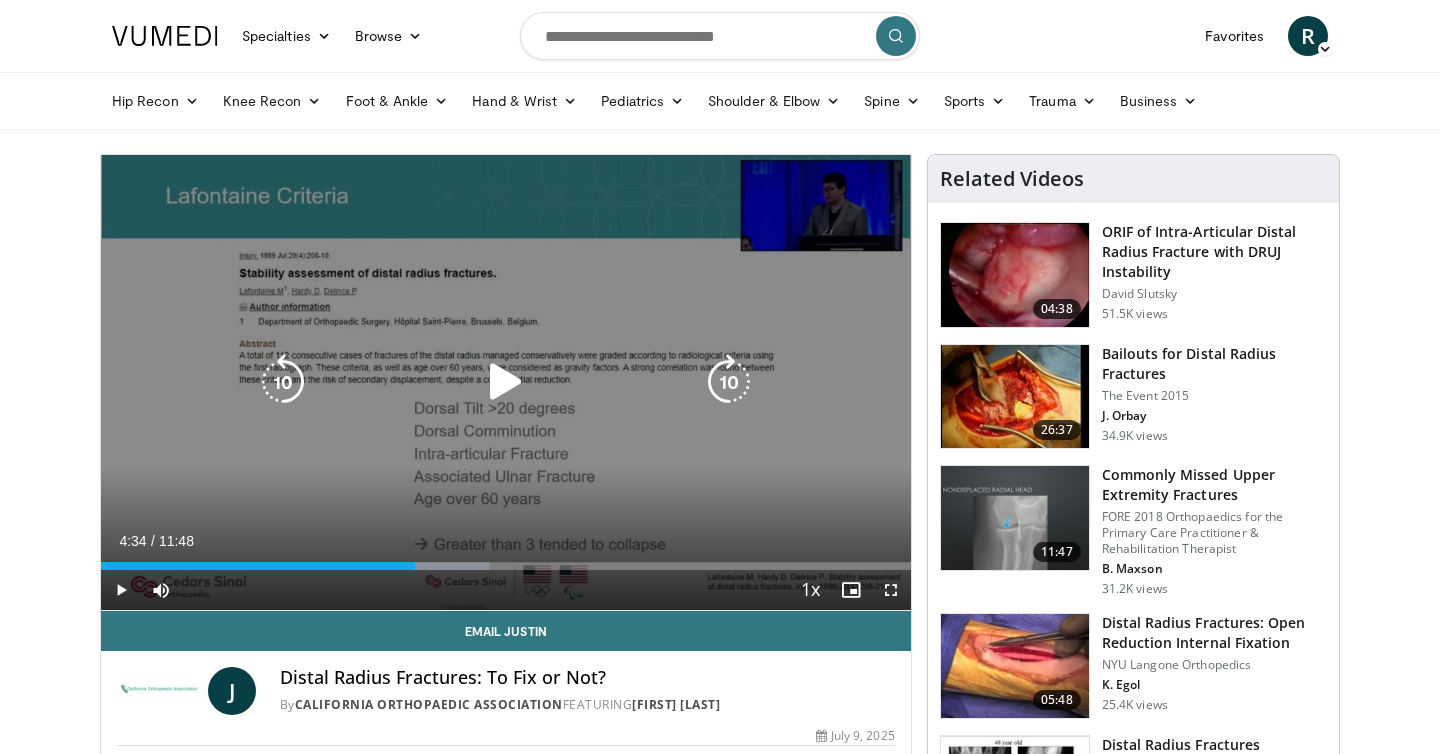 click on "10 seconds
Tap to unmute" at bounding box center [506, 382] 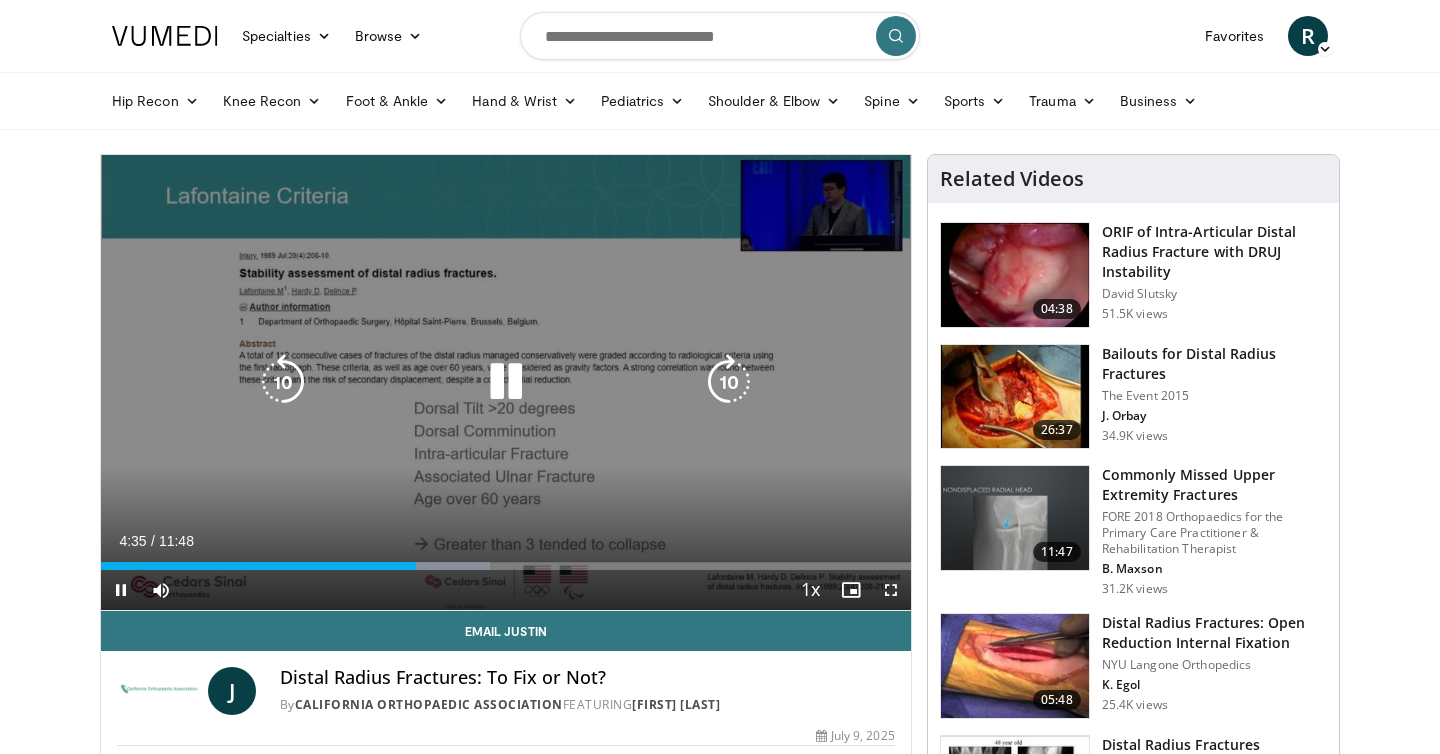 click on "10 seconds
Tap to unmute" at bounding box center (506, 382) 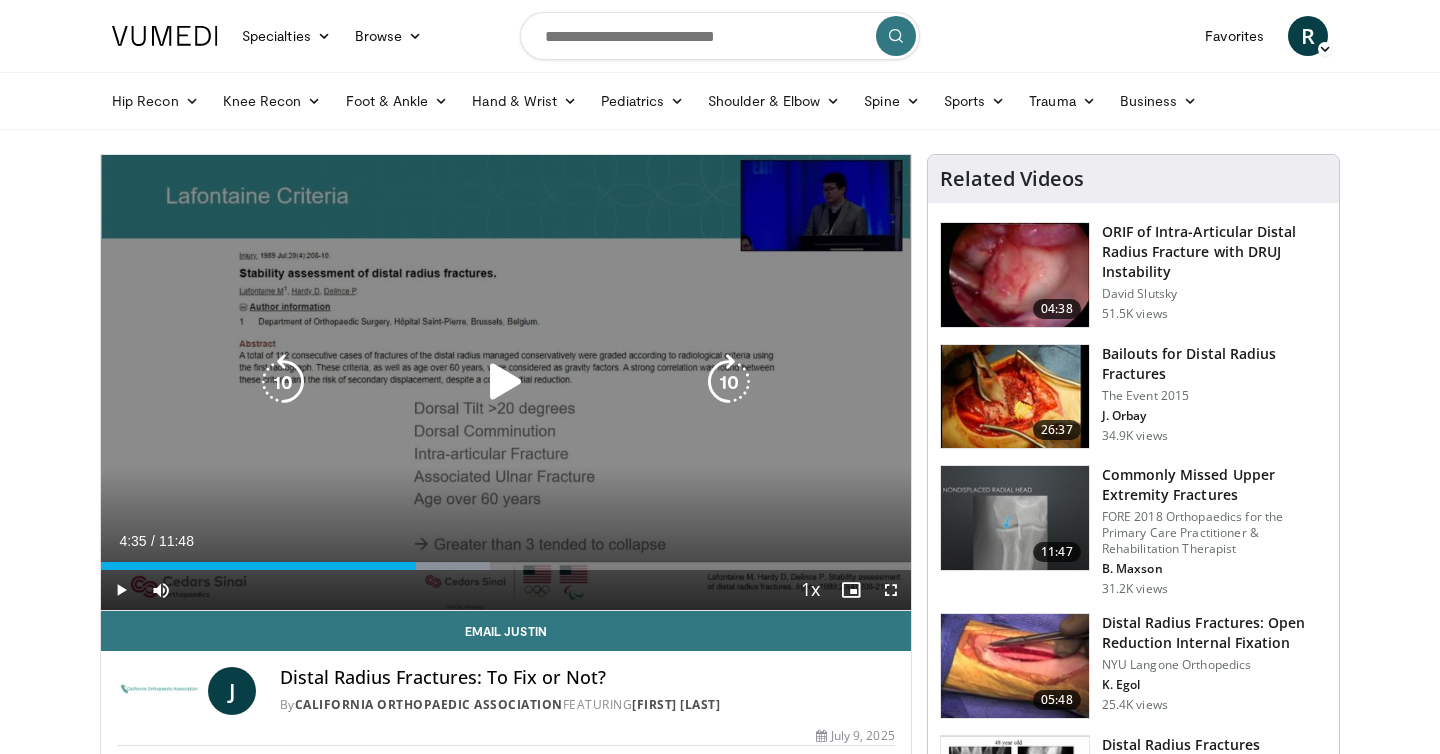 click on "10 seconds
Tap to unmute" at bounding box center (506, 382) 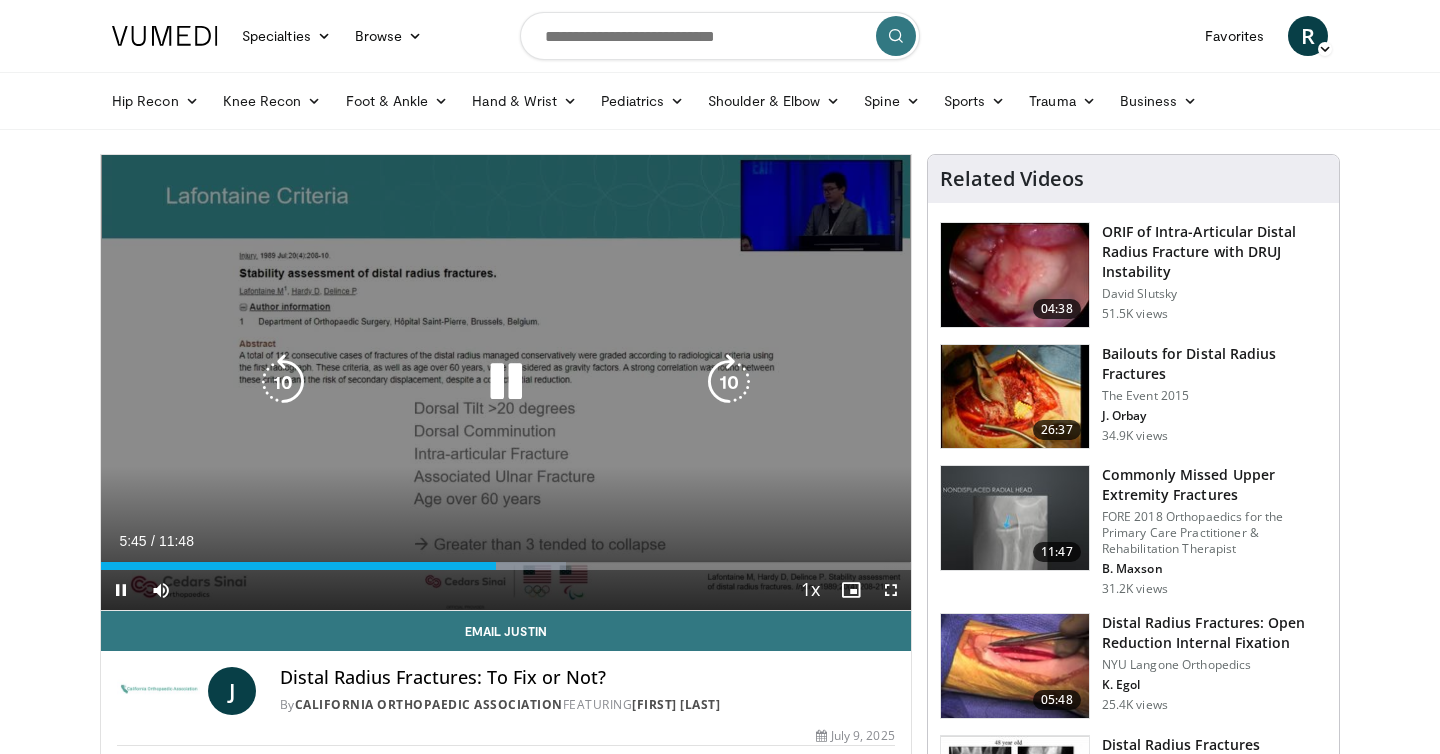 click on "10 seconds
Tap to unmute" at bounding box center (506, 382) 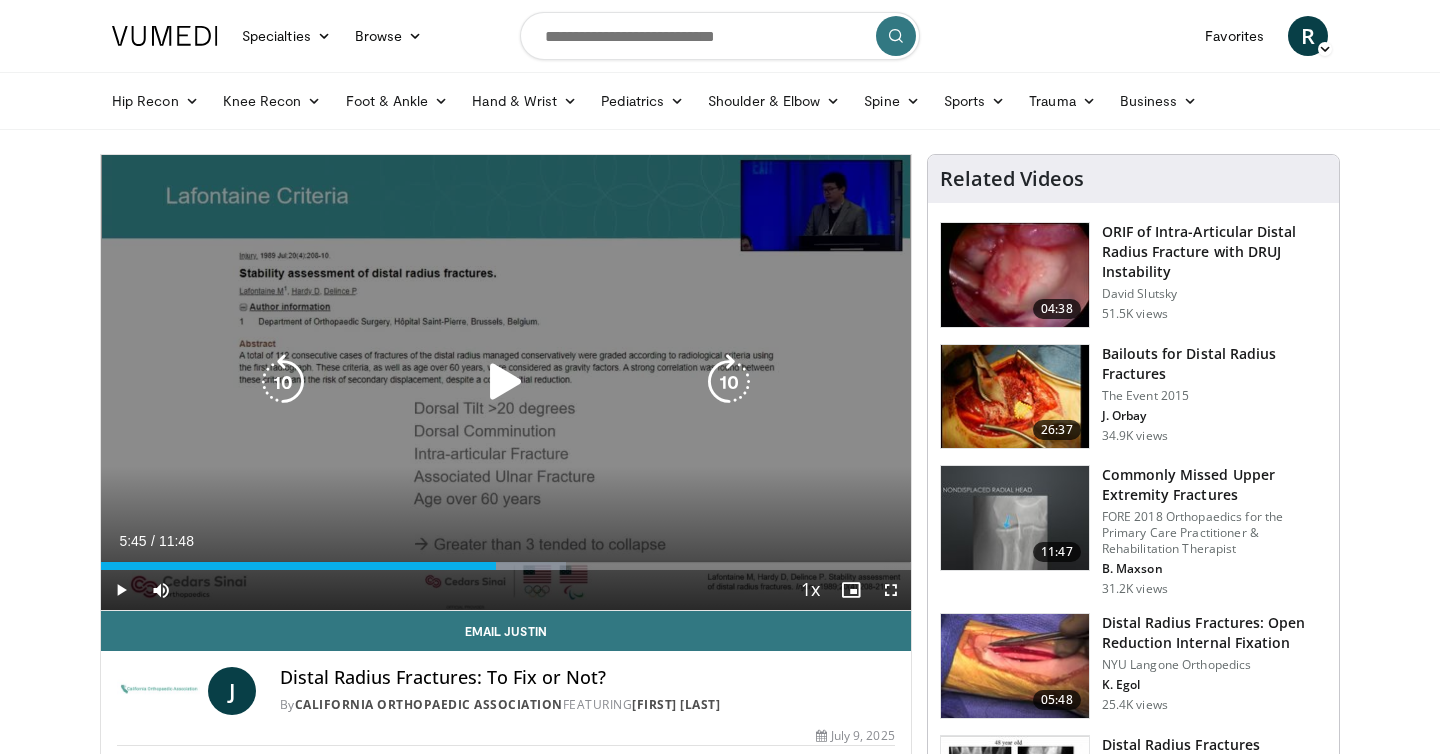 click on "10 seconds
Tap to unmute" at bounding box center (506, 382) 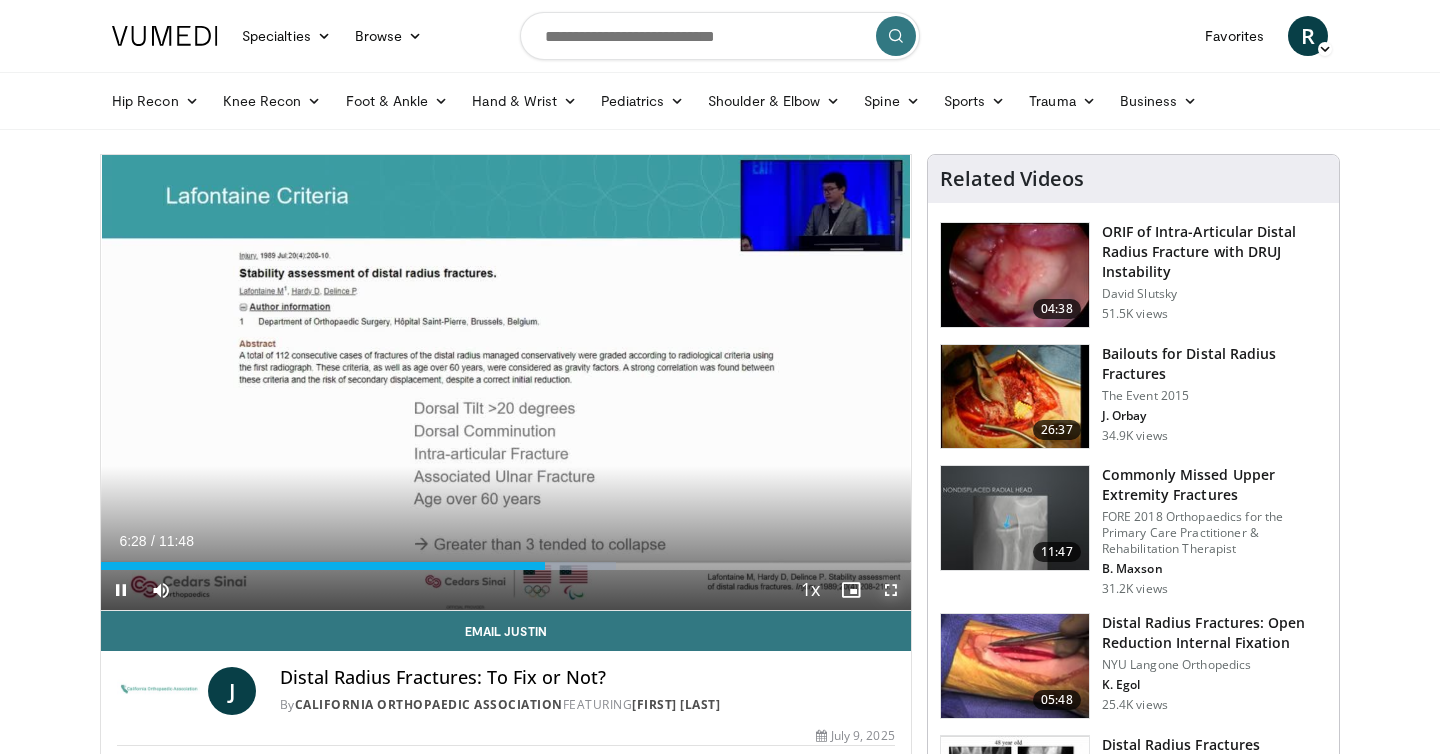 click at bounding box center (891, 590) 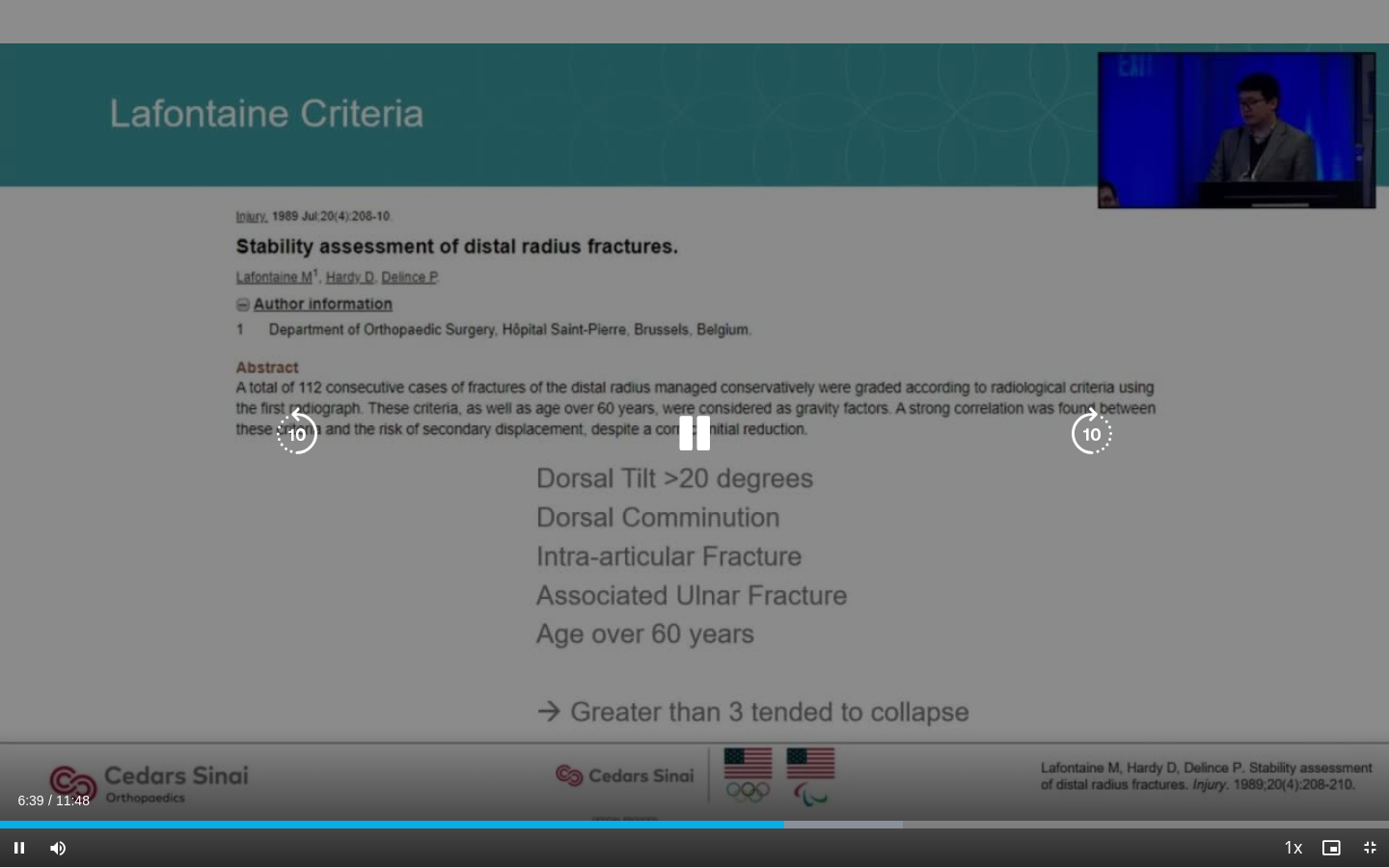 click at bounding box center (297, 434) 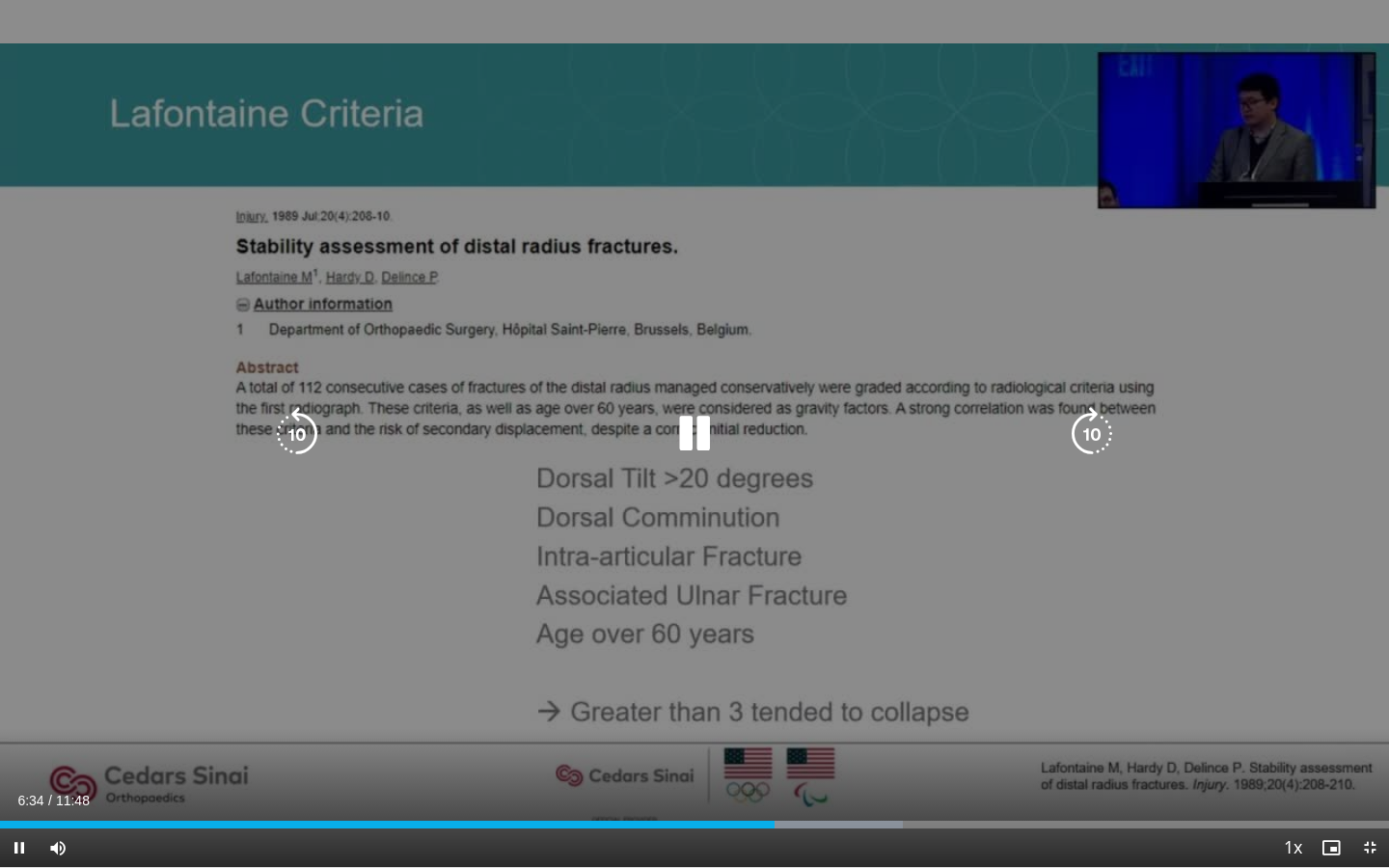 click at bounding box center [297, 434] 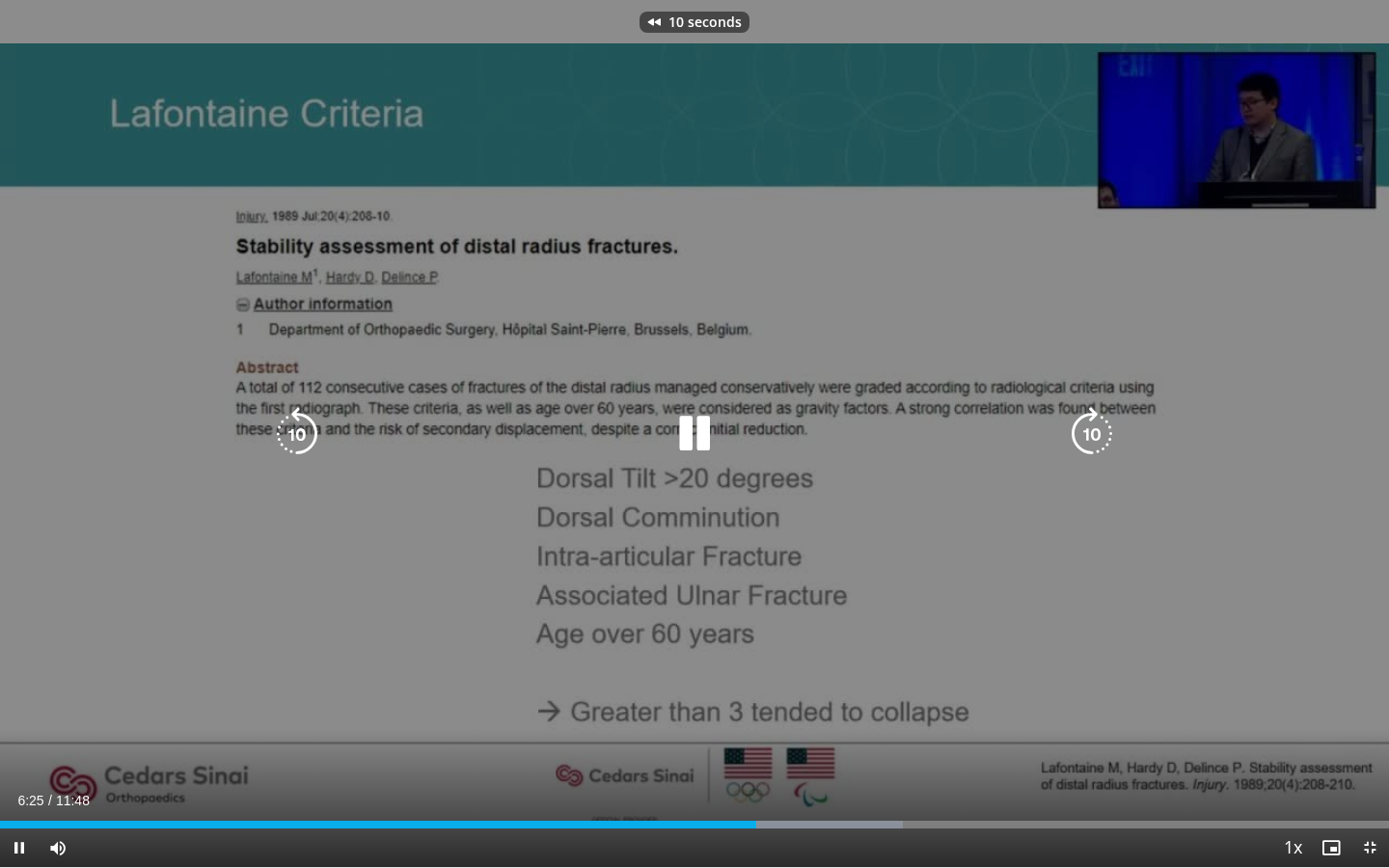 click at bounding box center [297, 434] 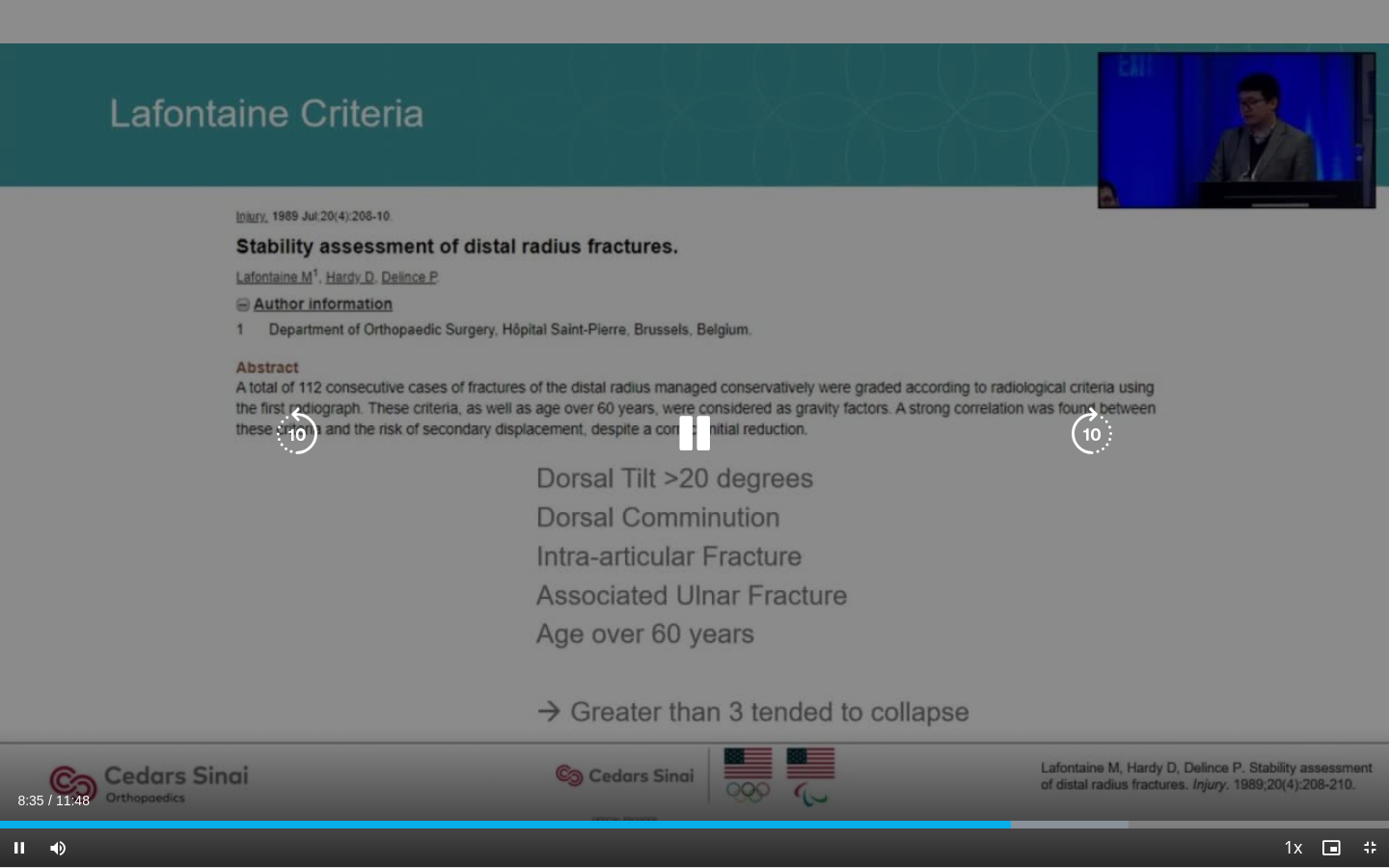 click on "20 seconds
Tap to unmute" at bounding box center (694, 433) 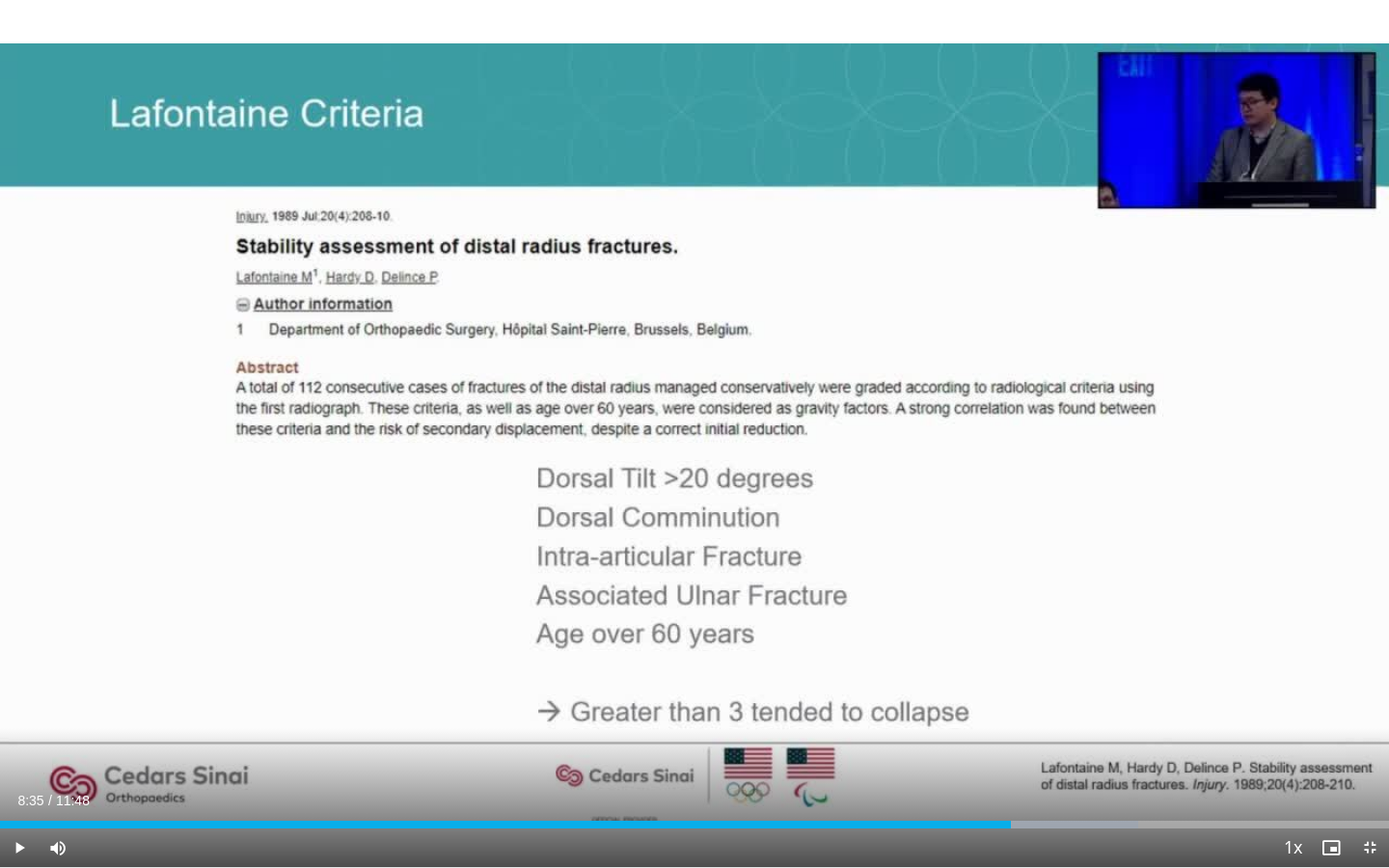 click on "20 seconds
Tap to unmute" at bounding box center (694, 433) 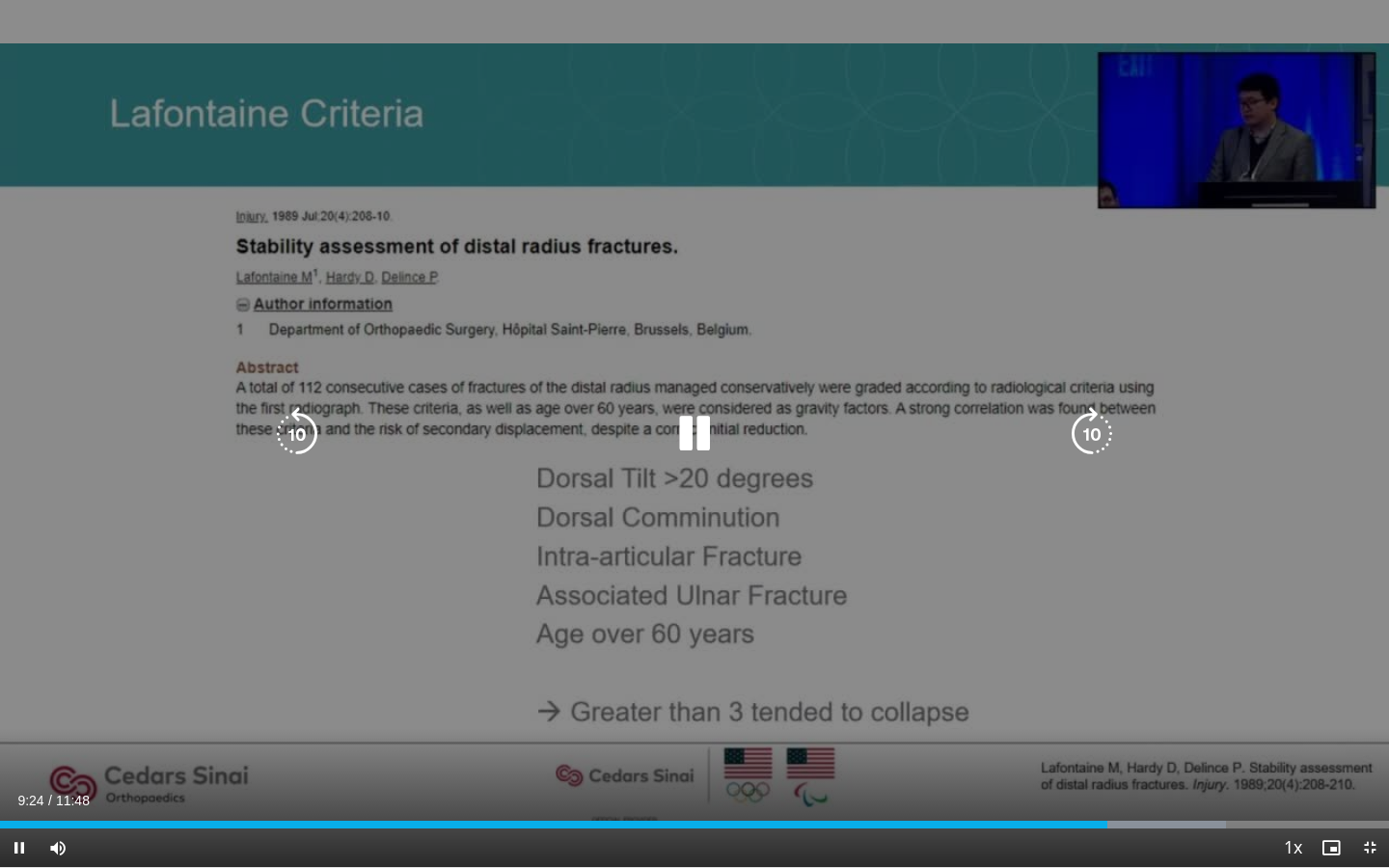 click at bounding box center [297, 434] 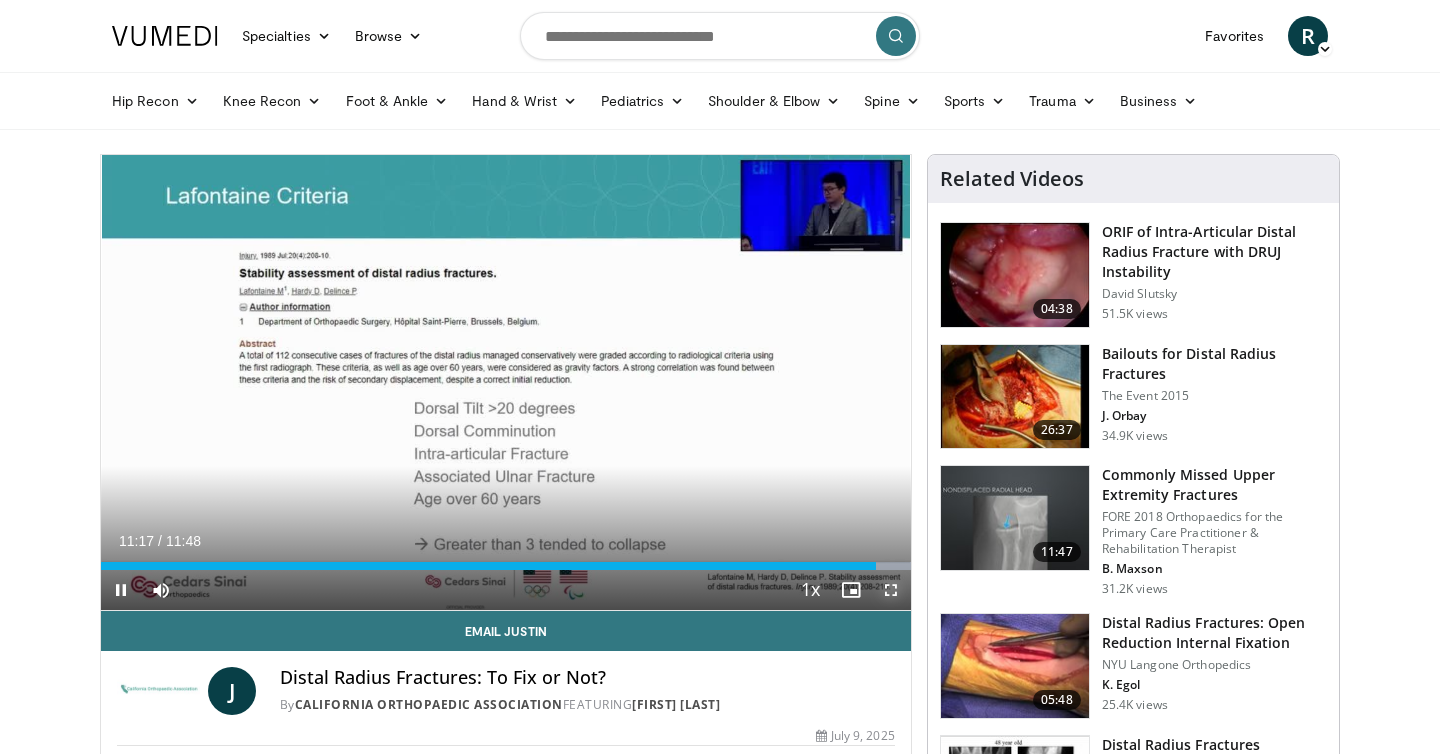 click at bounding box center [891, 590] 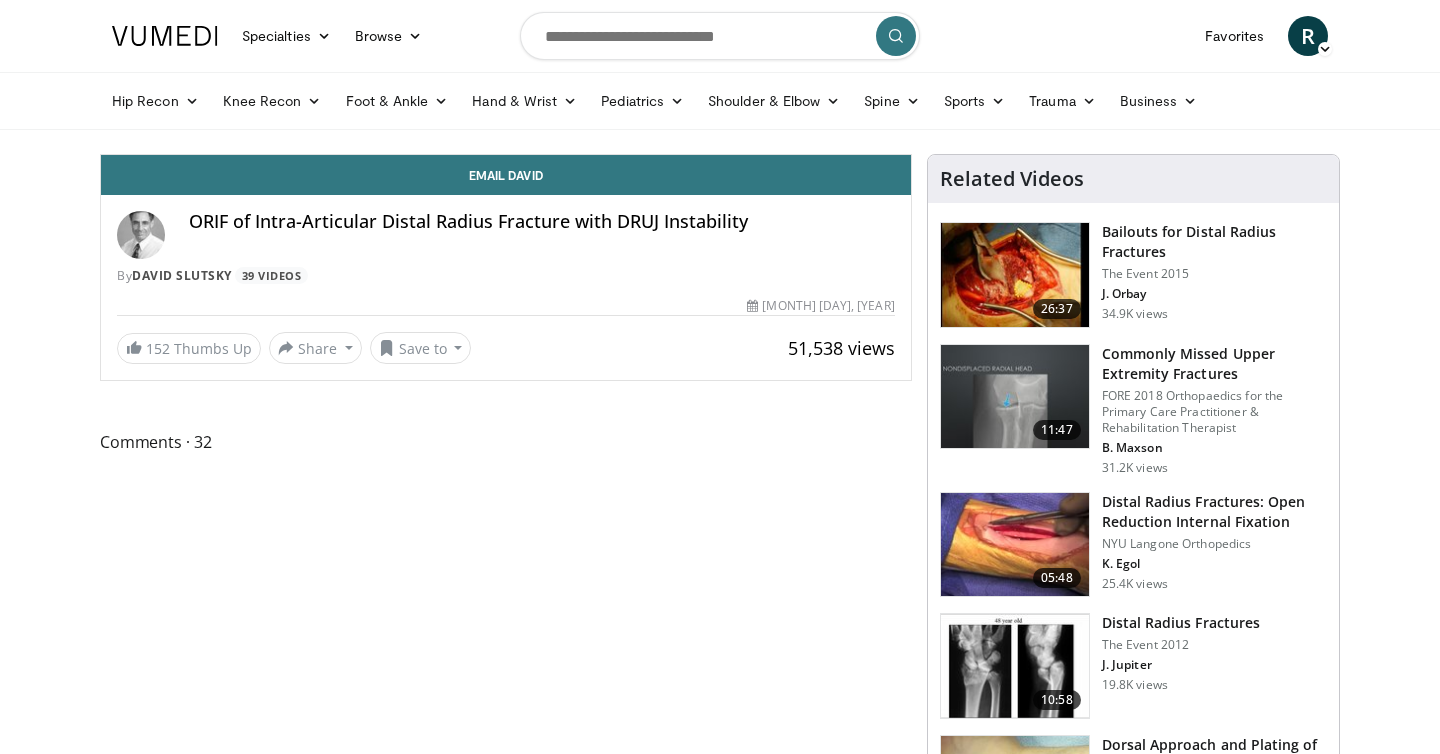 scroll, scrollTop: 0, scrollLeft: 0, axis: both 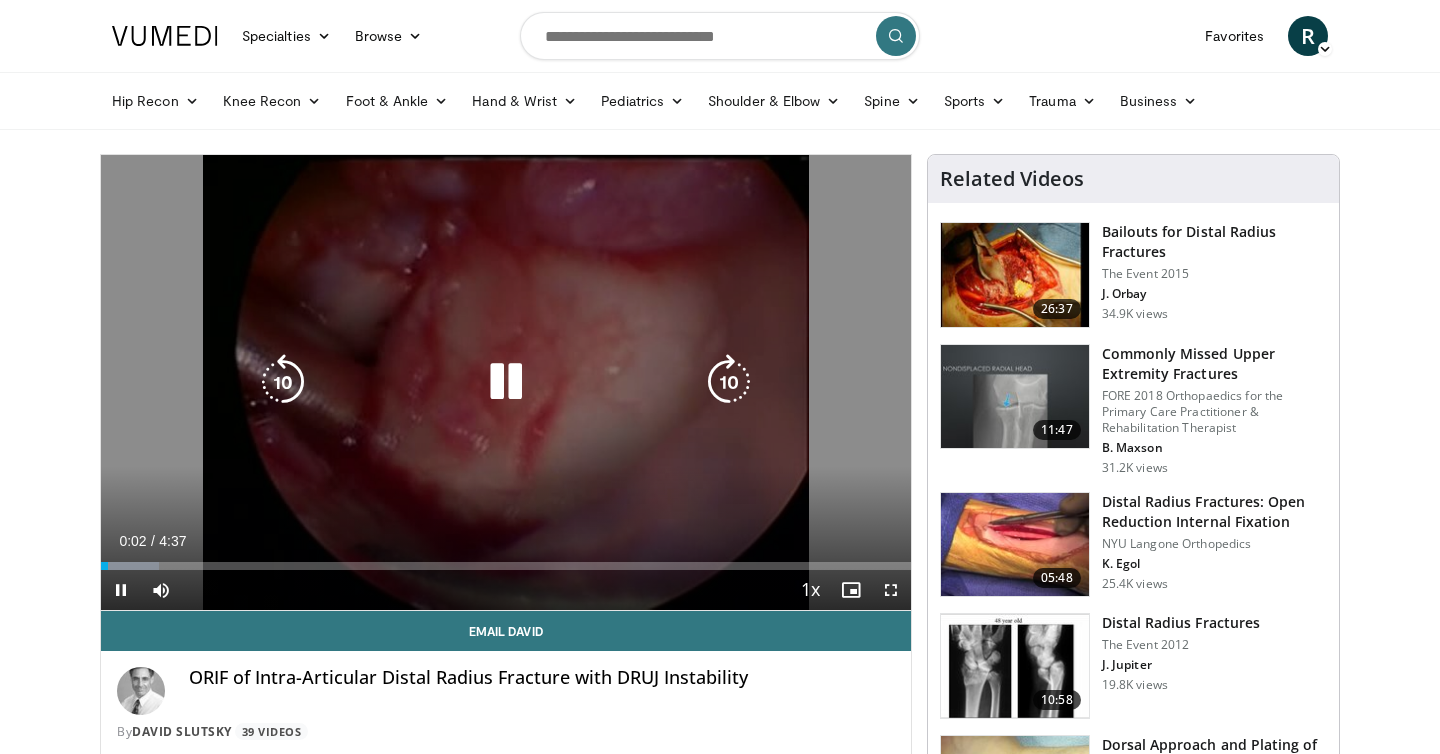 click at bounding box center [506, 382] 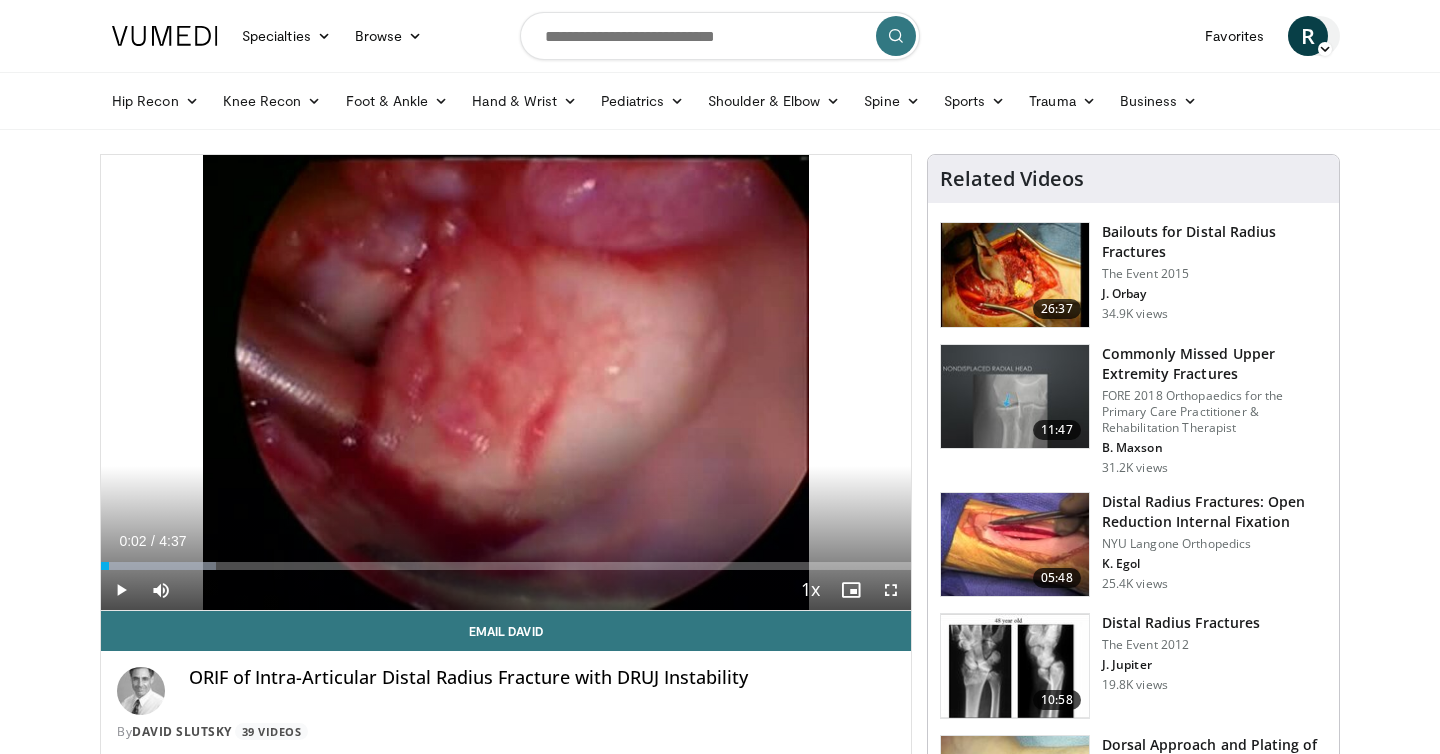 click on "R" at bounding box center [1308, 36] 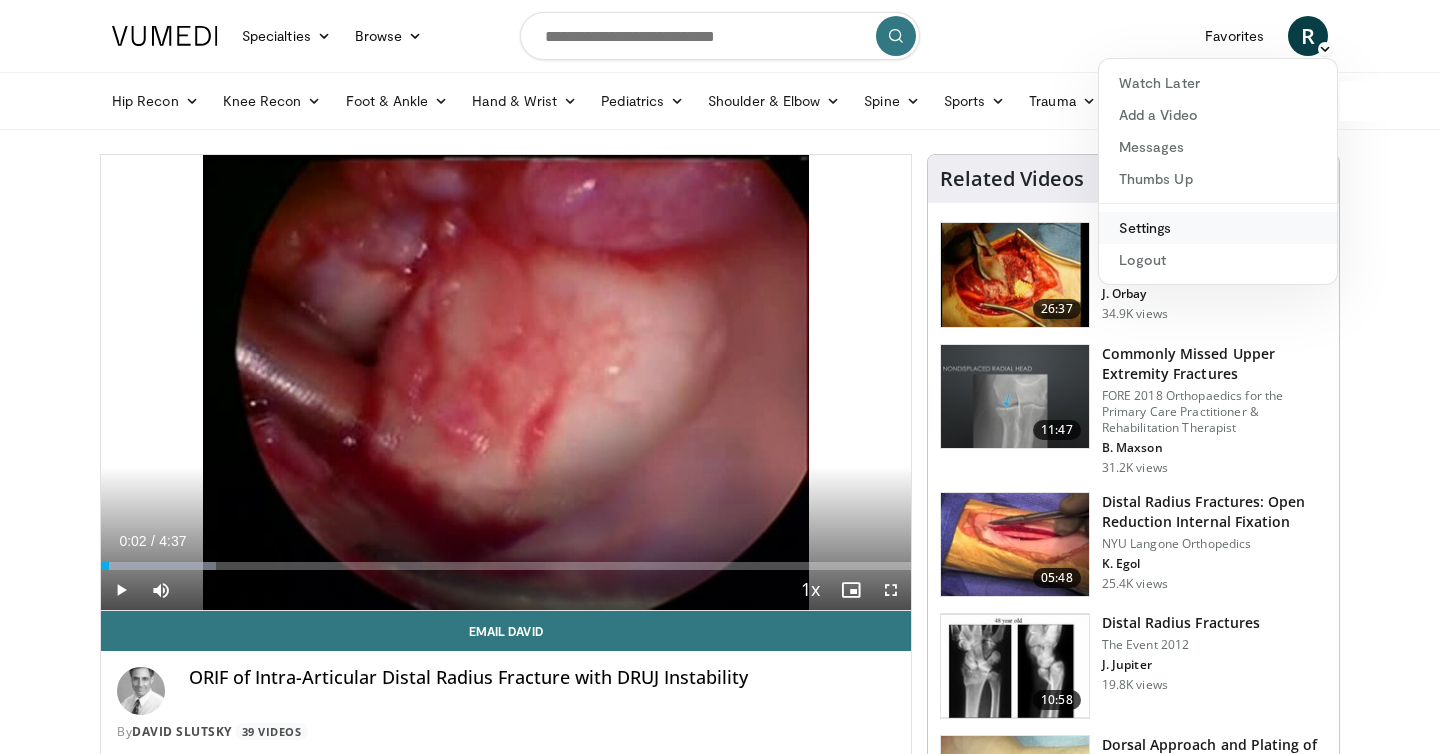 click on "Settings" at bounding box center (1218, 228) 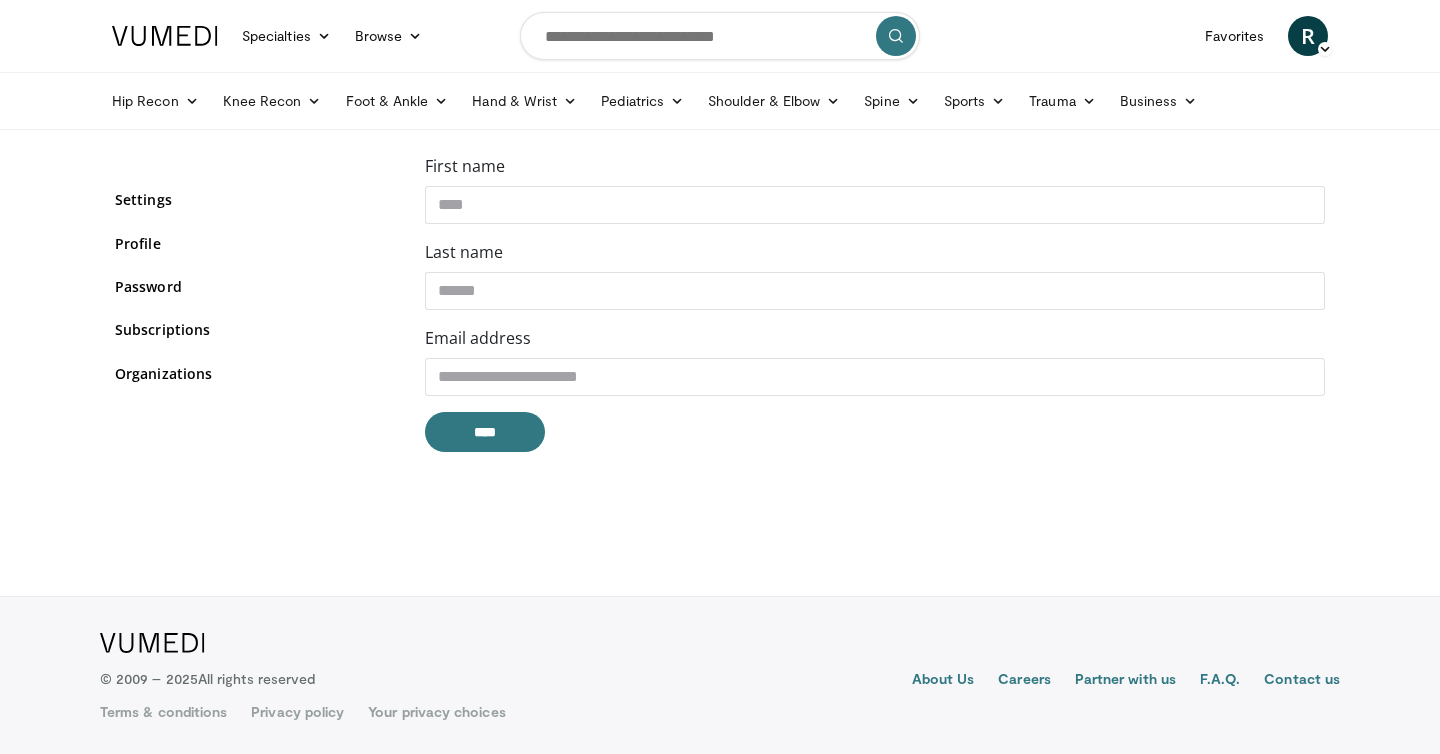 scroll, scrollTop: 0, scrollLeft: 0, axis: both 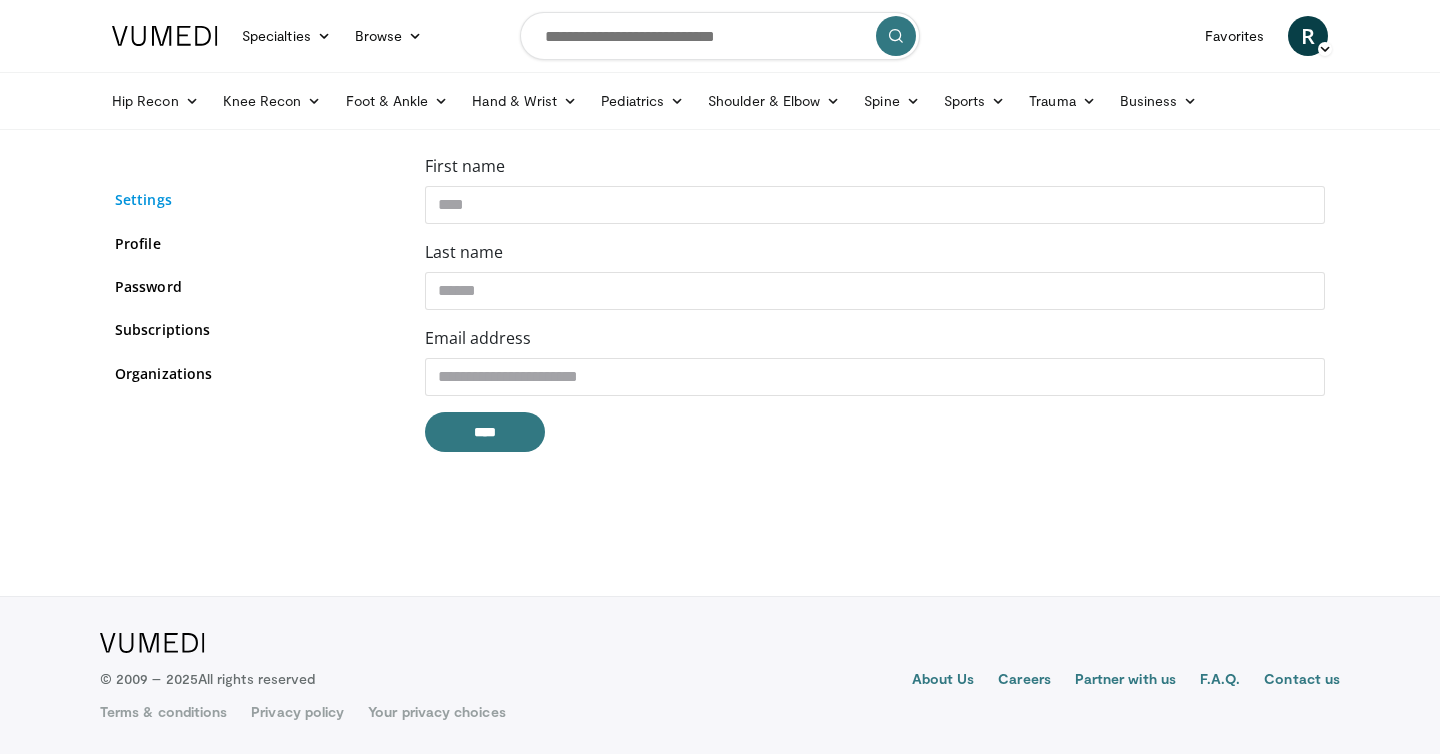 click on "Settings" at bounding box center [255, 199] 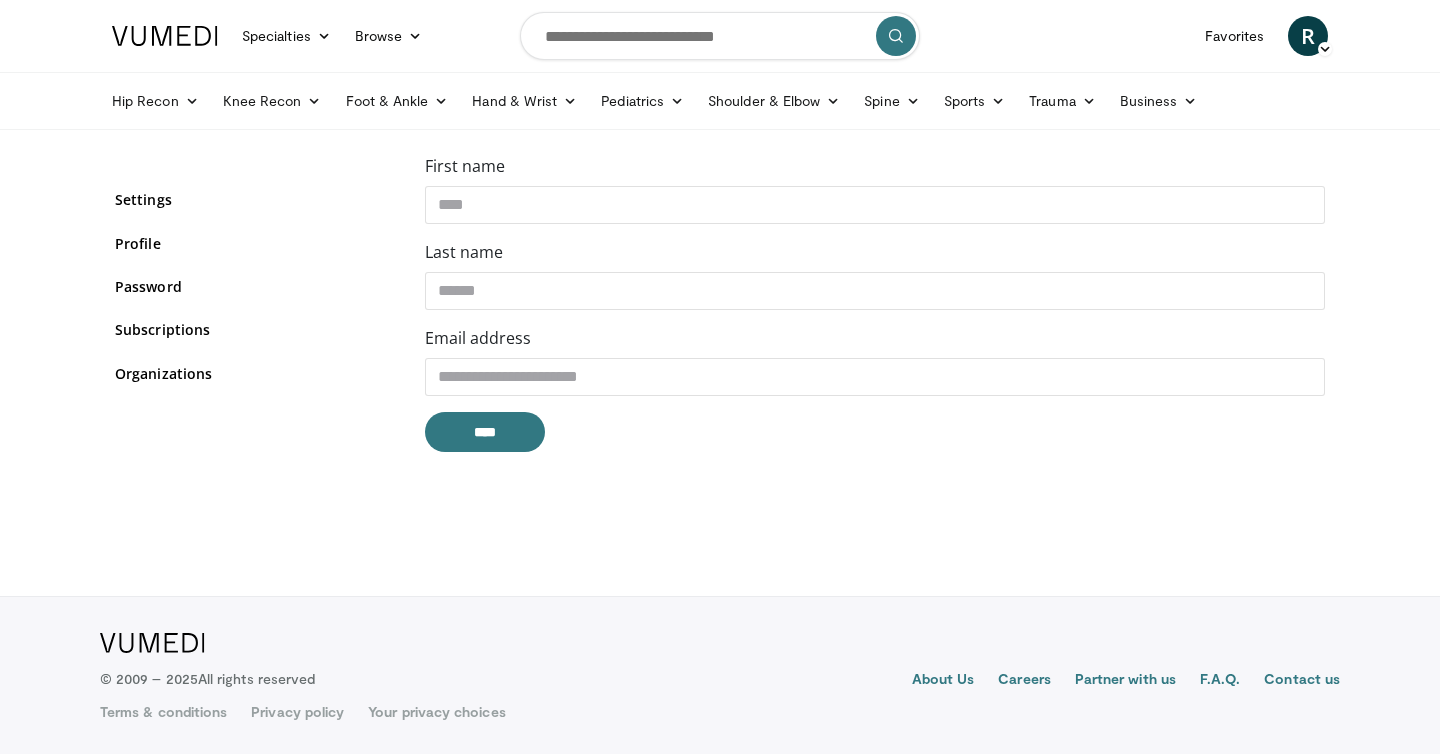 scroll, scrollTop: 0, scrollLeft: 0, axis: both 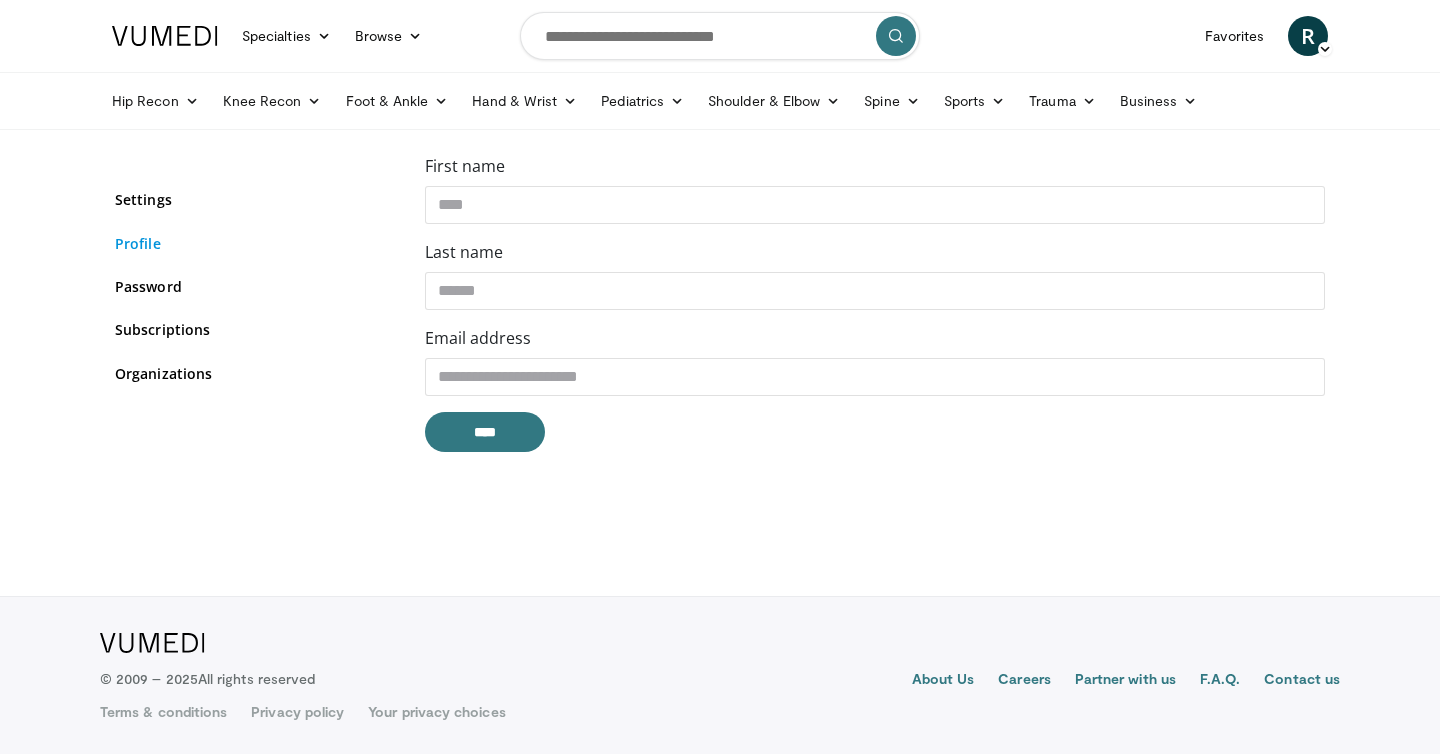 click on "Profile" at bounding box center (255, 243) 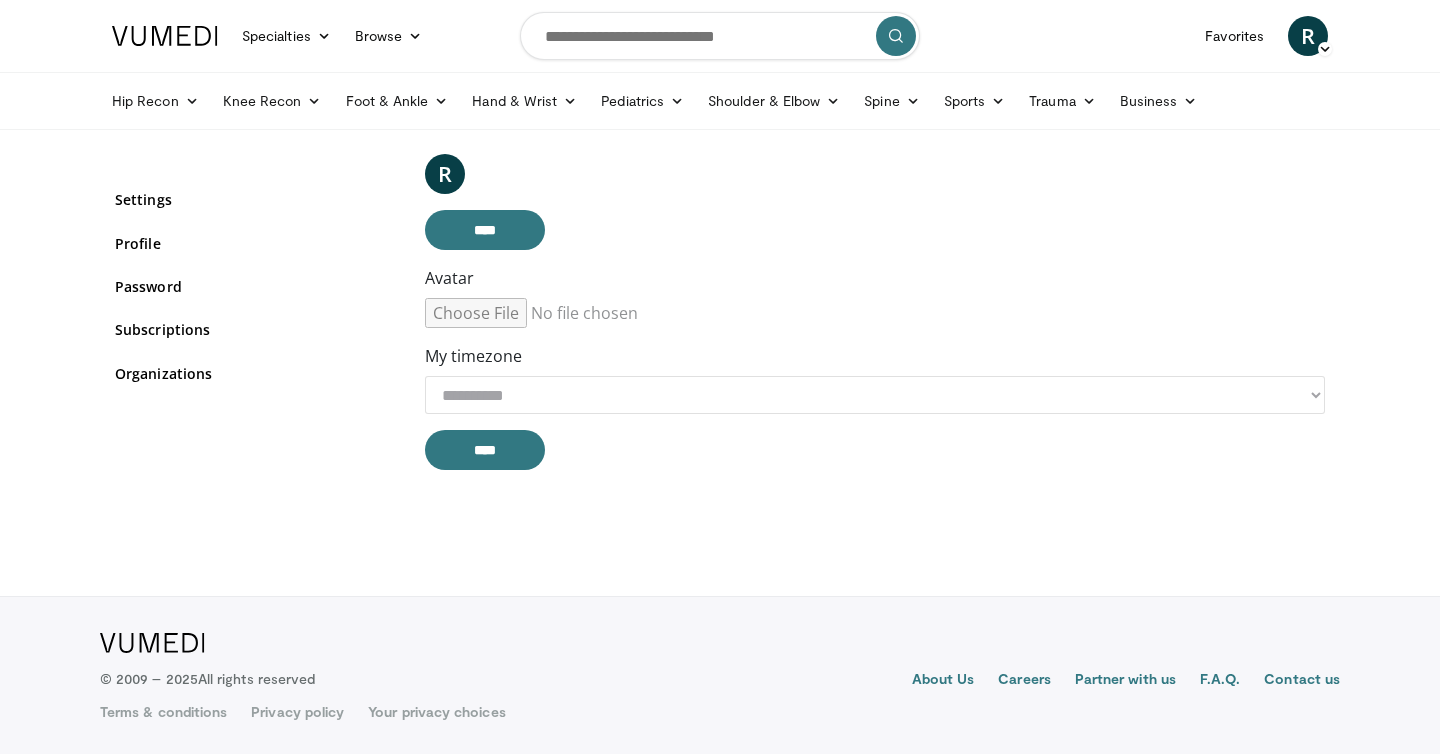 scroll, scrollTop: 0, scrollLeft: 0, axis: both 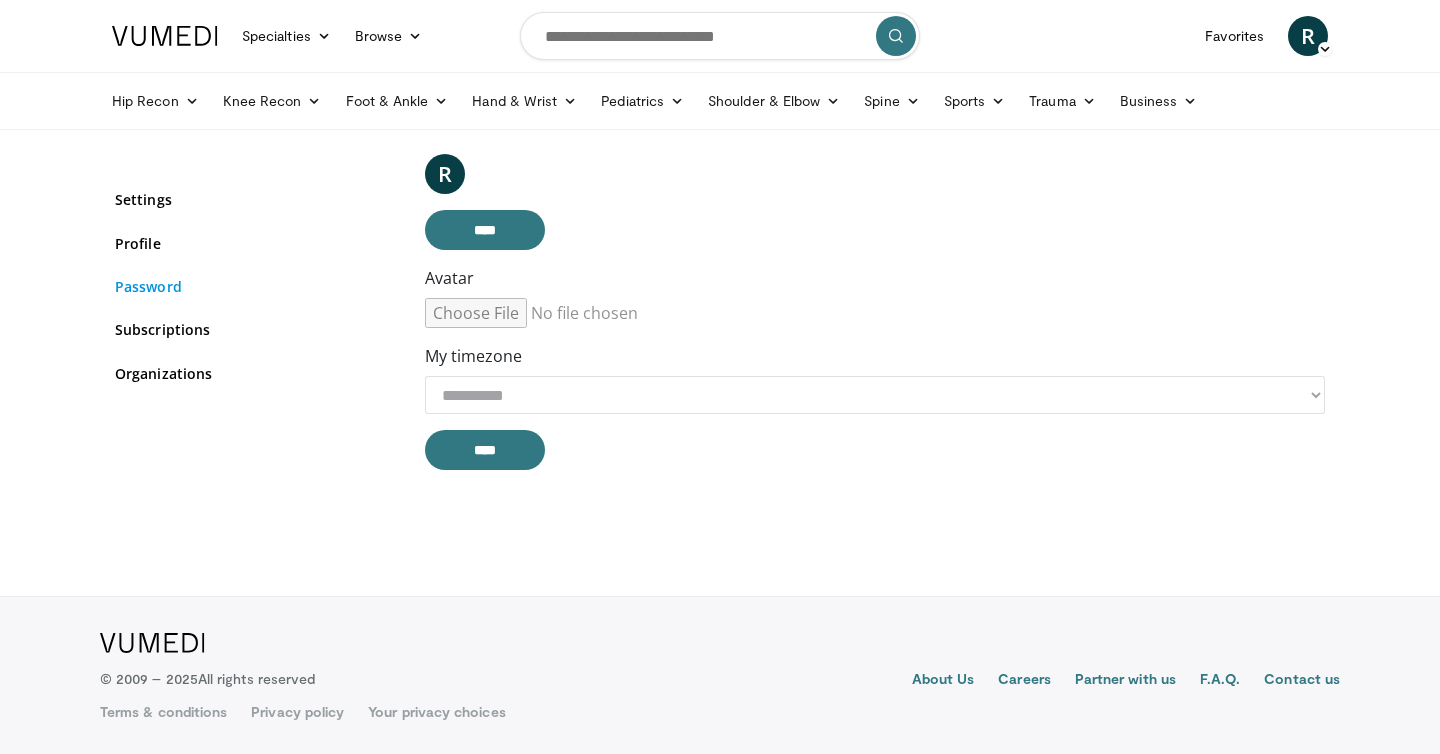 click on "Password" at bounding box center [255, 286] 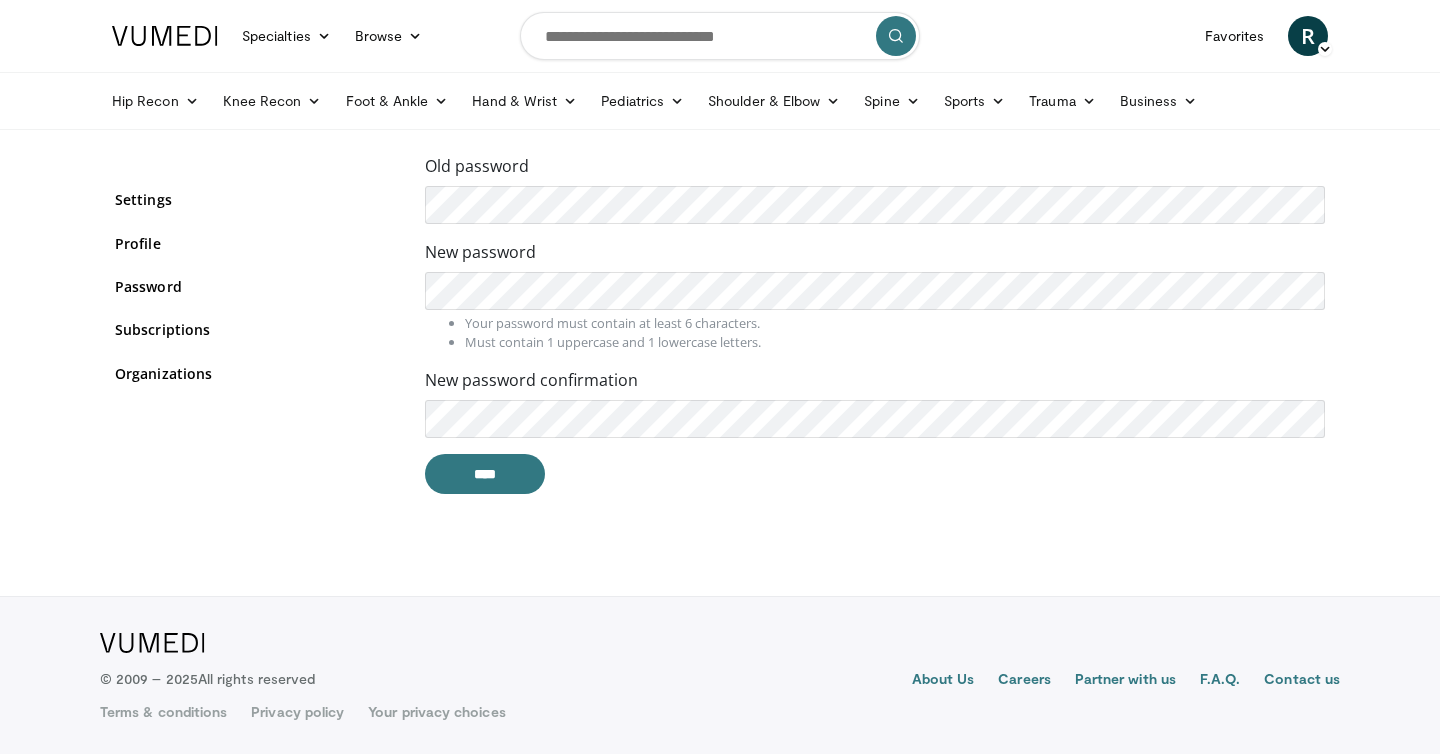 scroll, scrollTop: 0, scrollLeft: 0, axis: both 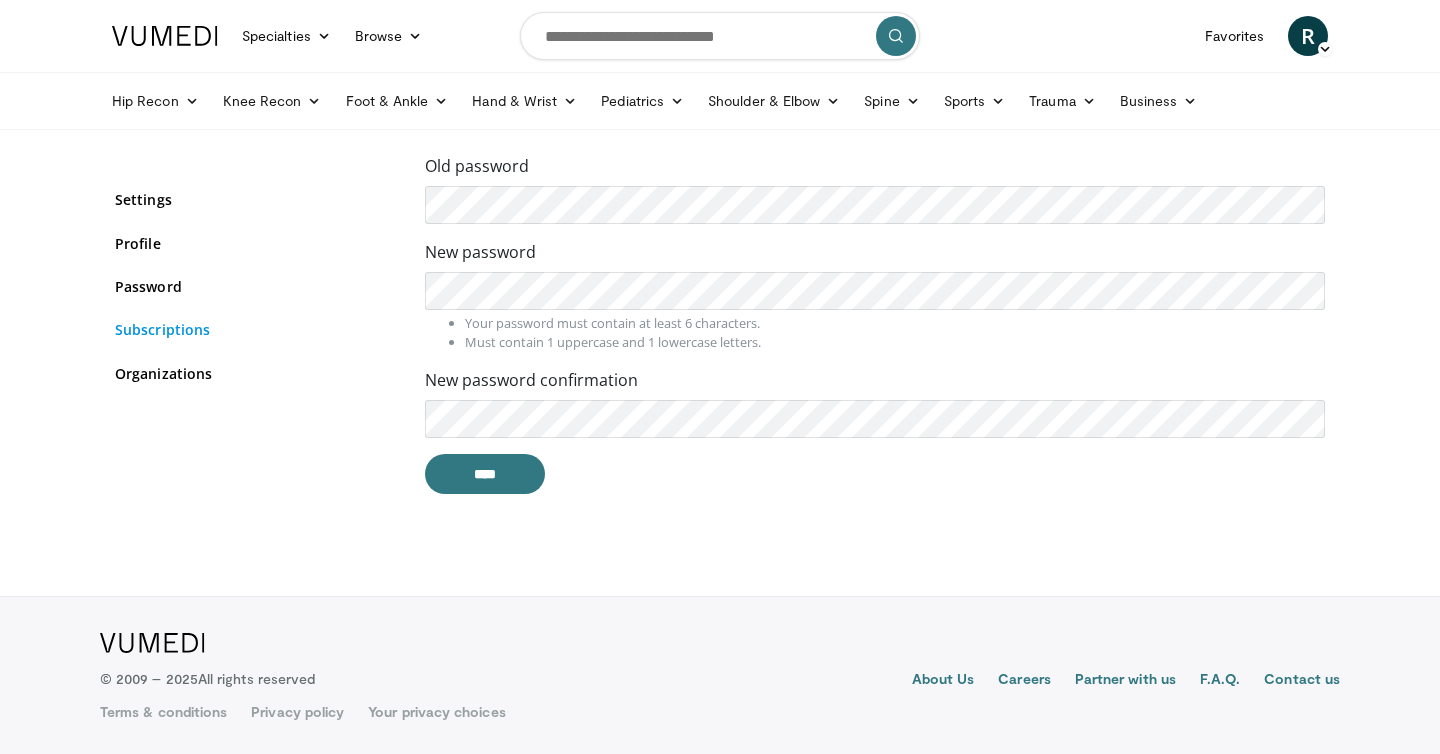 click on "Subscriptions" at bounding box center (255, 329) 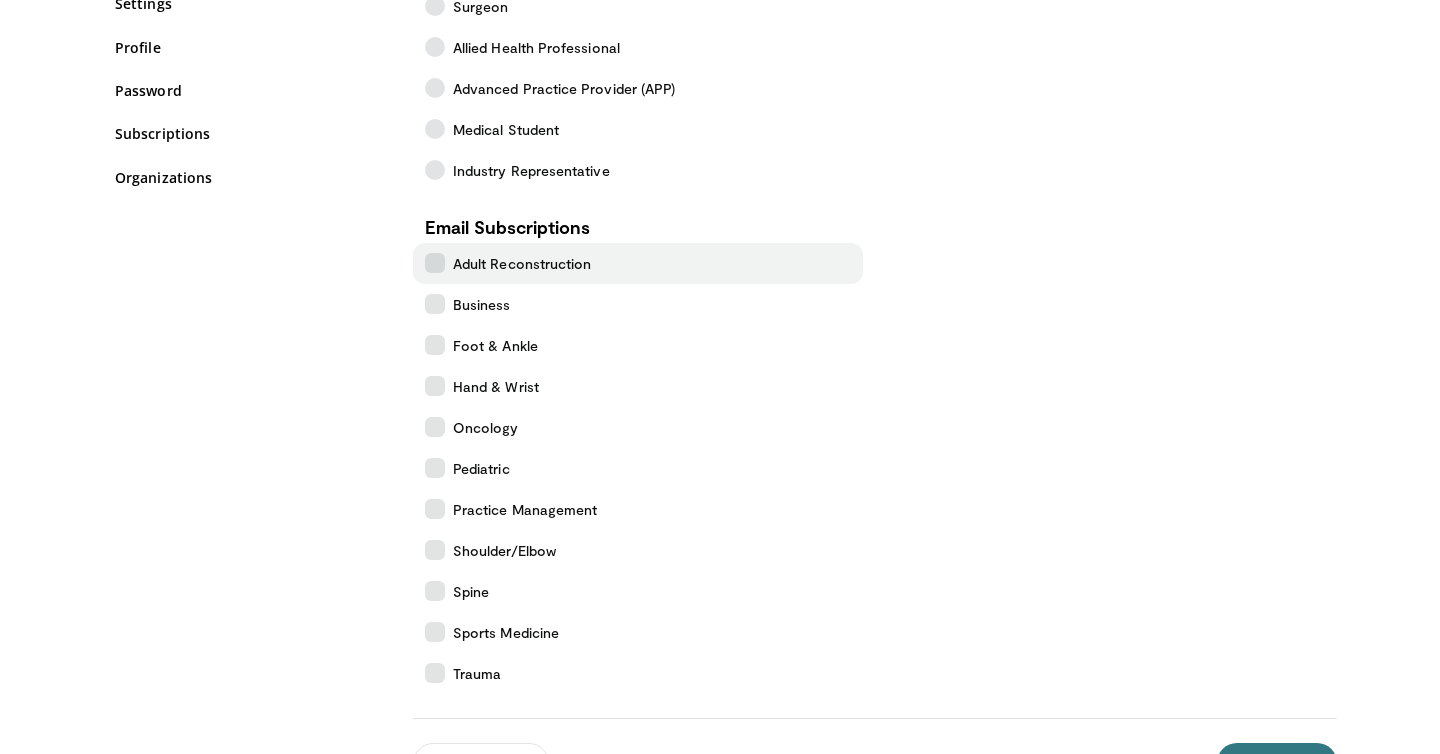 scroll, scrollTop: 0, scrollLeft: 0, axis: both 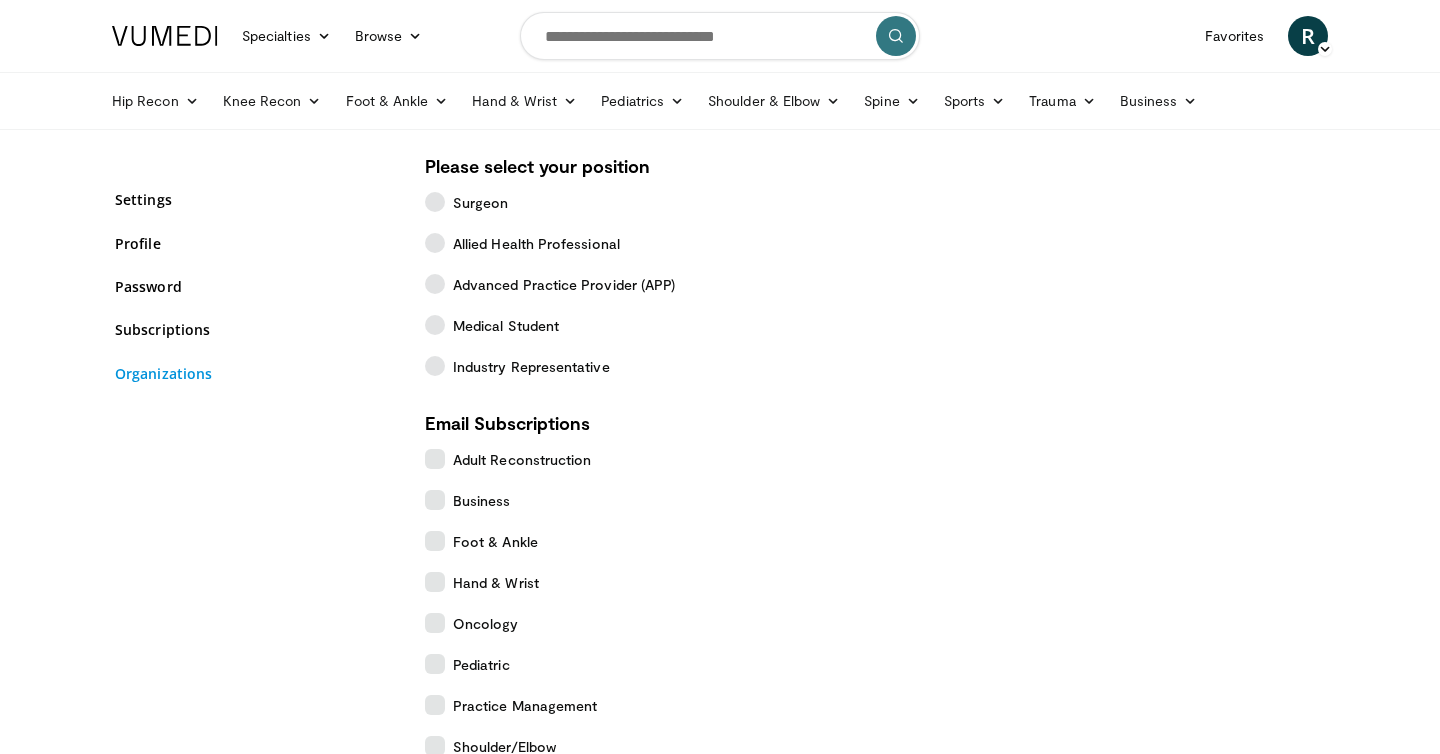 click on "Organizations" at bounding box center (255, 373) 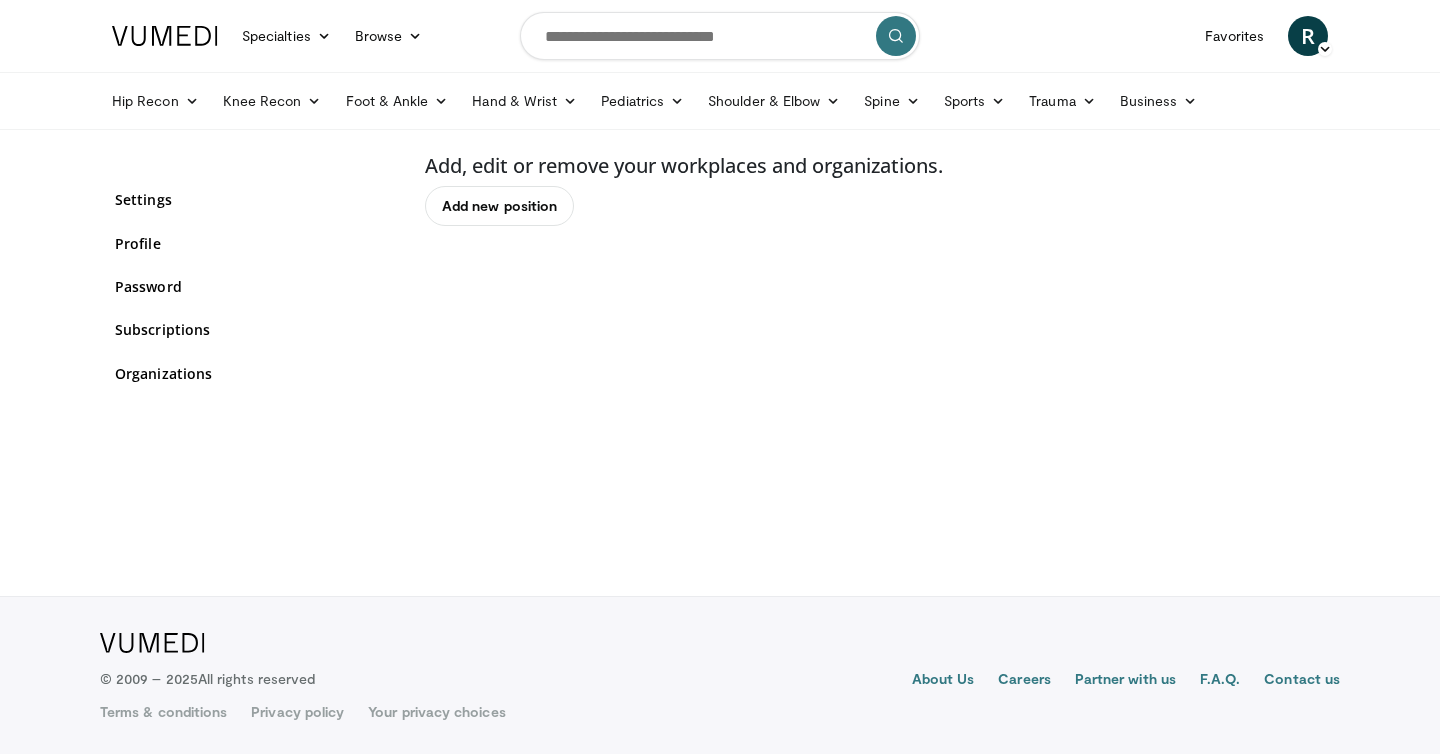 scroll, scrollTop: 0, scrollLeft: 0, axis: both 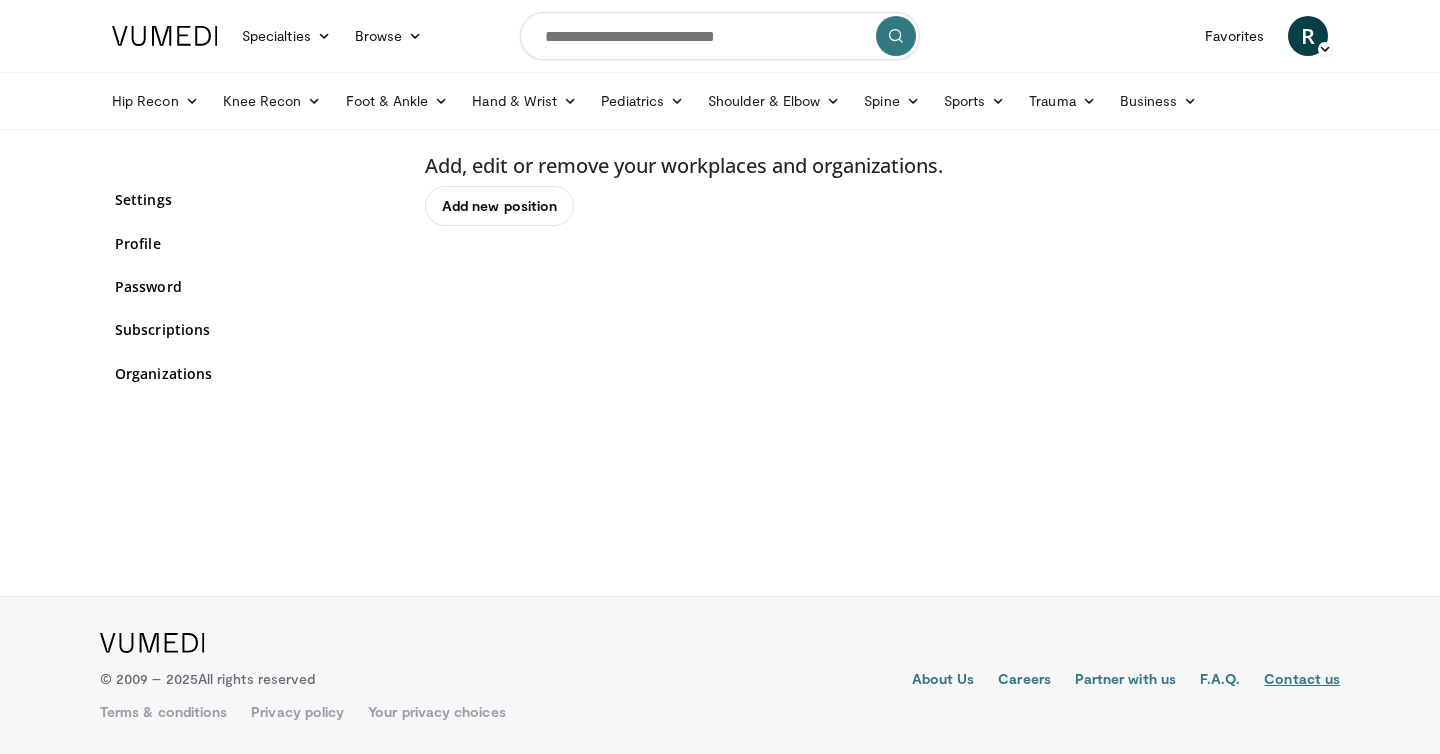 click on "Contact us" at bounding box center (1302, 681) 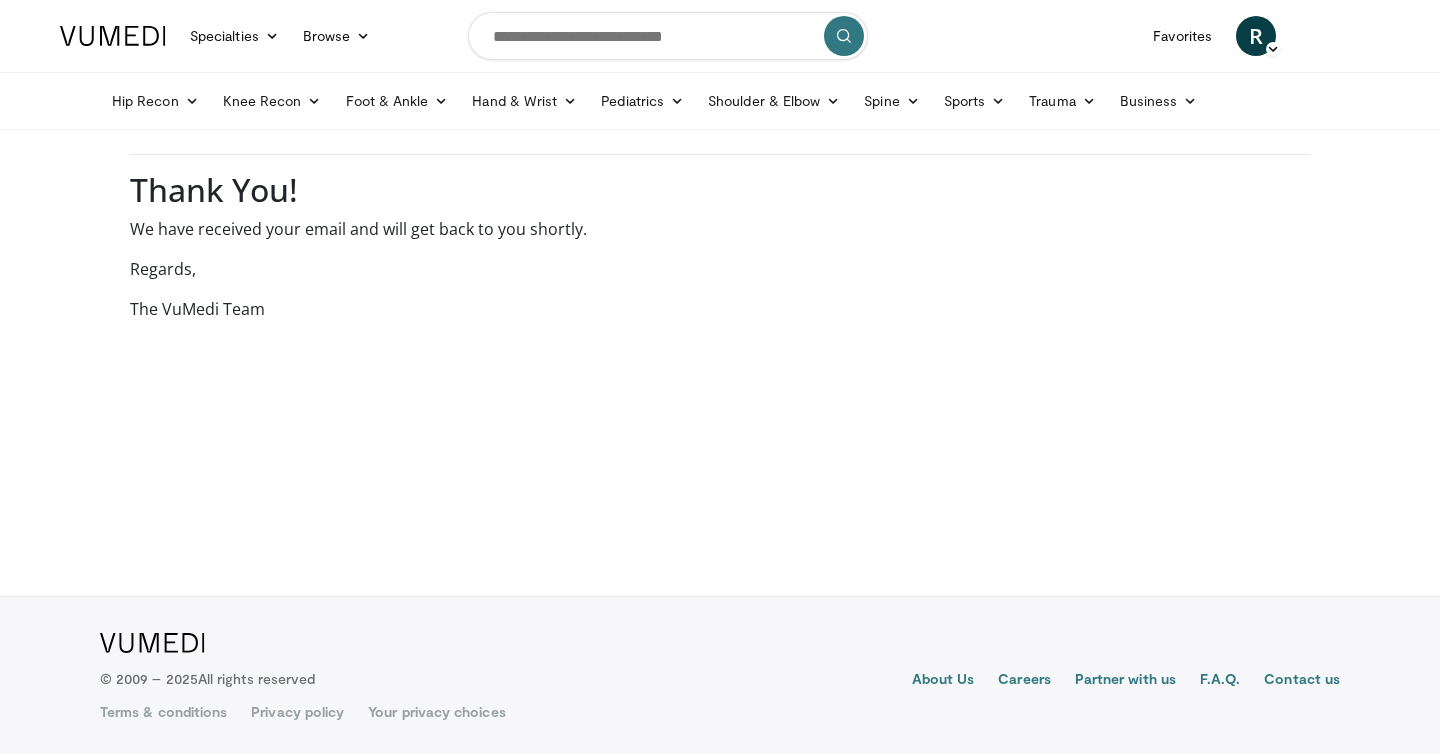 scroll, scrollTop: 0, scrollLeft: 0, axis: both 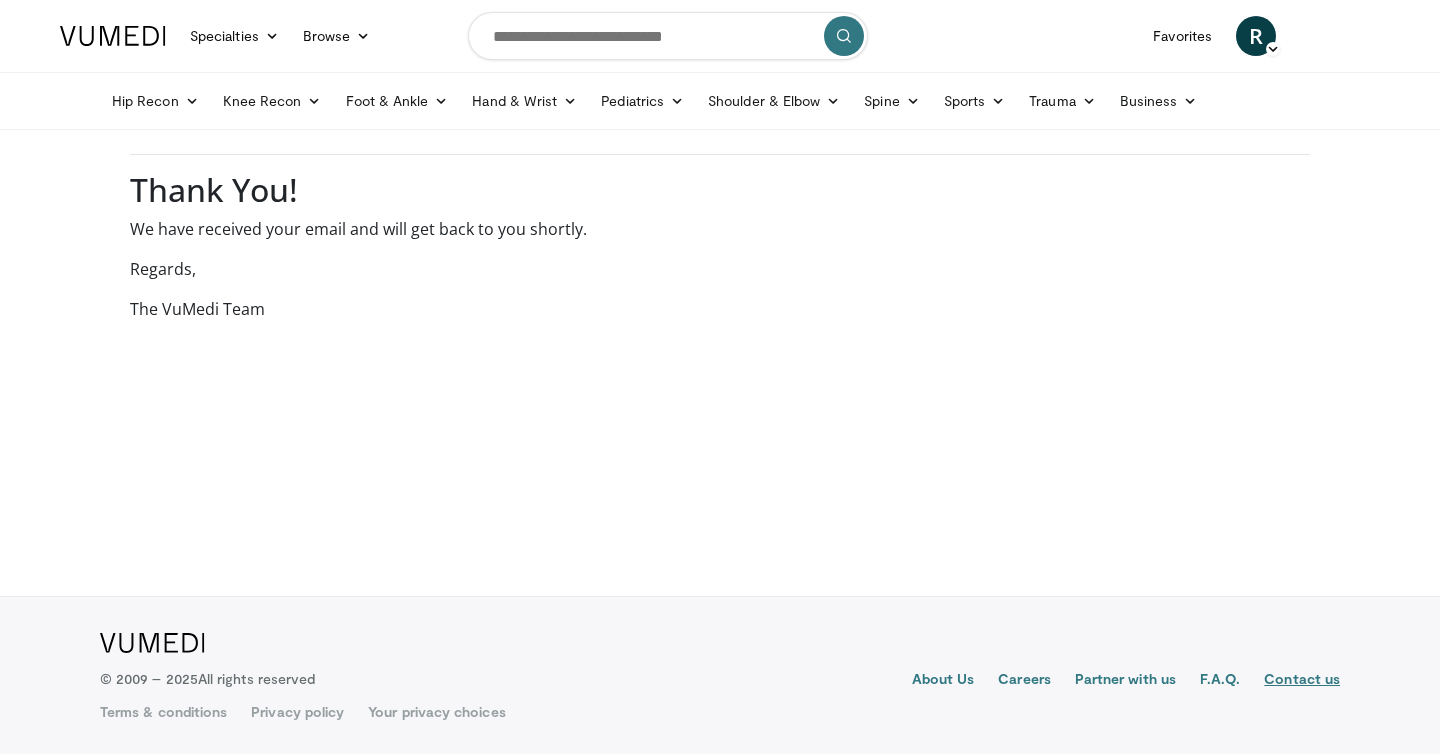 click on "Contact us" at bounding box center (1302, 681) 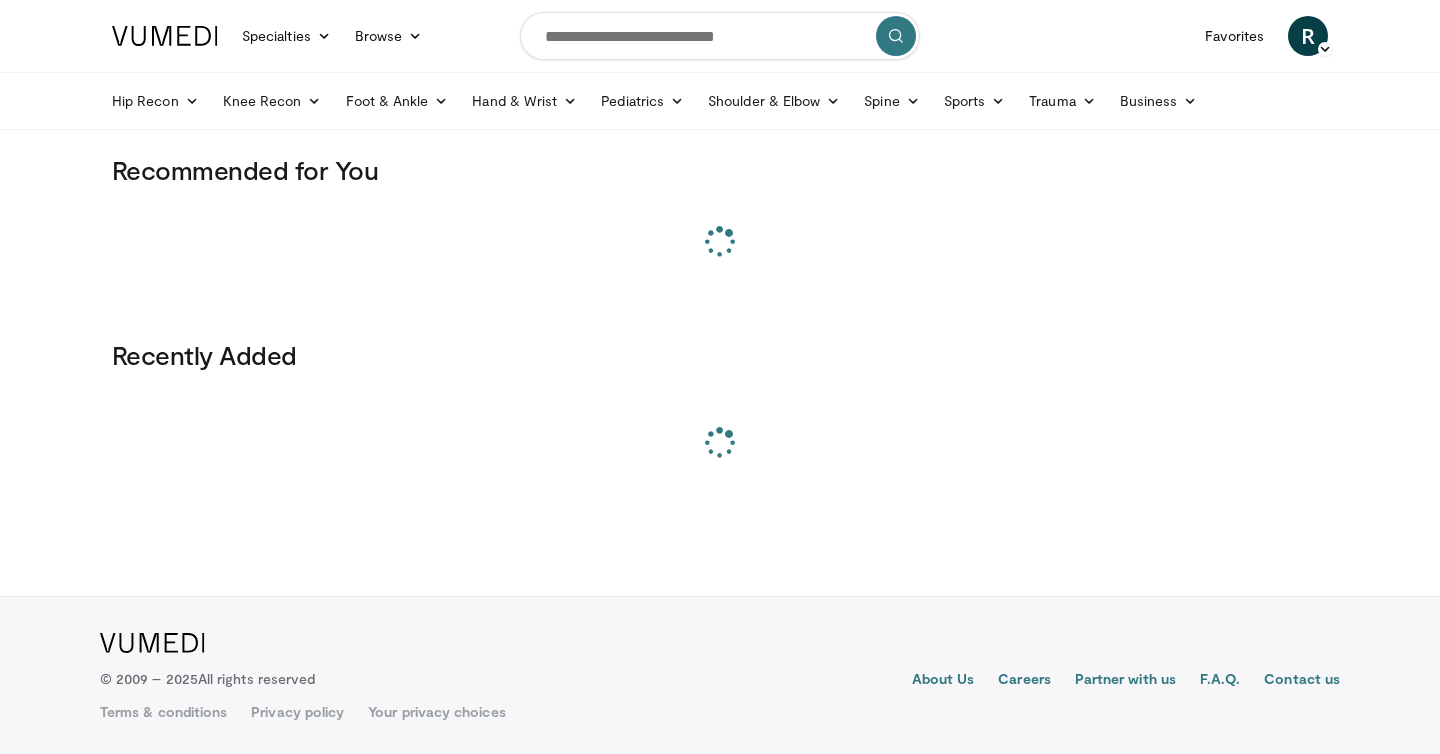 scroll, scrollTop: 0, scrollLeft: 0, axis: both 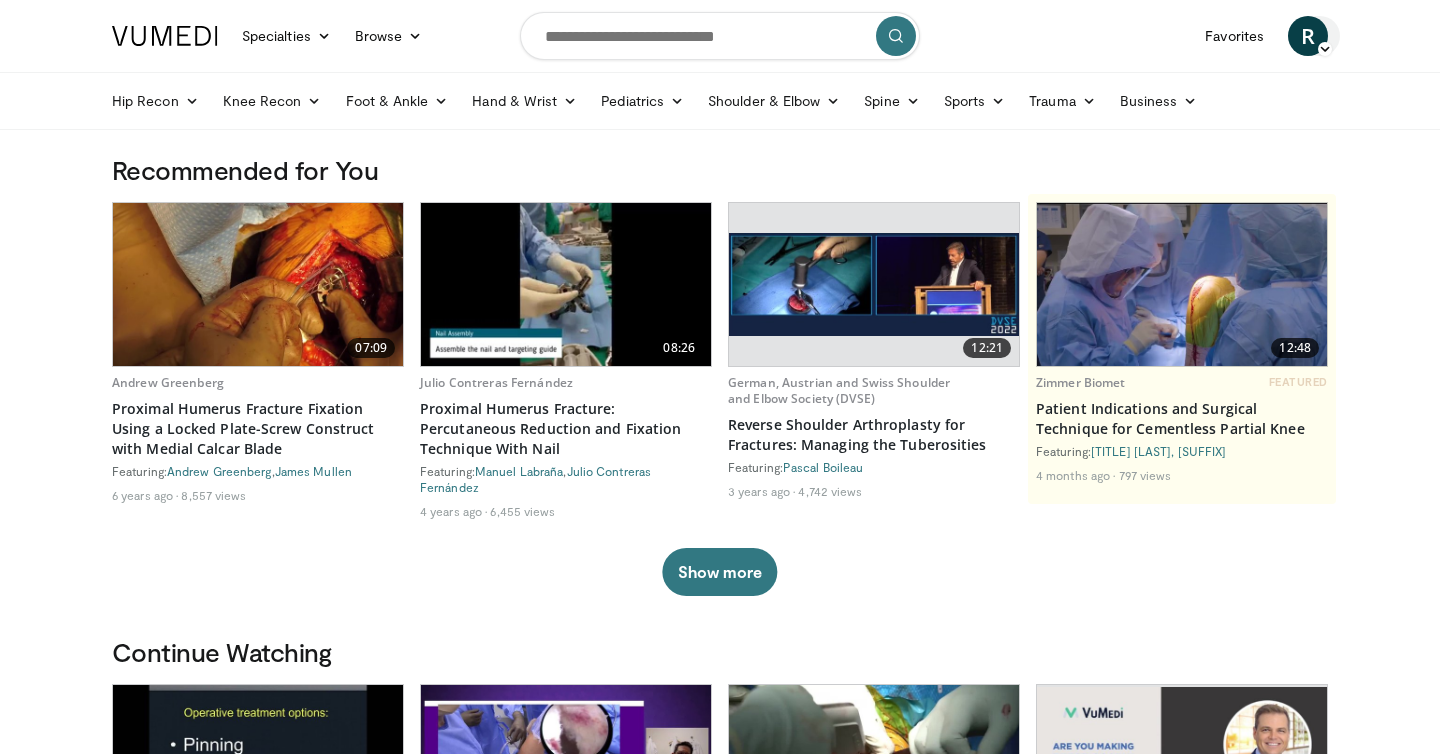 click on "R" at bounding box center [1308, 36] 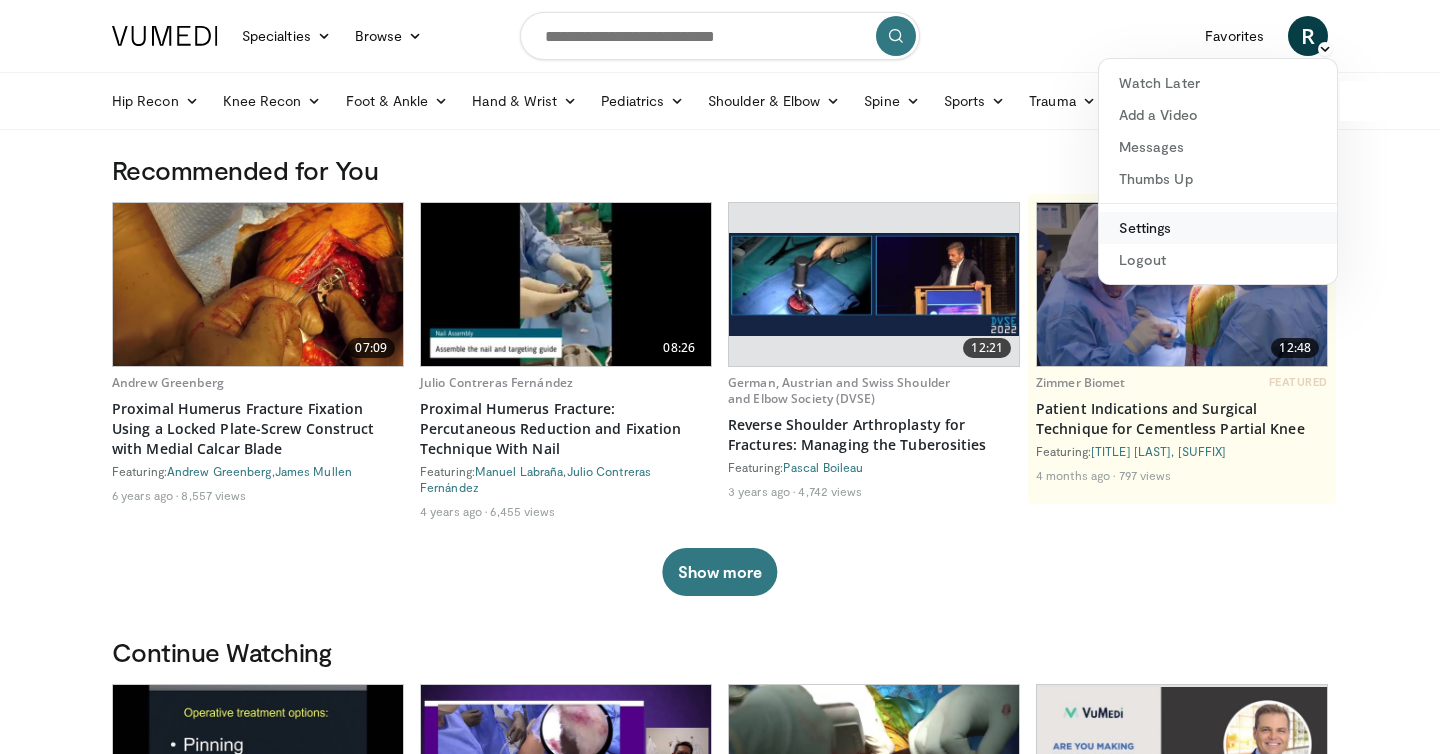 click on "Settings" at bounding box center (1218, 228) 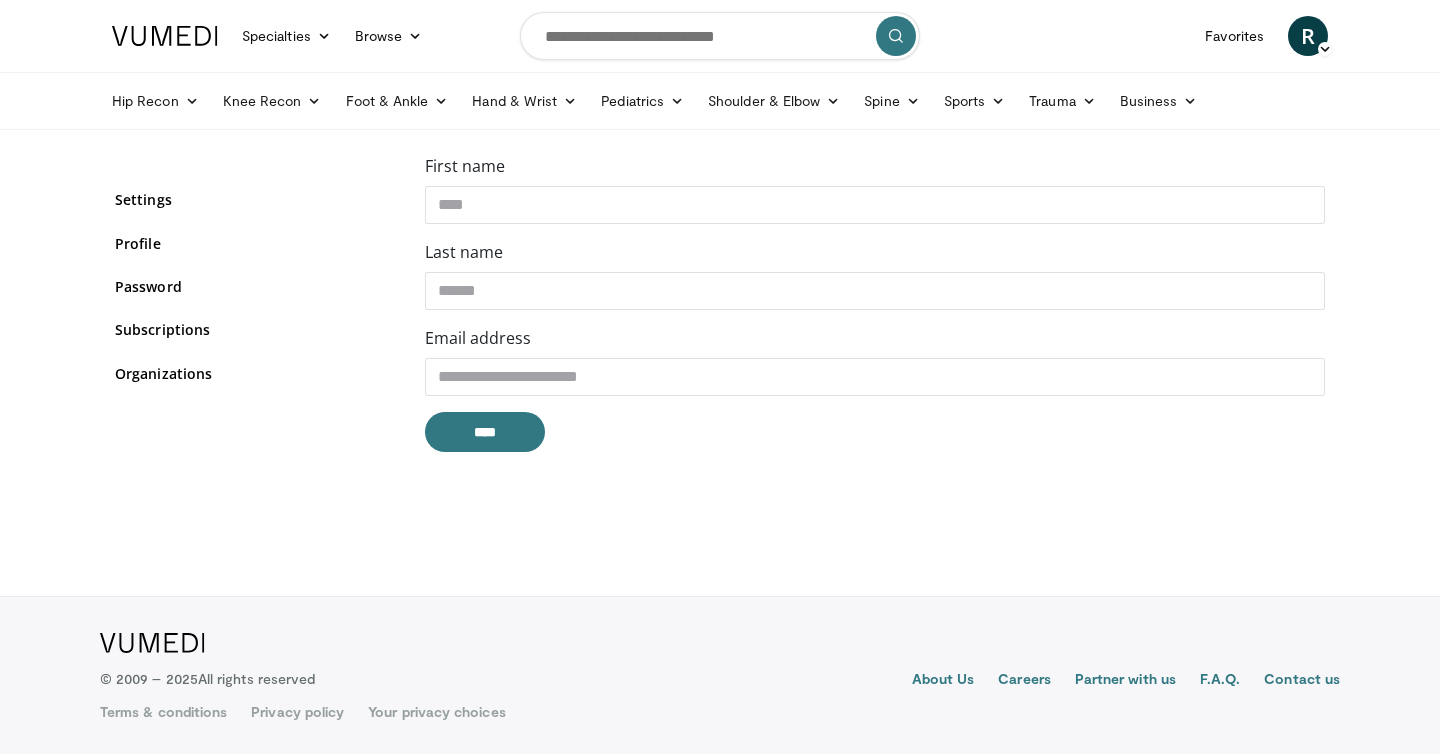 scroll, scrollTop: 0, scrollLeft: 0, axis: both 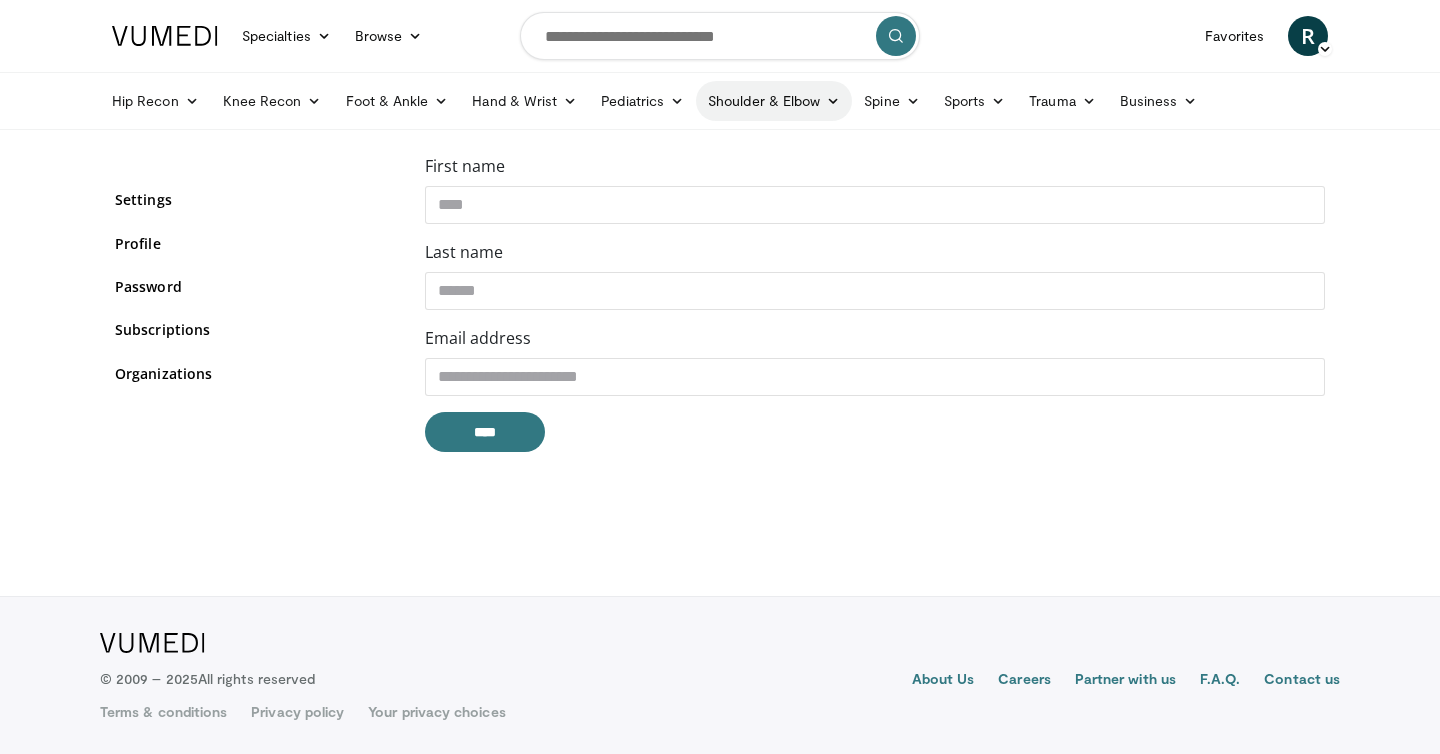 click on "Shoulder & Elbow" at bounding box center [774, 101] 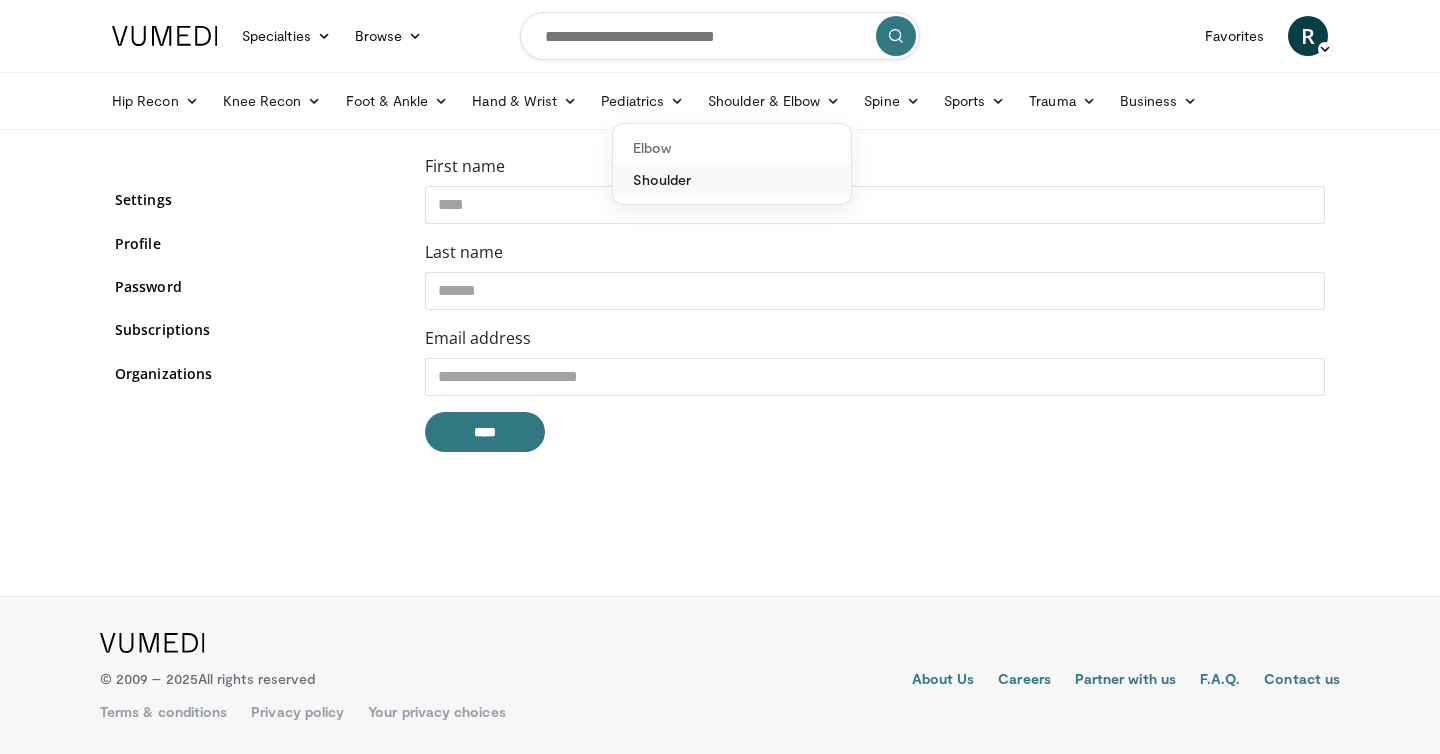 click on "Shoulder" at bounding box center [732, 180] 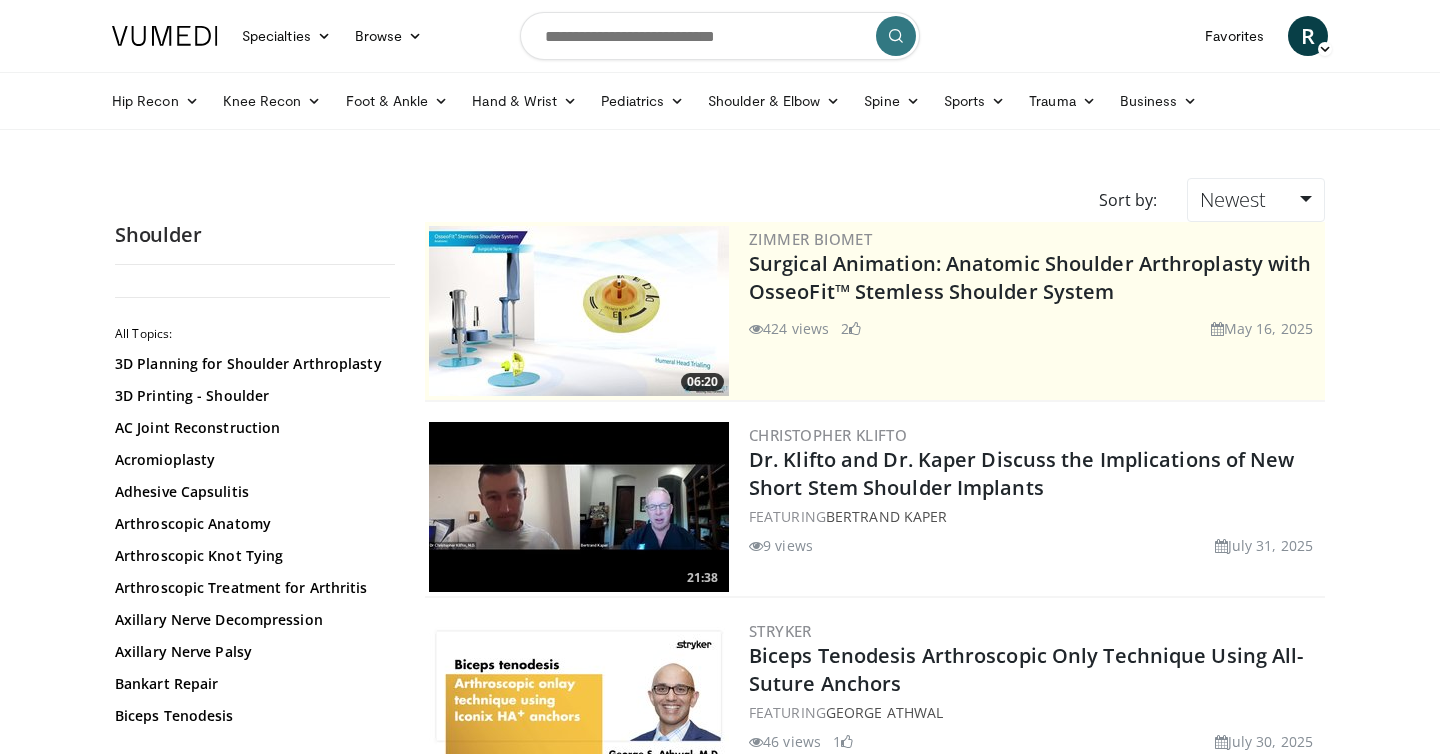 scroll, scrollTop: 0, scrollLeft: 0, axis: both 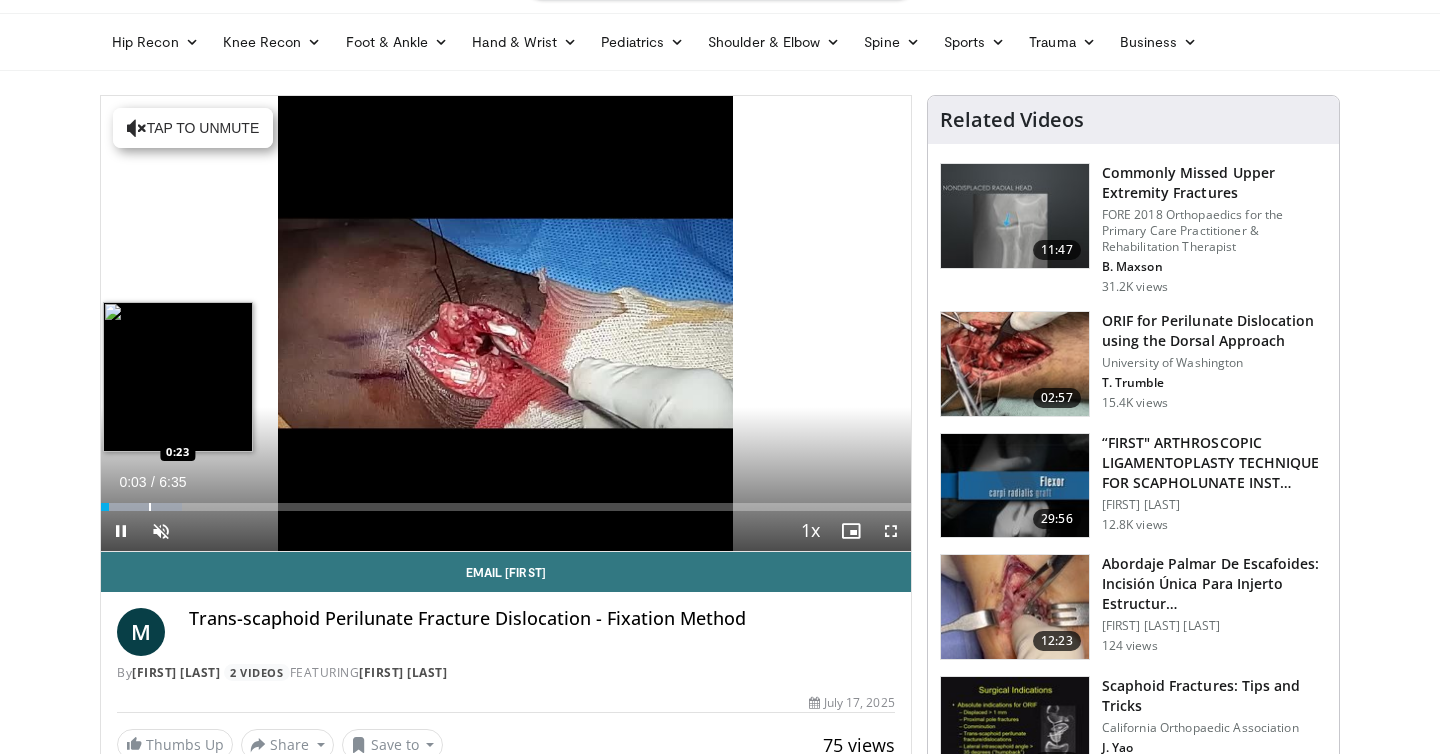 click at bounding box center (150, 507) 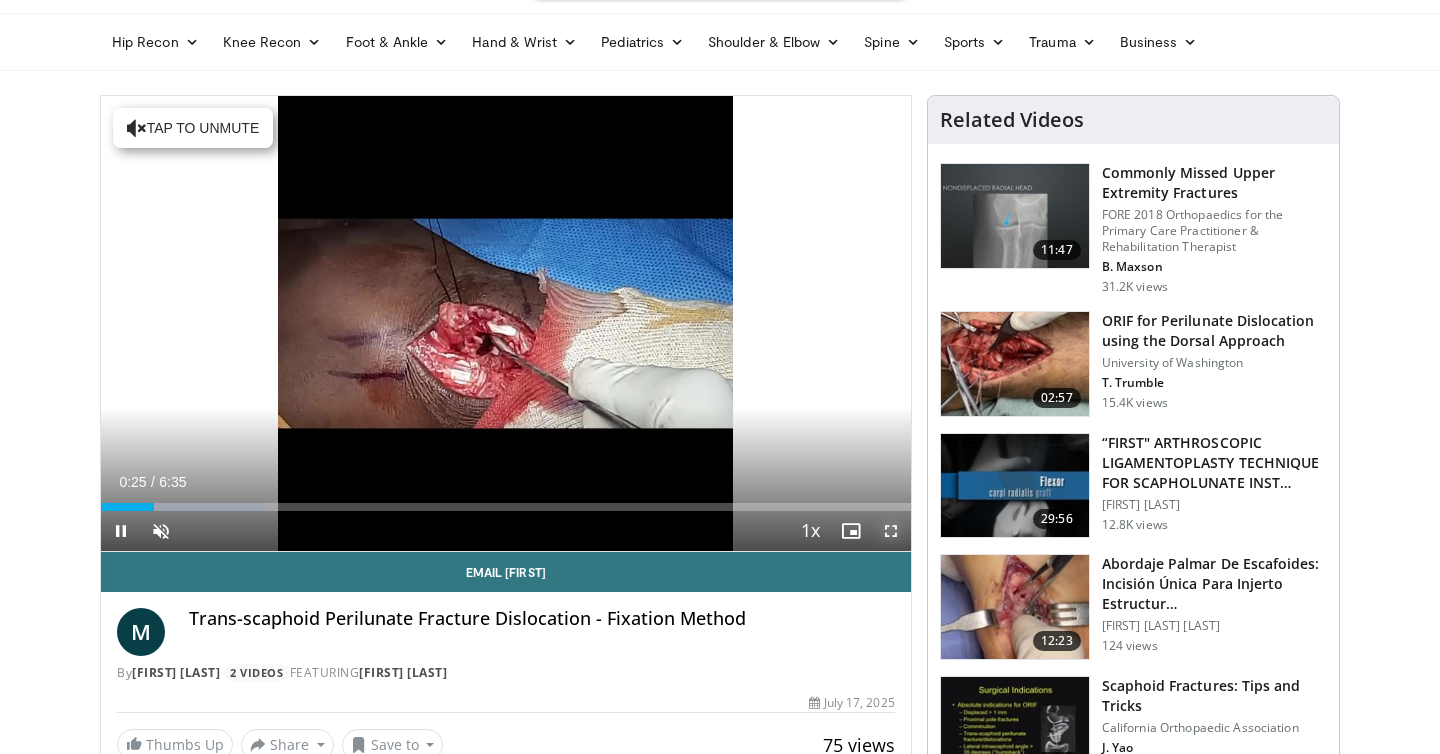click at bounding box center [891, 531] 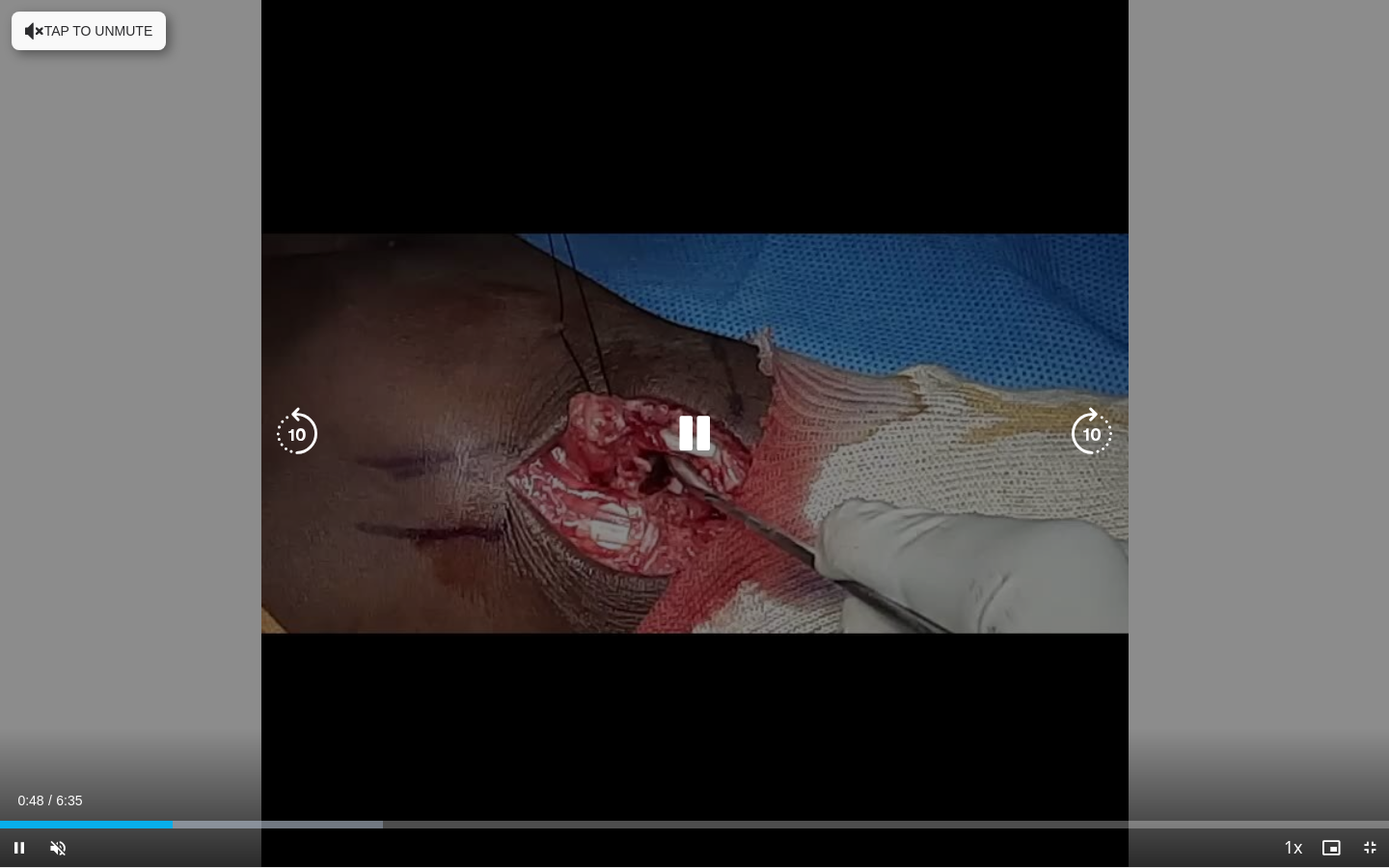 click at bounding box center (1092, 434) 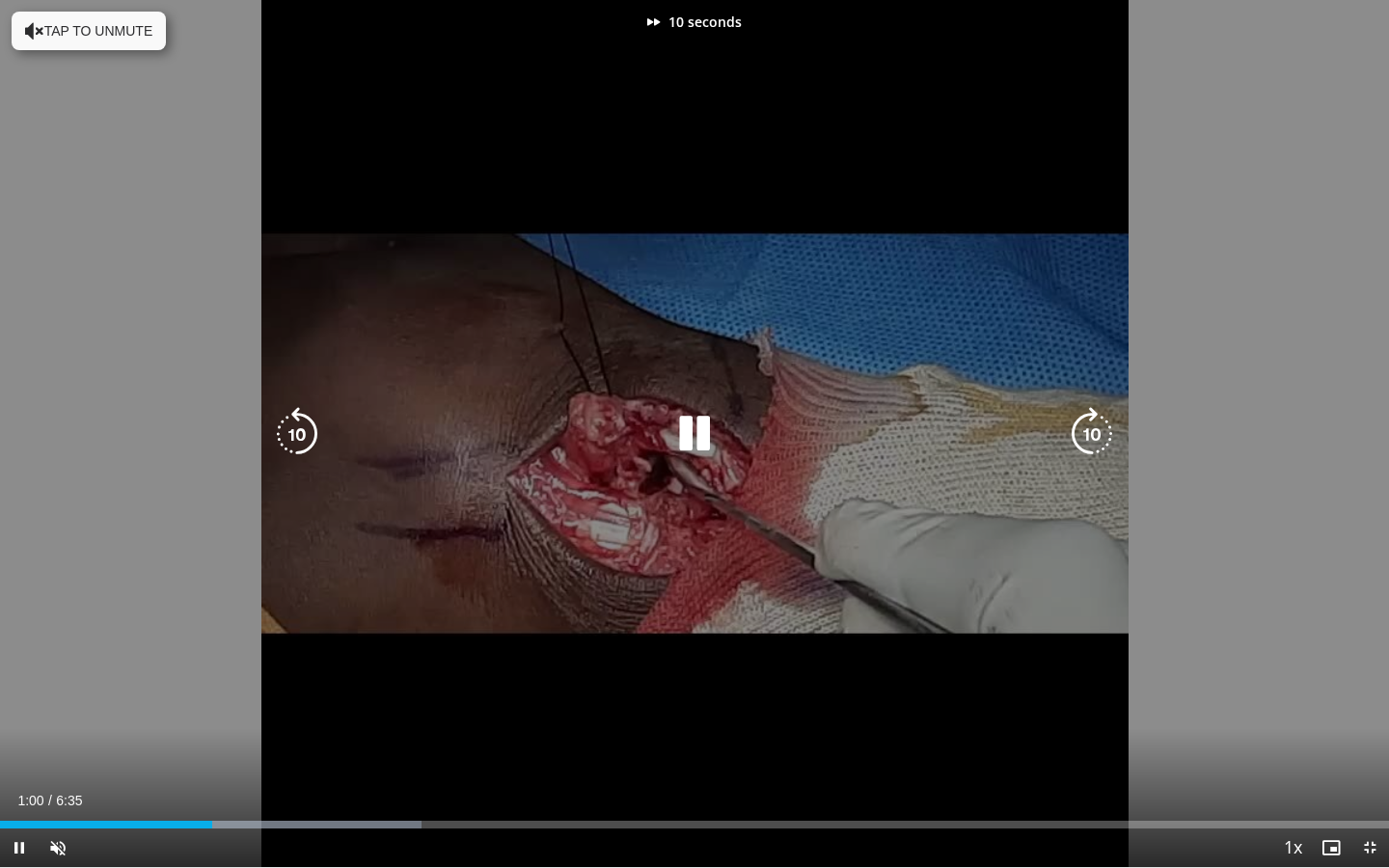 click at bounding box center (1092, 434) 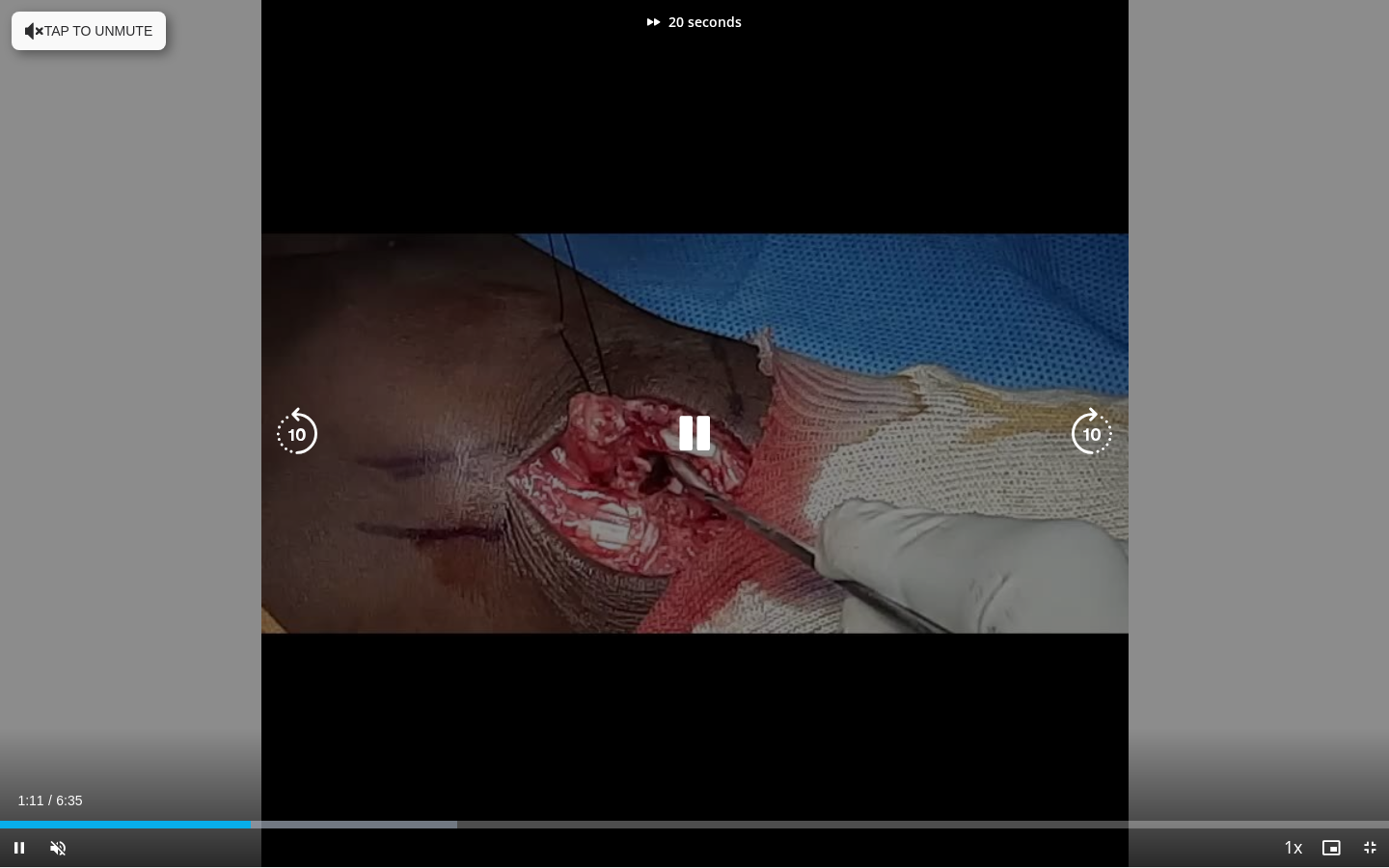 click at bounding box center [1092, 434] 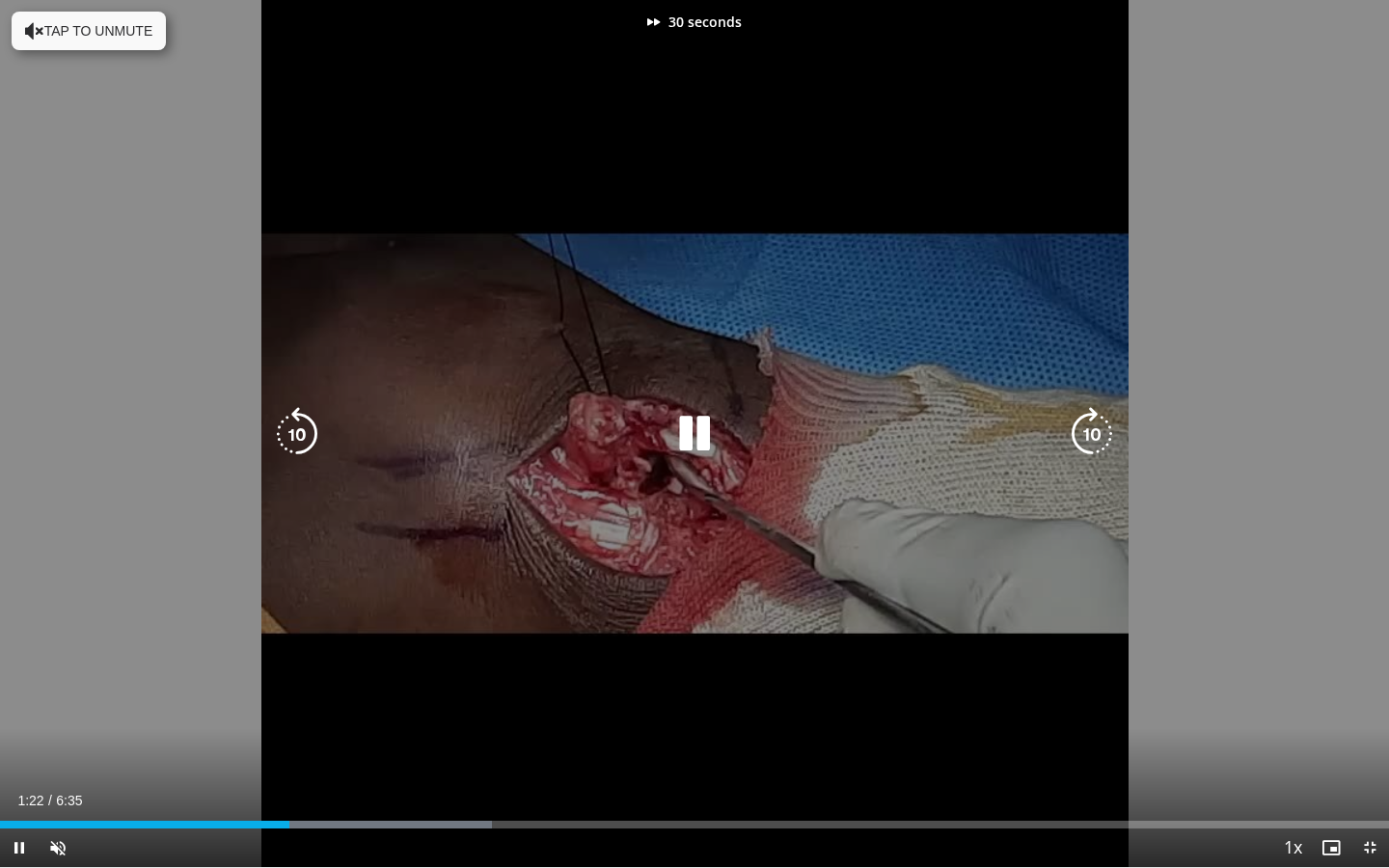 click at bounding box center (1092, 434) 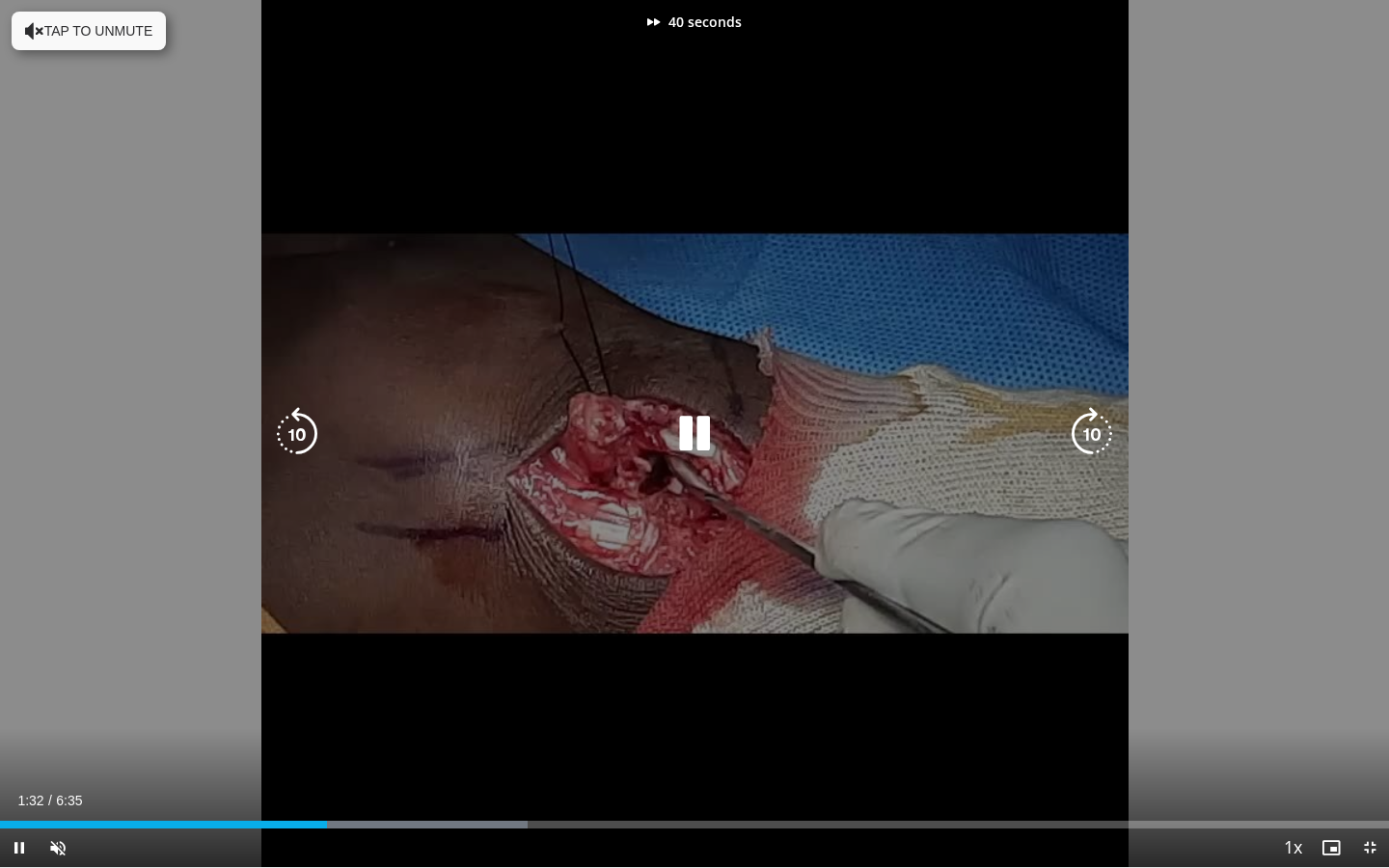 click at bounding box center [1092, 434] 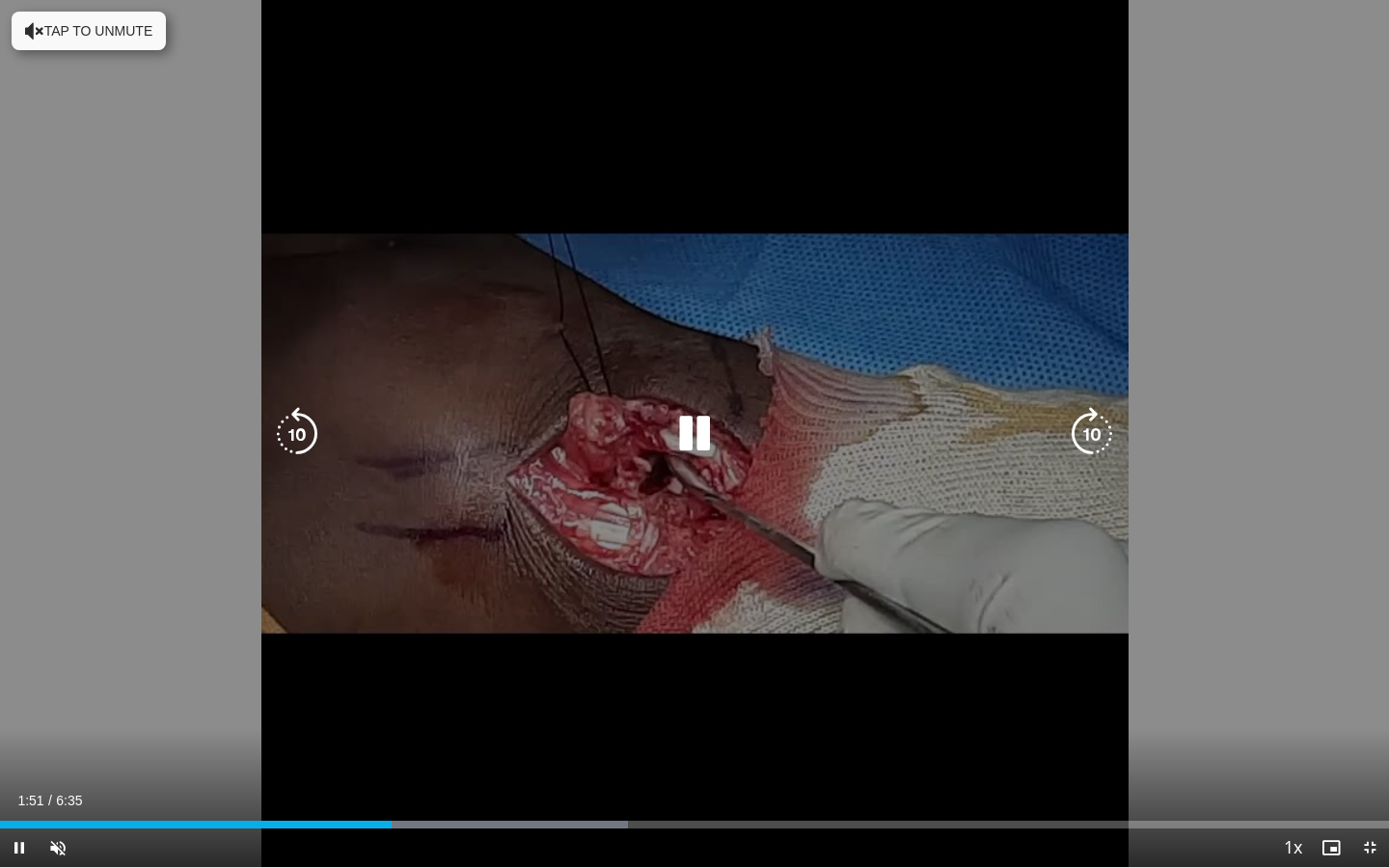 click at bounding box center [1092, 434] 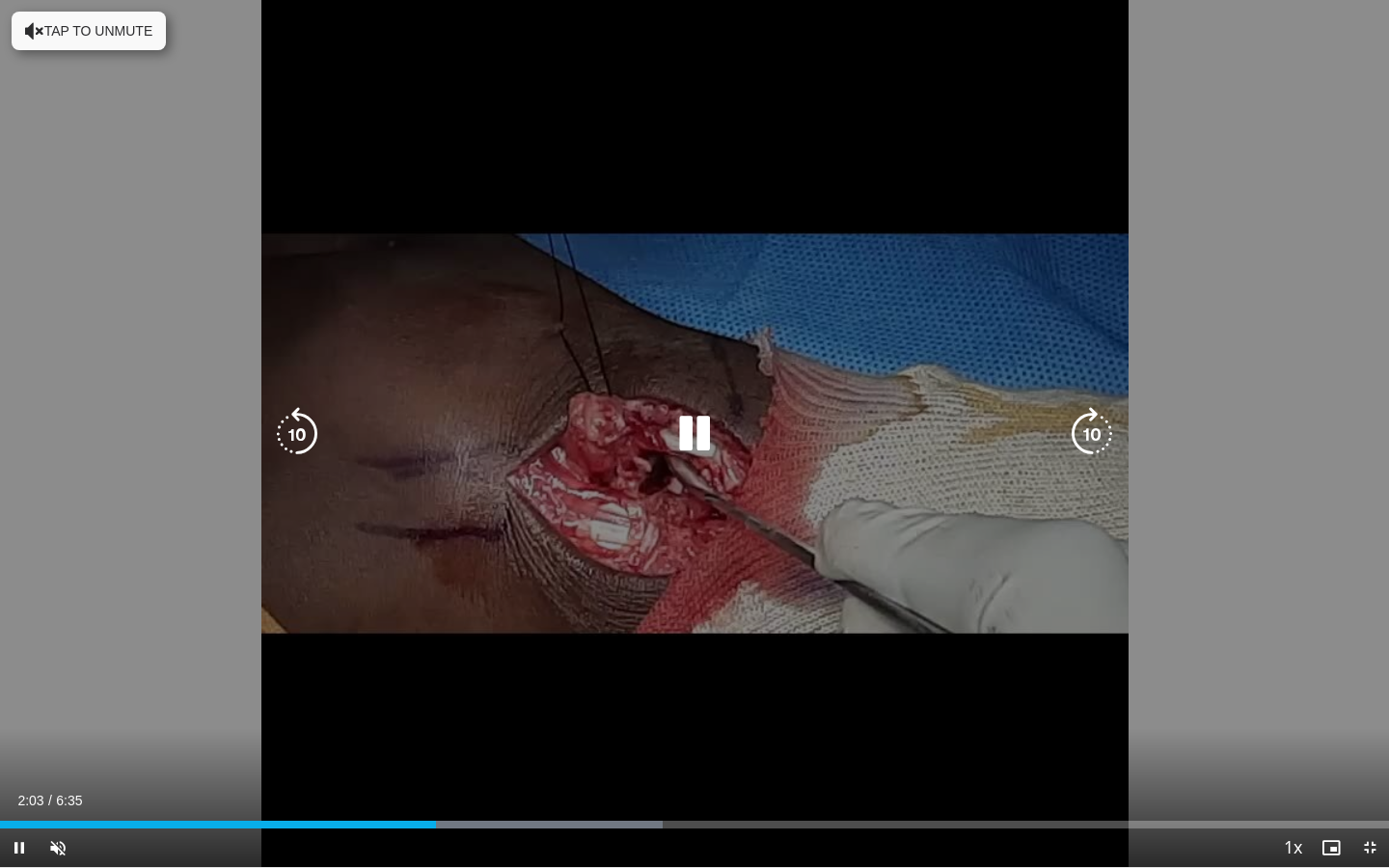 click at bounding box center [1092, 434] 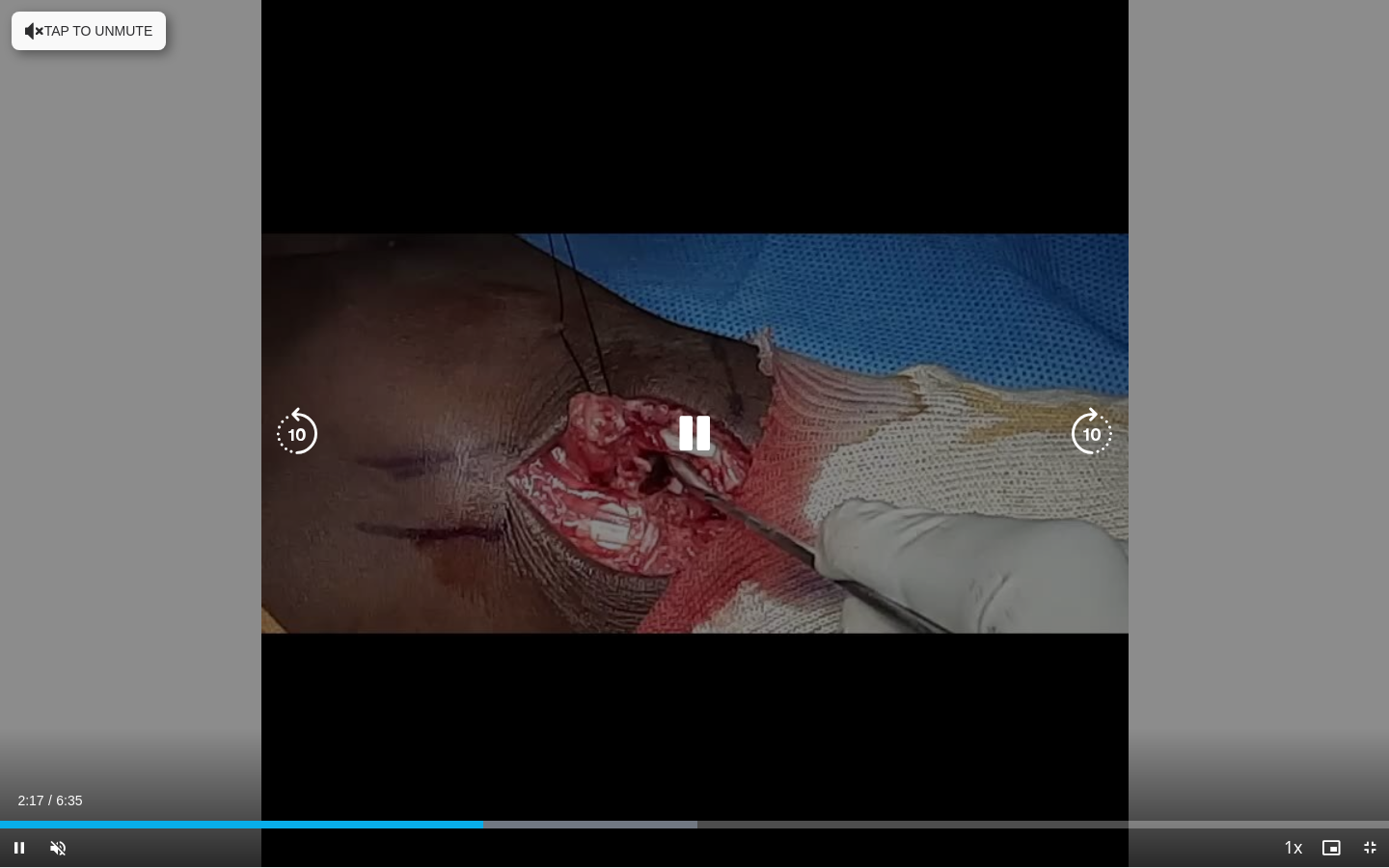 click at bounding box center [1092, 434] 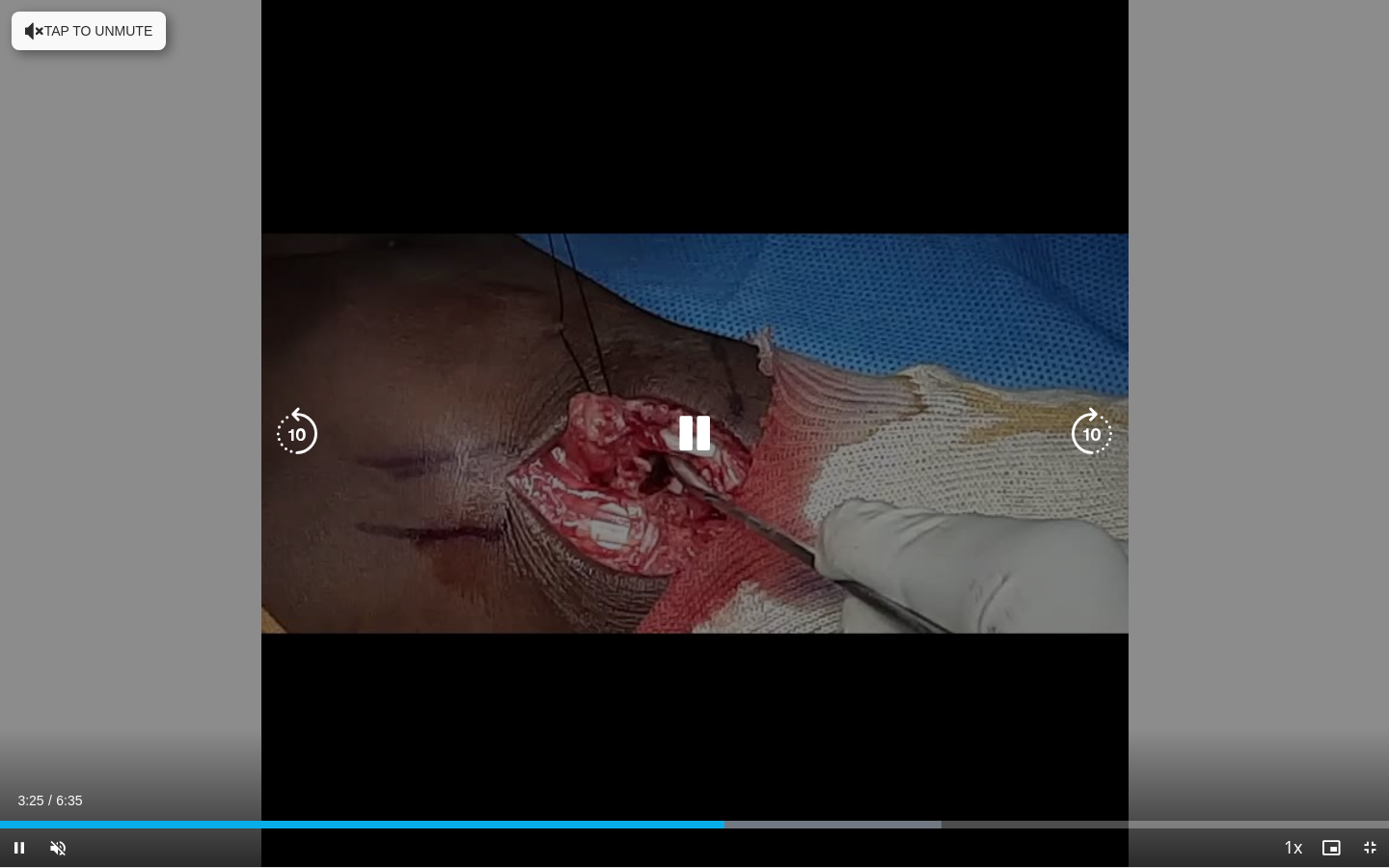 click at bounding box center (1092, 434) 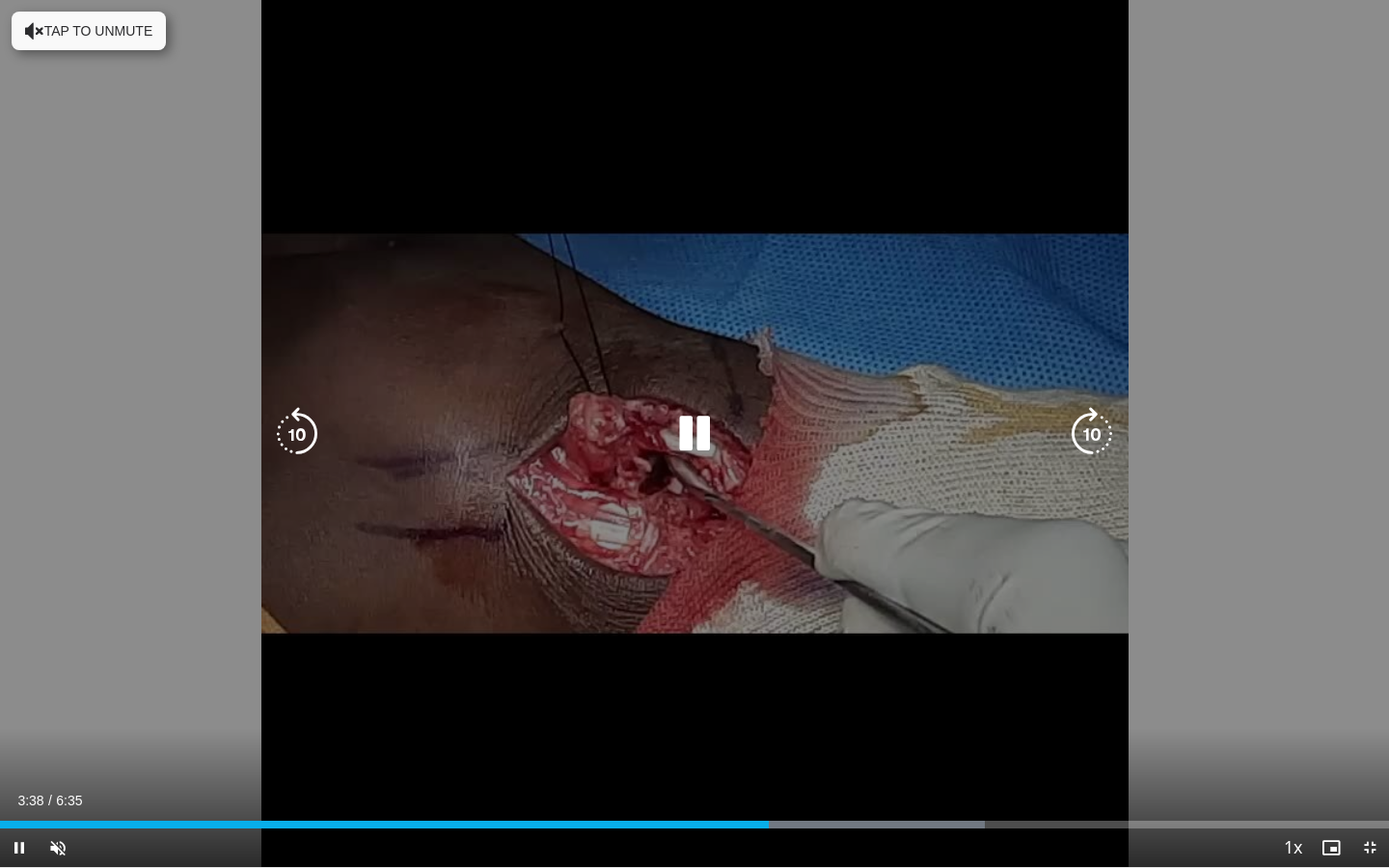 click at bounding box center [1092, 434] 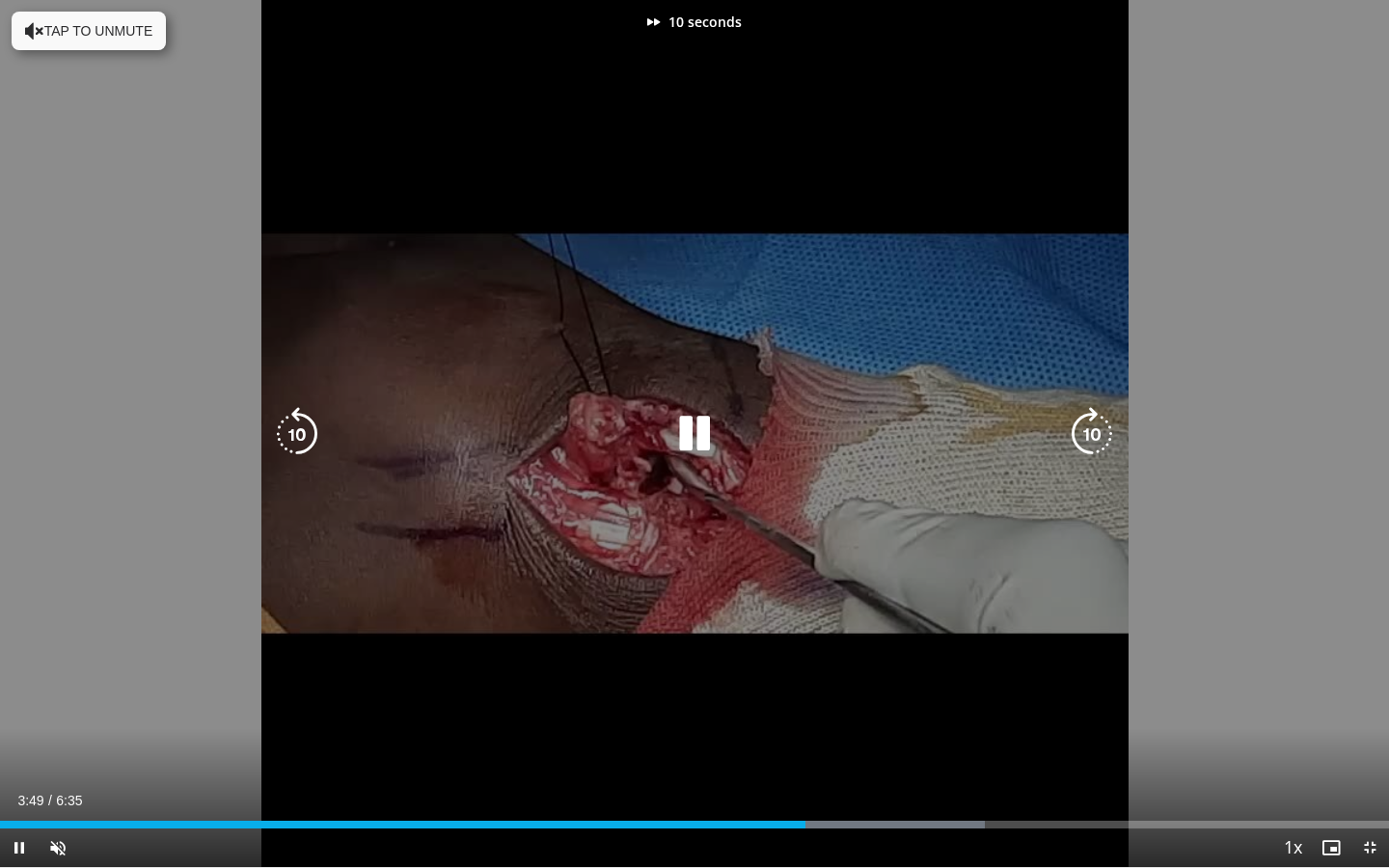 click at bounding box center [1092, 434] 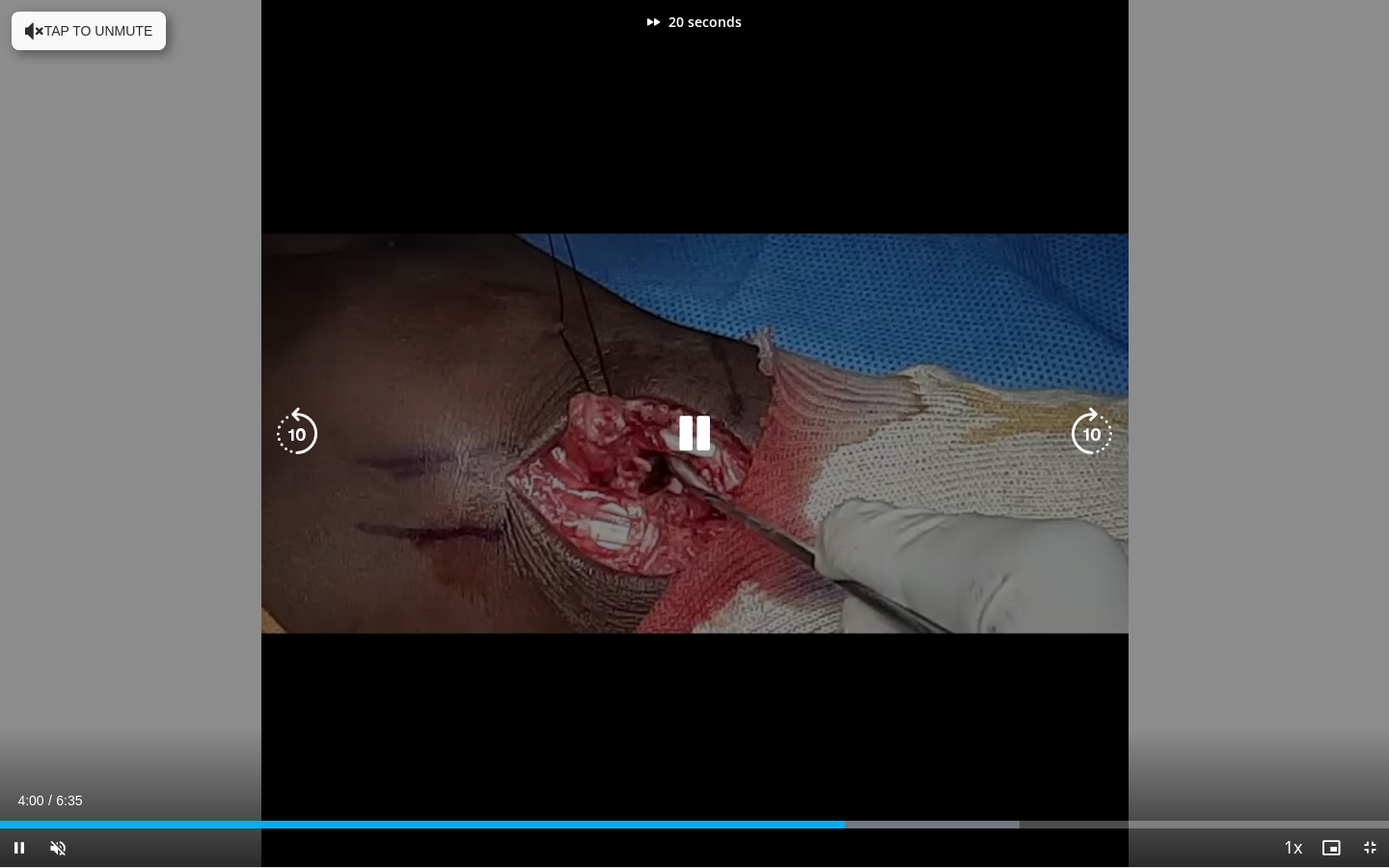 click at bounding box center (1092, 434) 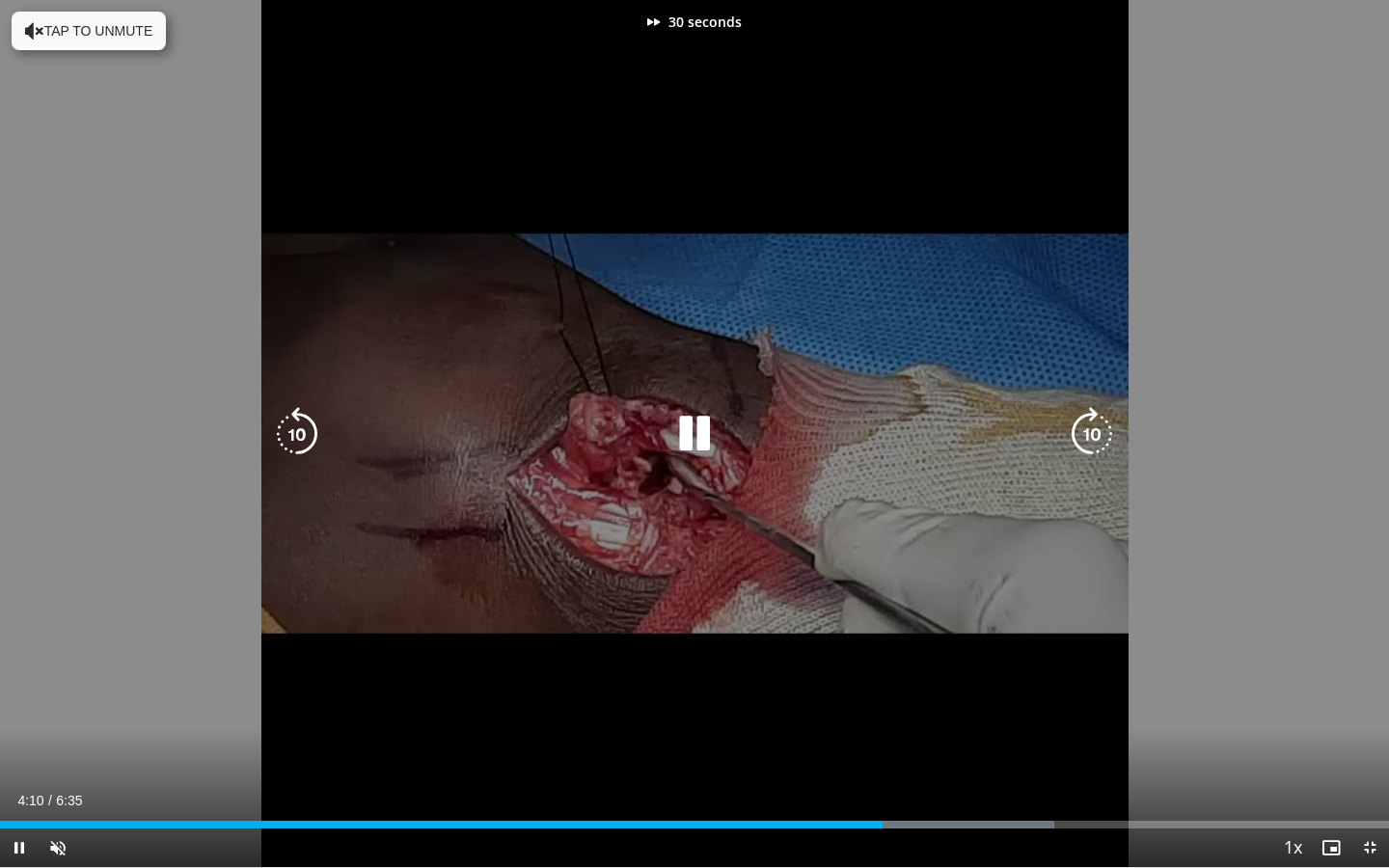 click at bounding box center (1092, 434) 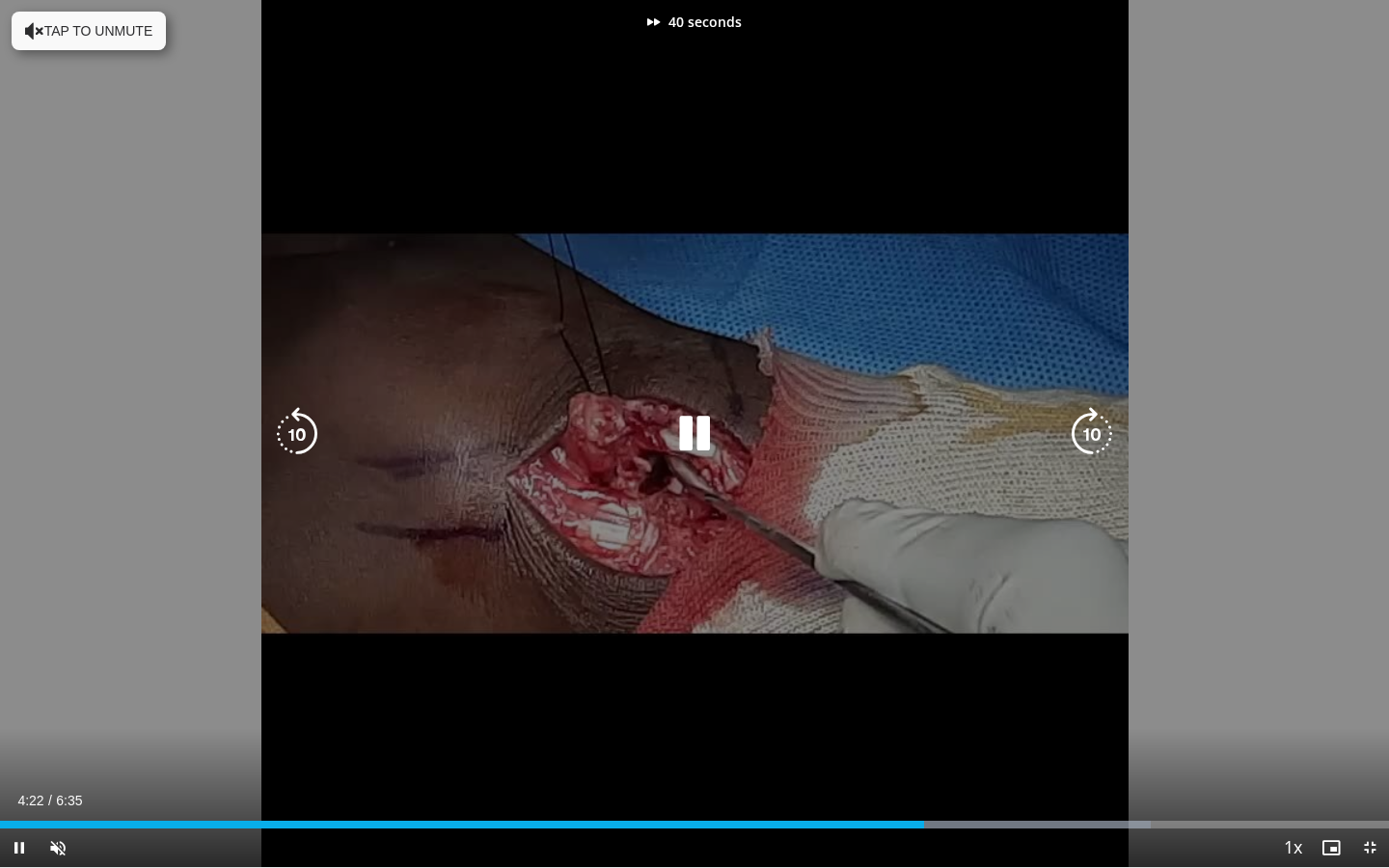 click at bounding box center (1092, 434) 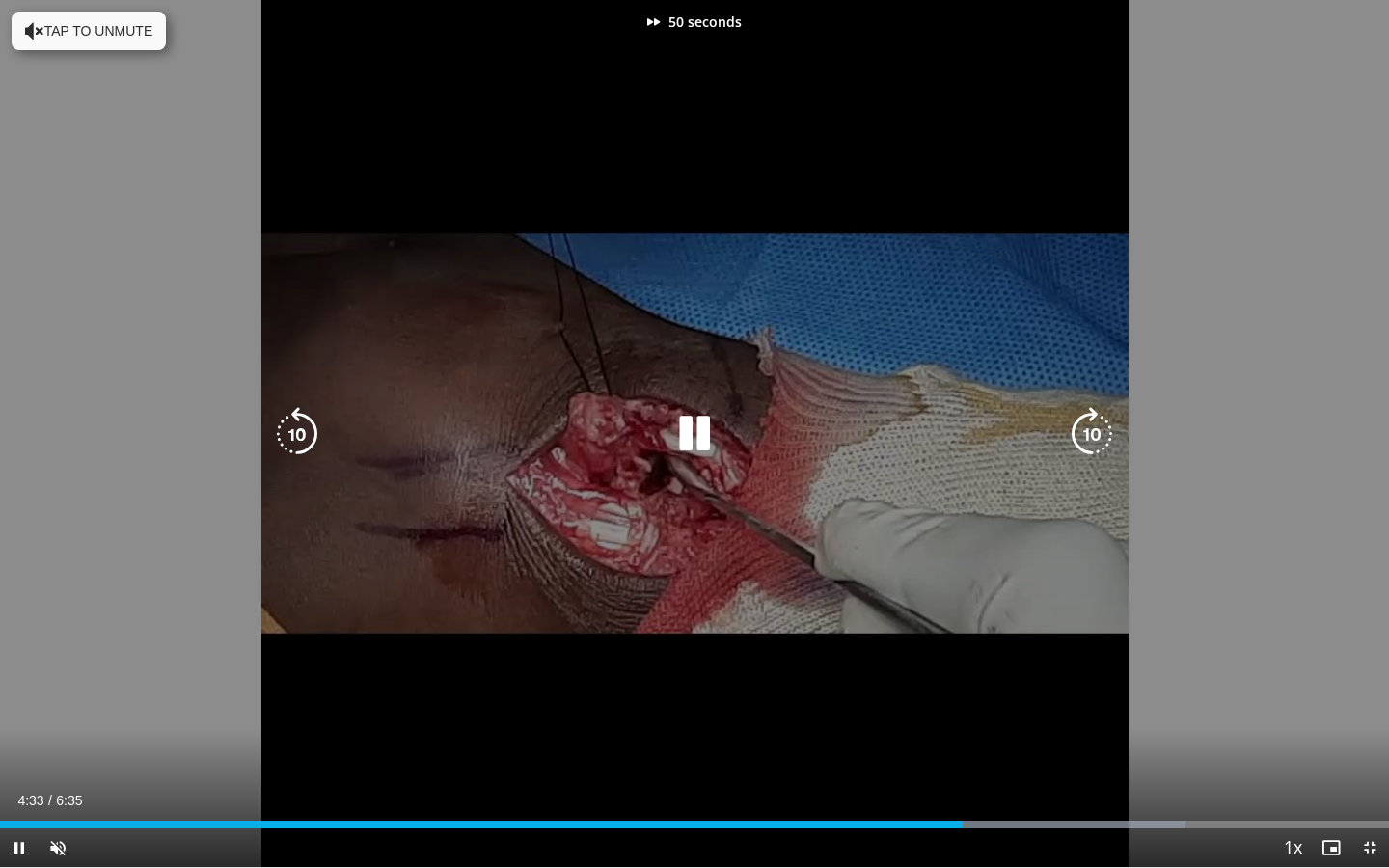 click at bounding box center (1092, 434) 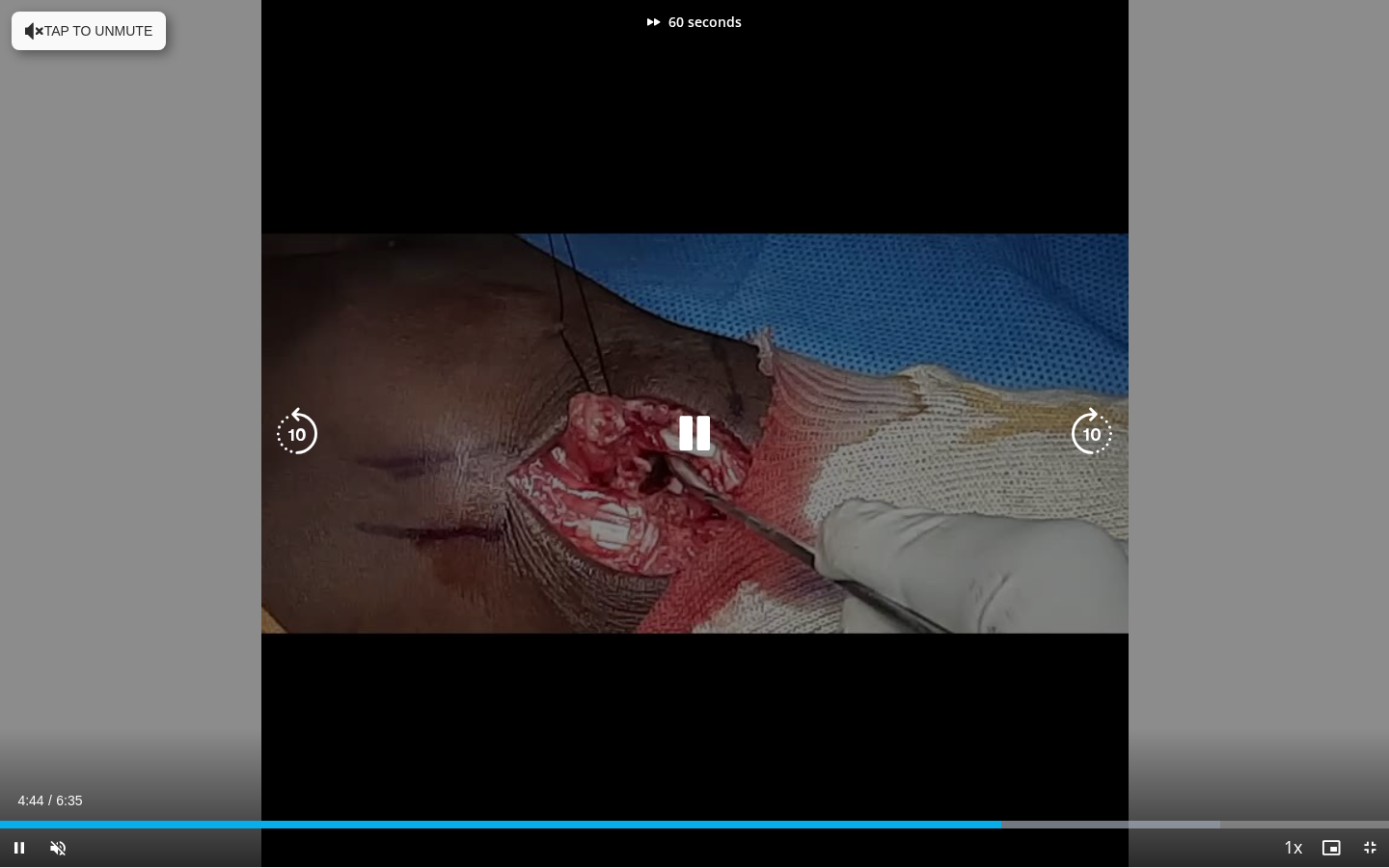 click at bounding box center [1092, 434] 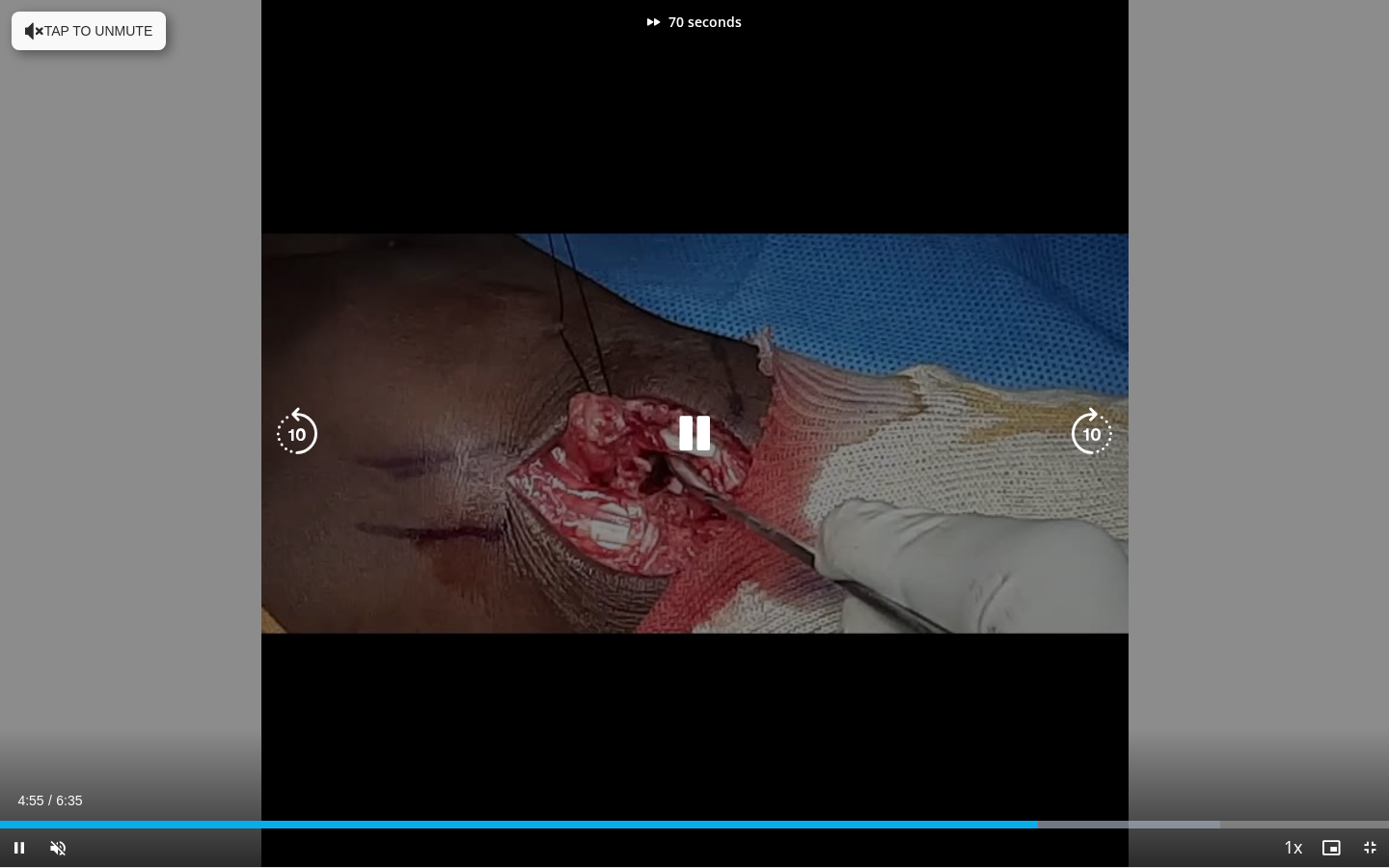 click at bounding box center (1092, 434) 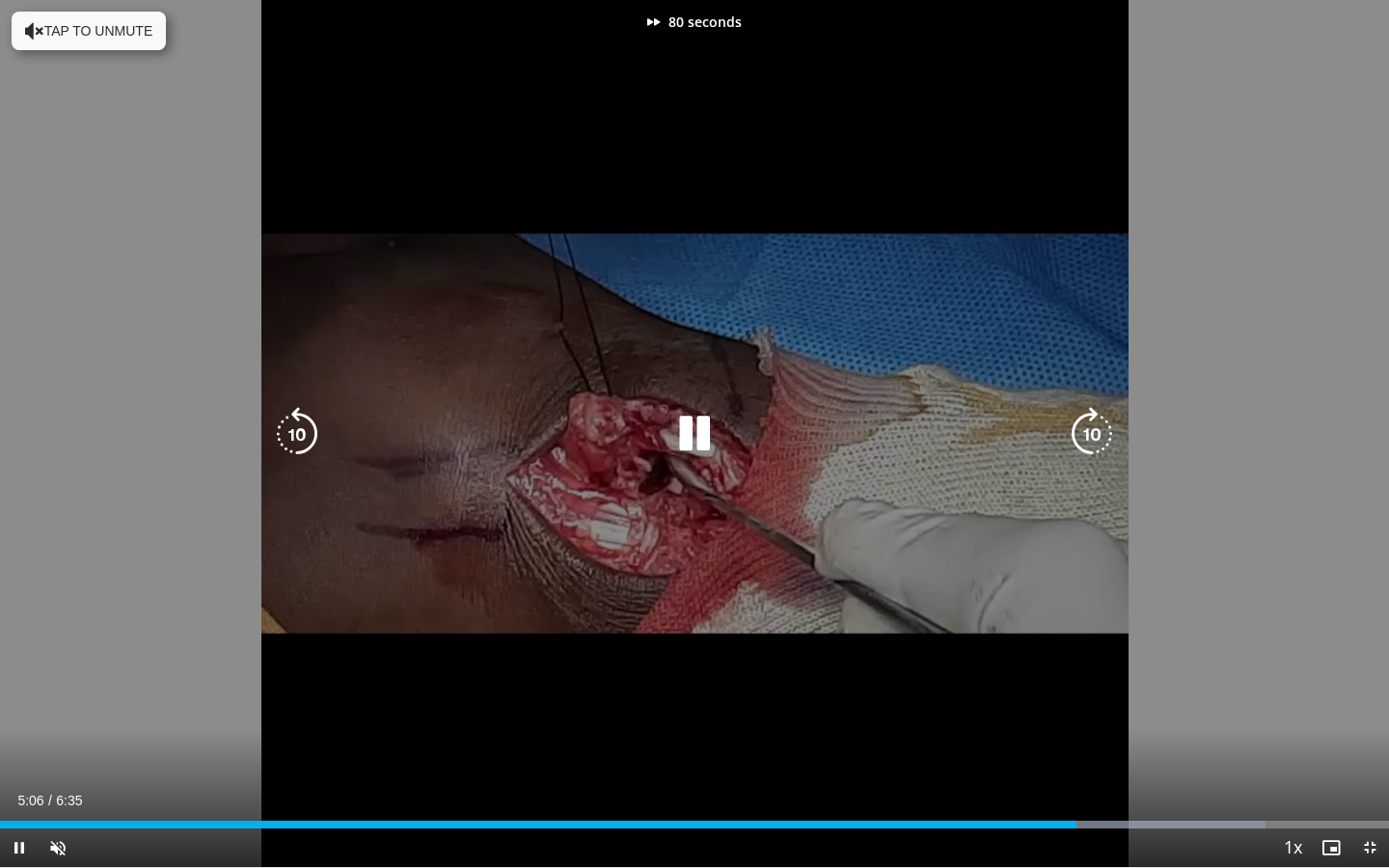 click at bounding box center (1092, 434) 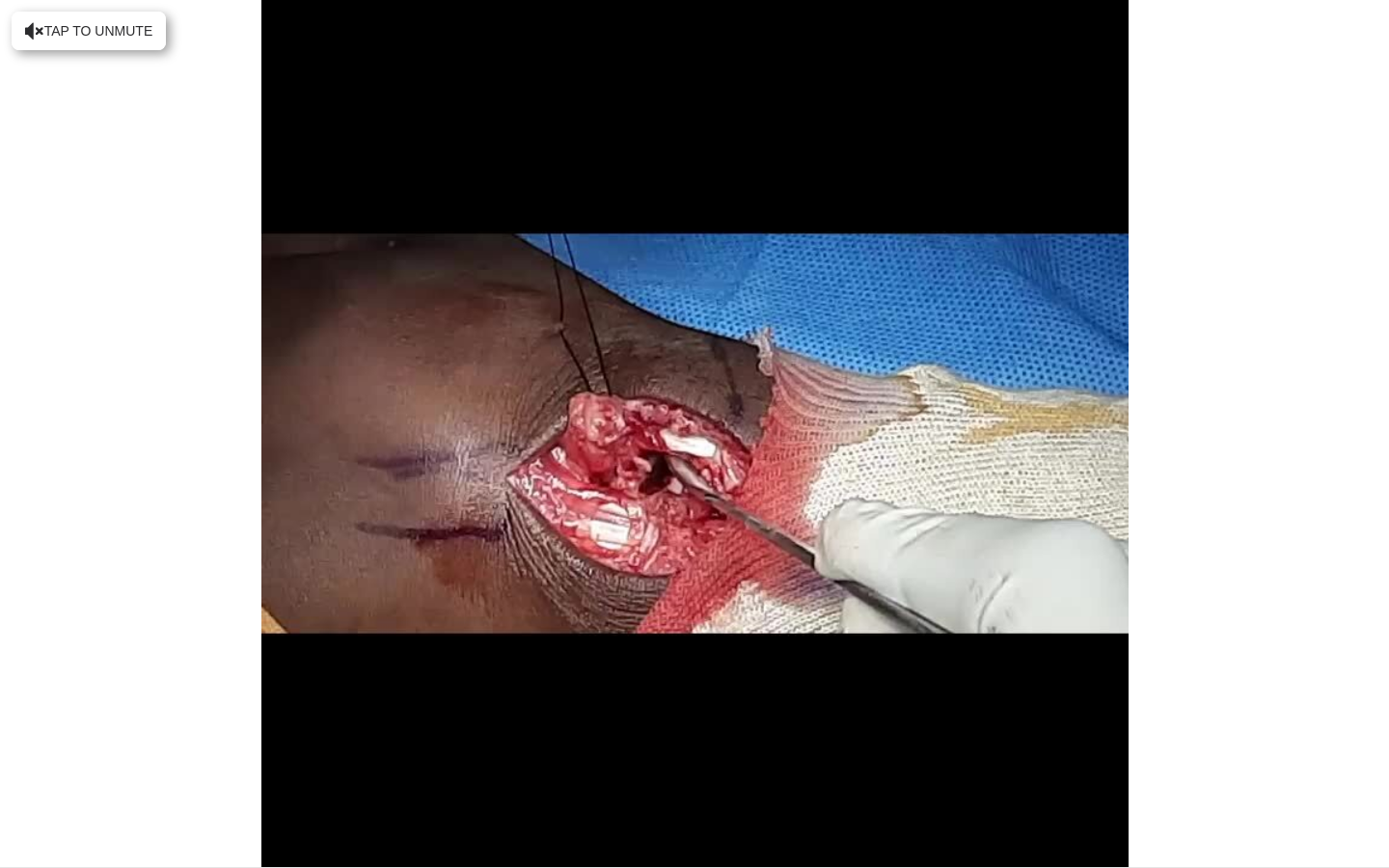 click on "90 seconds
Tap to unmute" at bounding box center (694, 433) 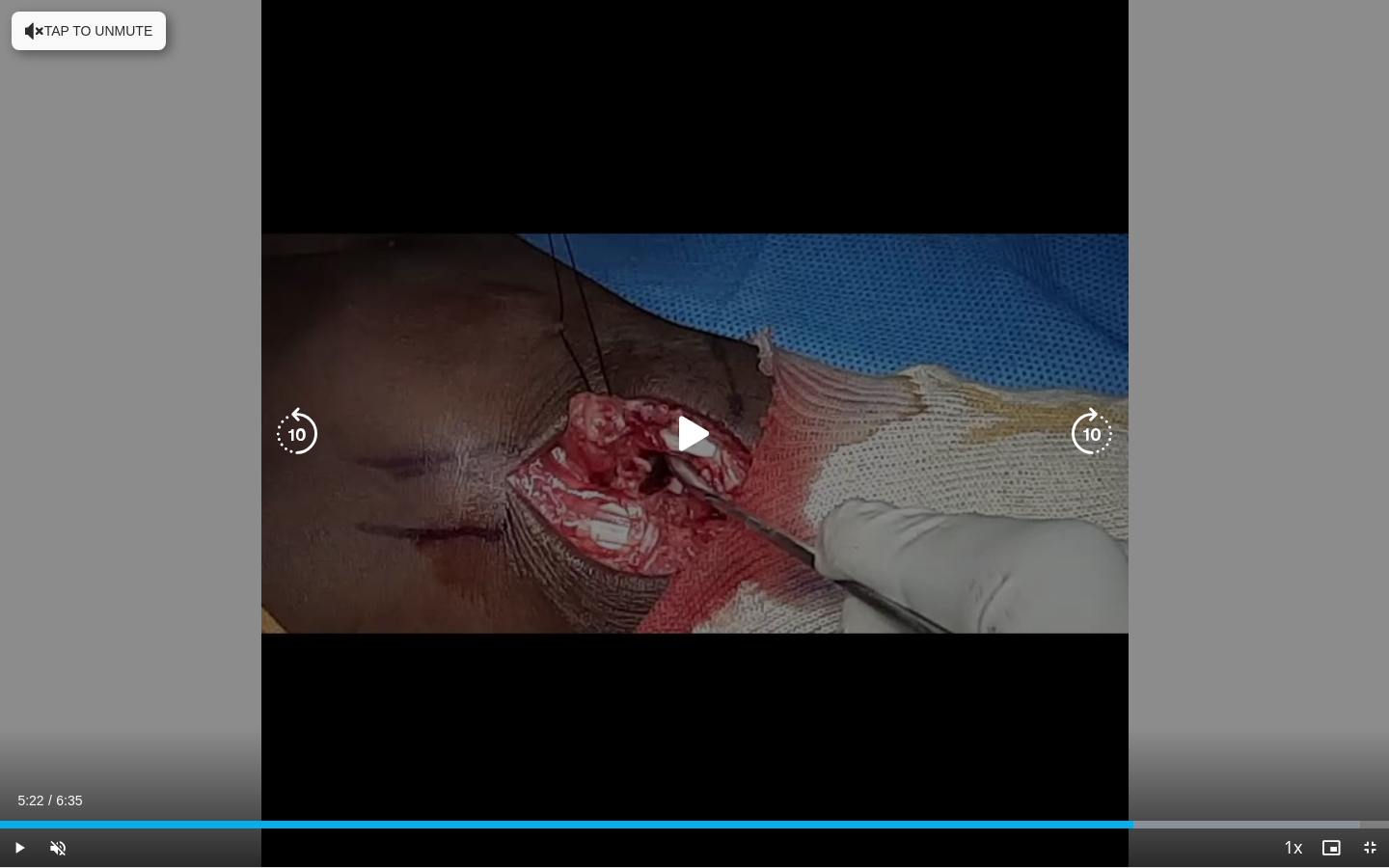click on "90 seconds
Tap to unmute" at bounding box center [694, 433] 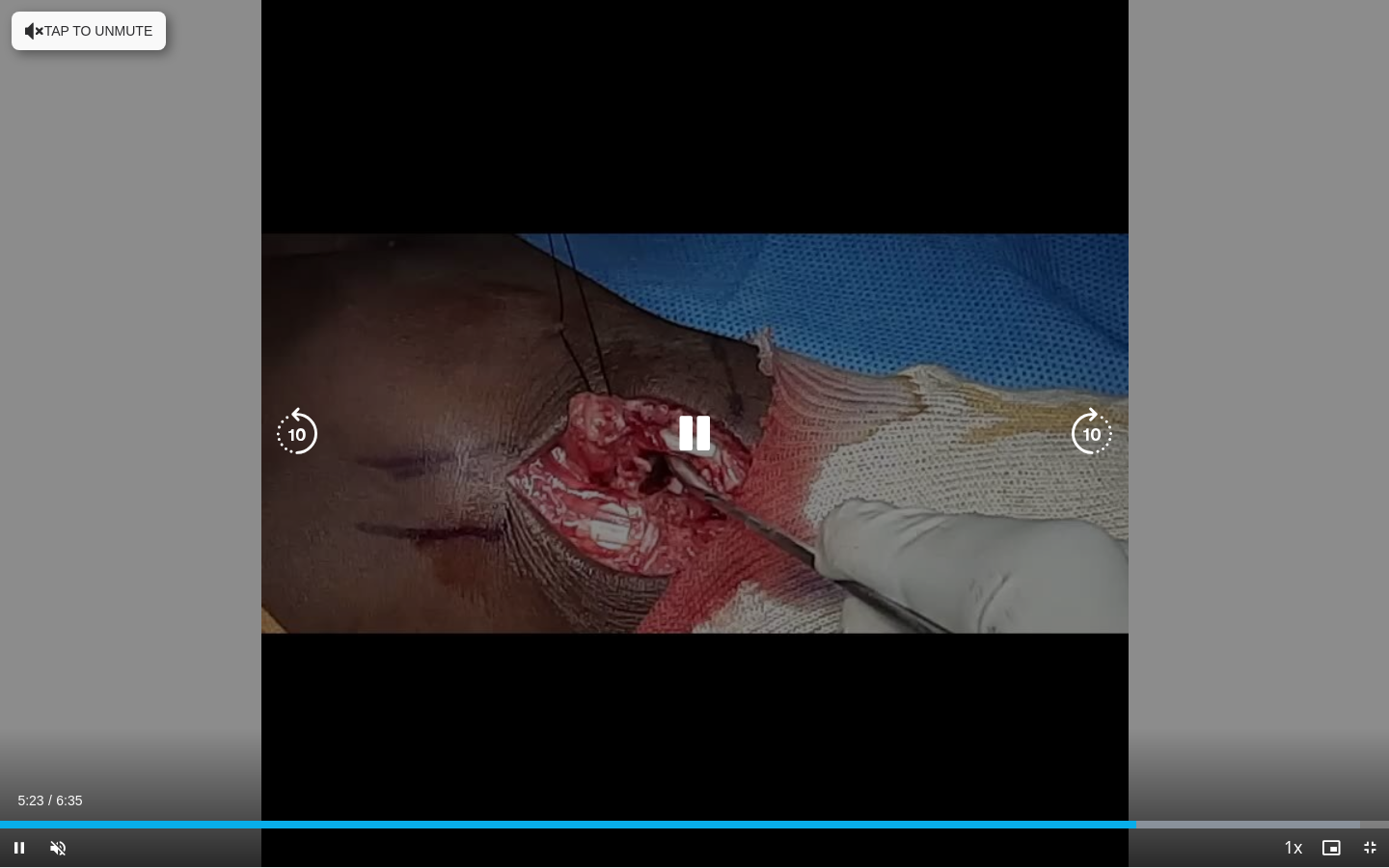 click at bounding box center [1092, 434] 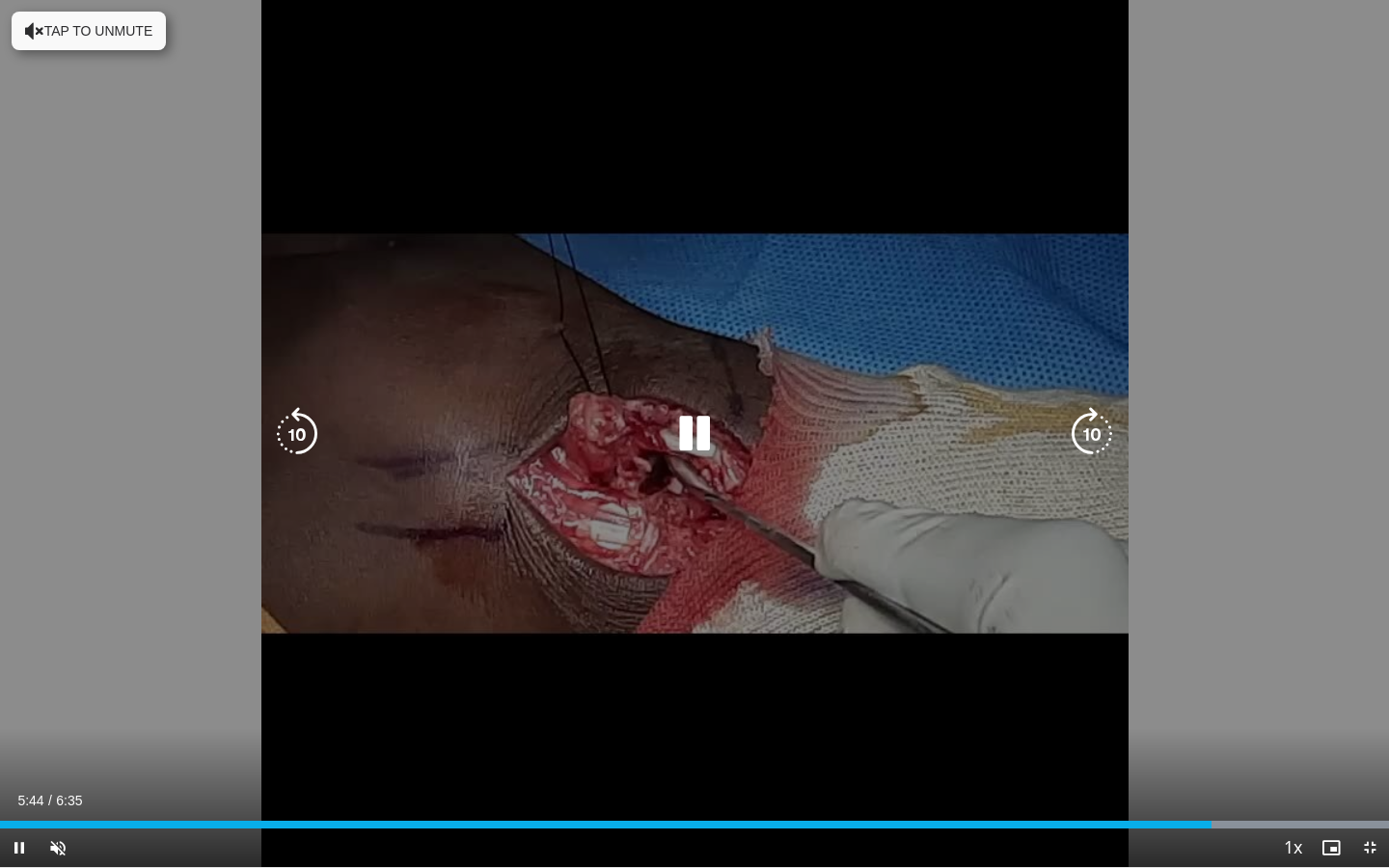 click at bounding box center [1092, 434] 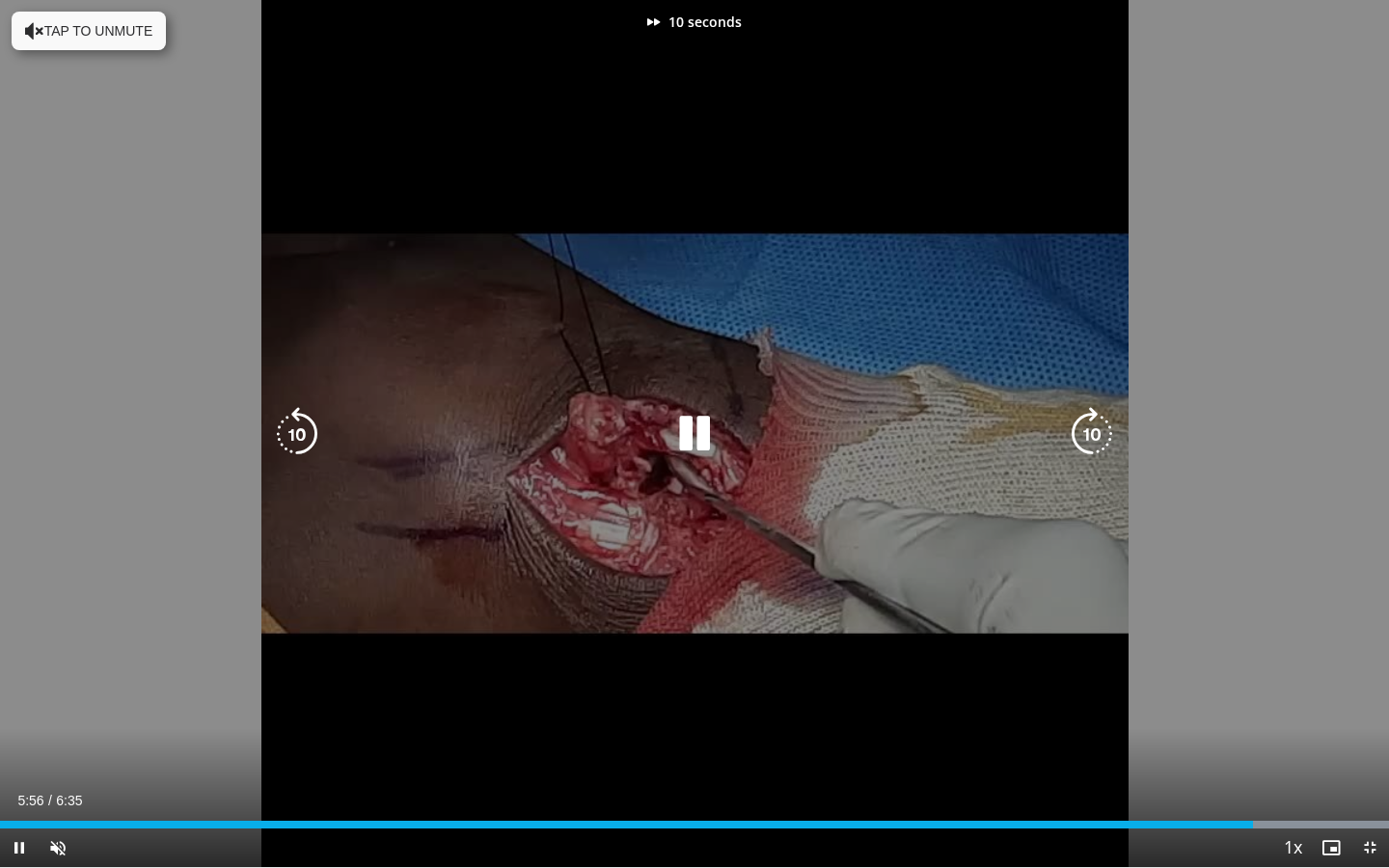 click at bounding box center (1092, 434) 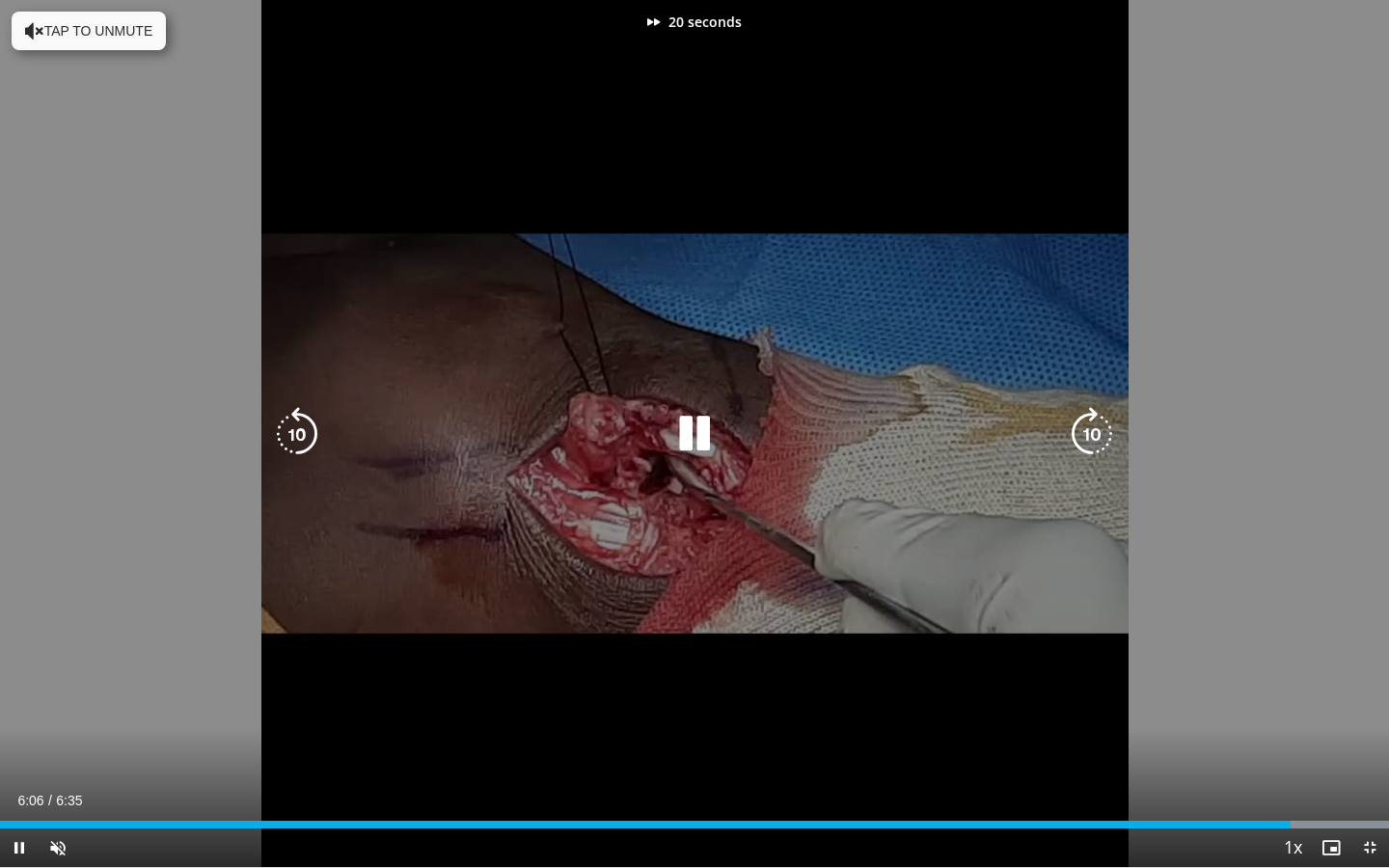 click at bounding box center [1092, 434] 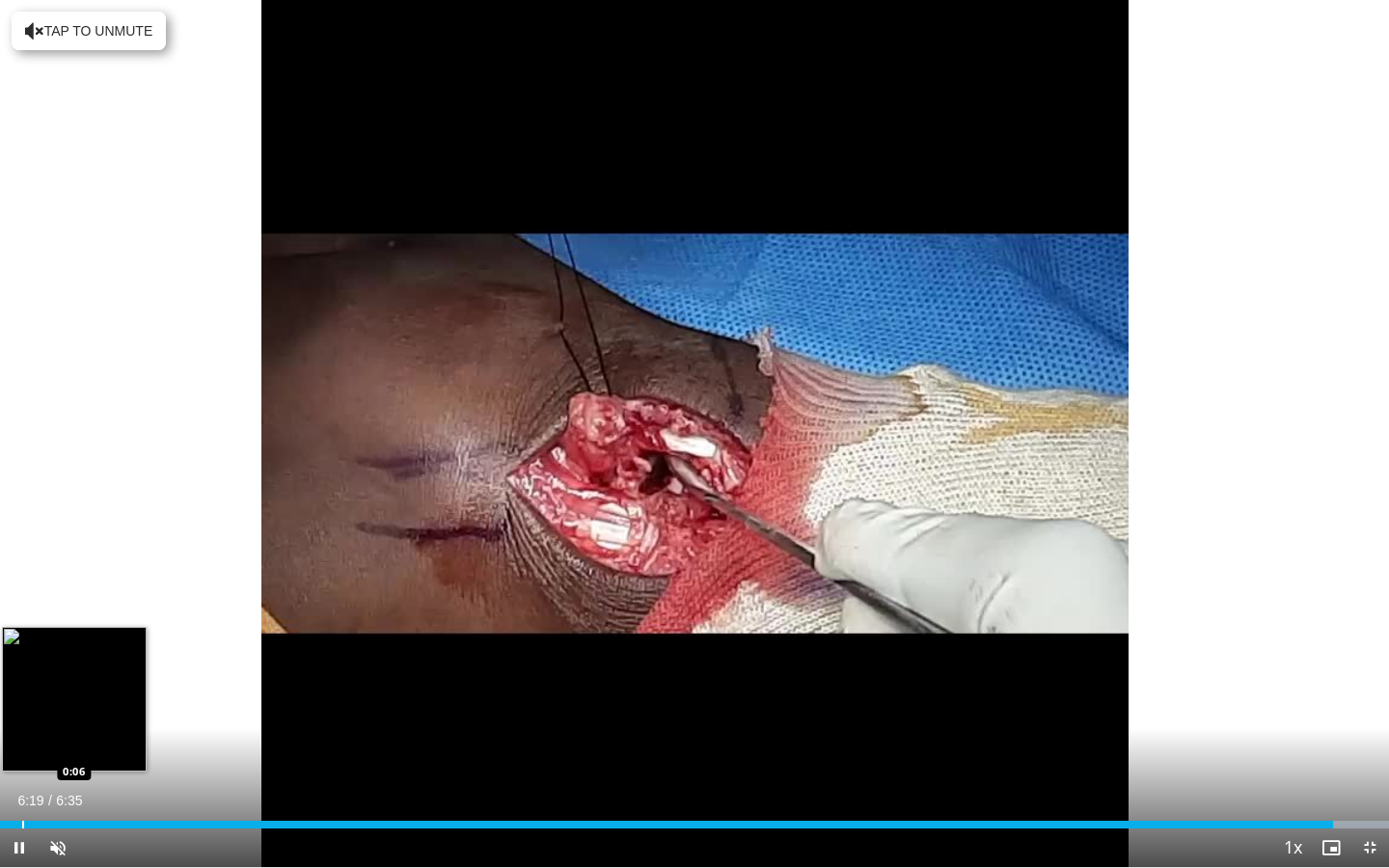 click at bounding box center (23, 825) 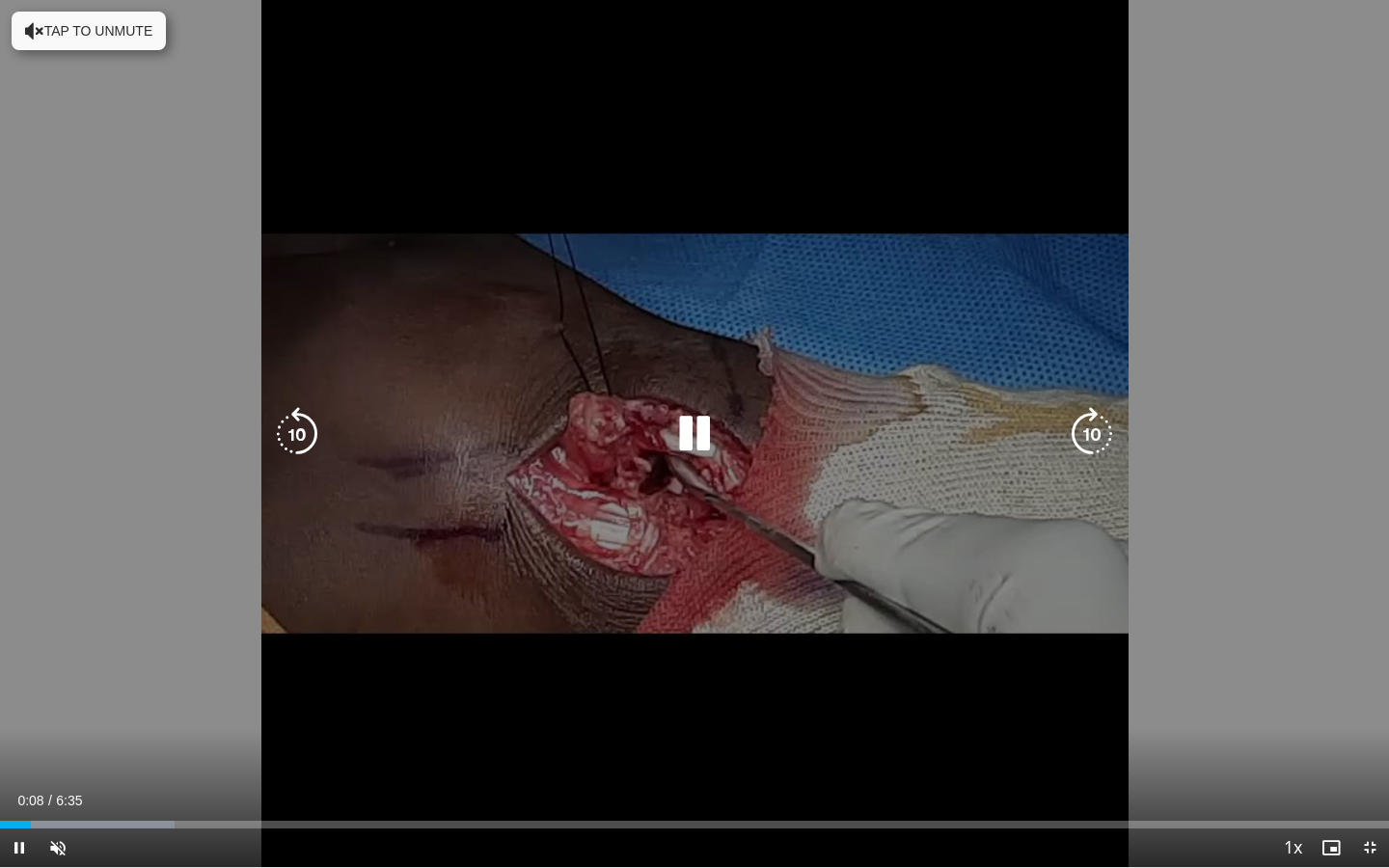 click at bounding box center [297, 434] 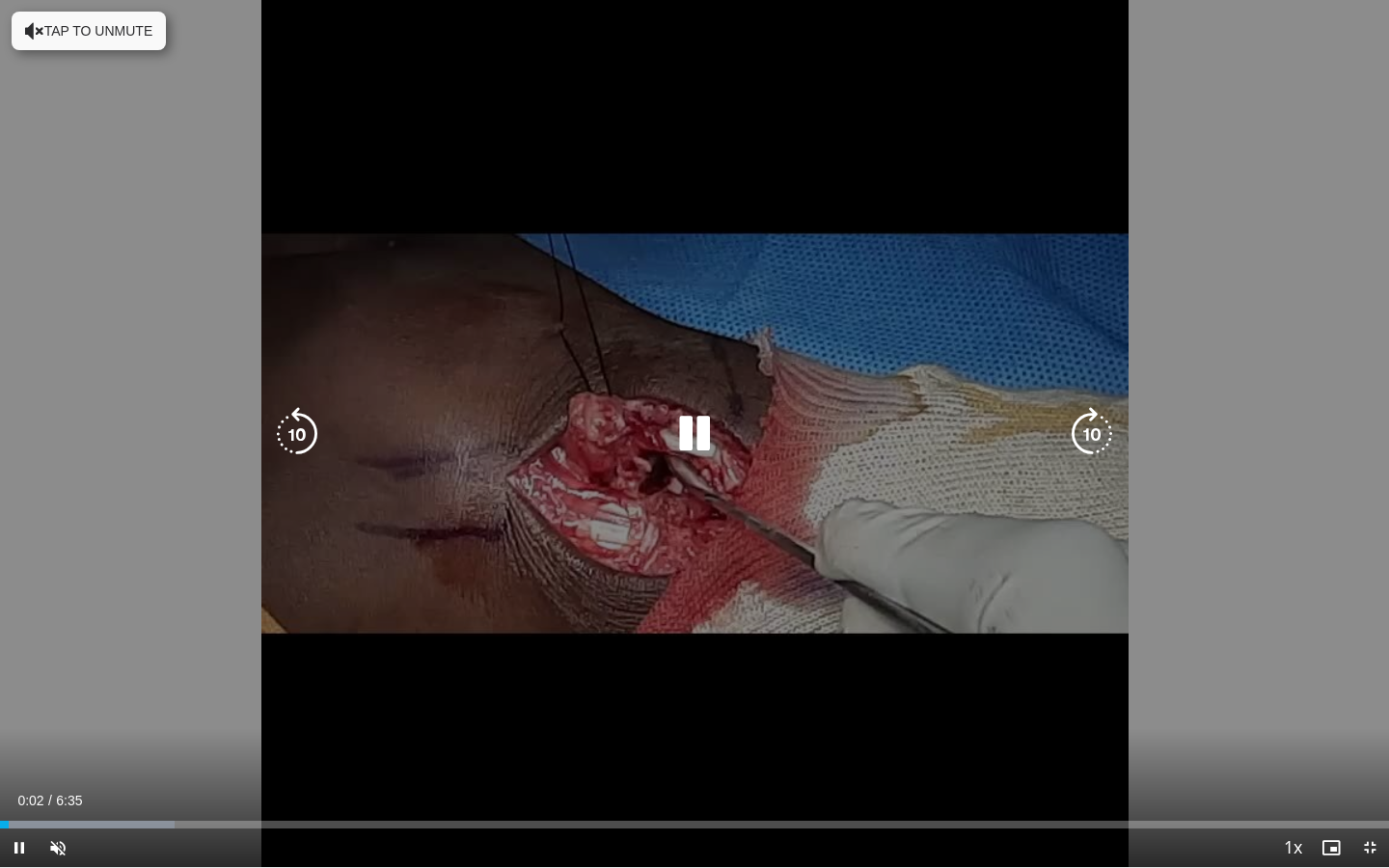 click on "30 seconds
Tap to unmute" at bounding box center [694, 433] 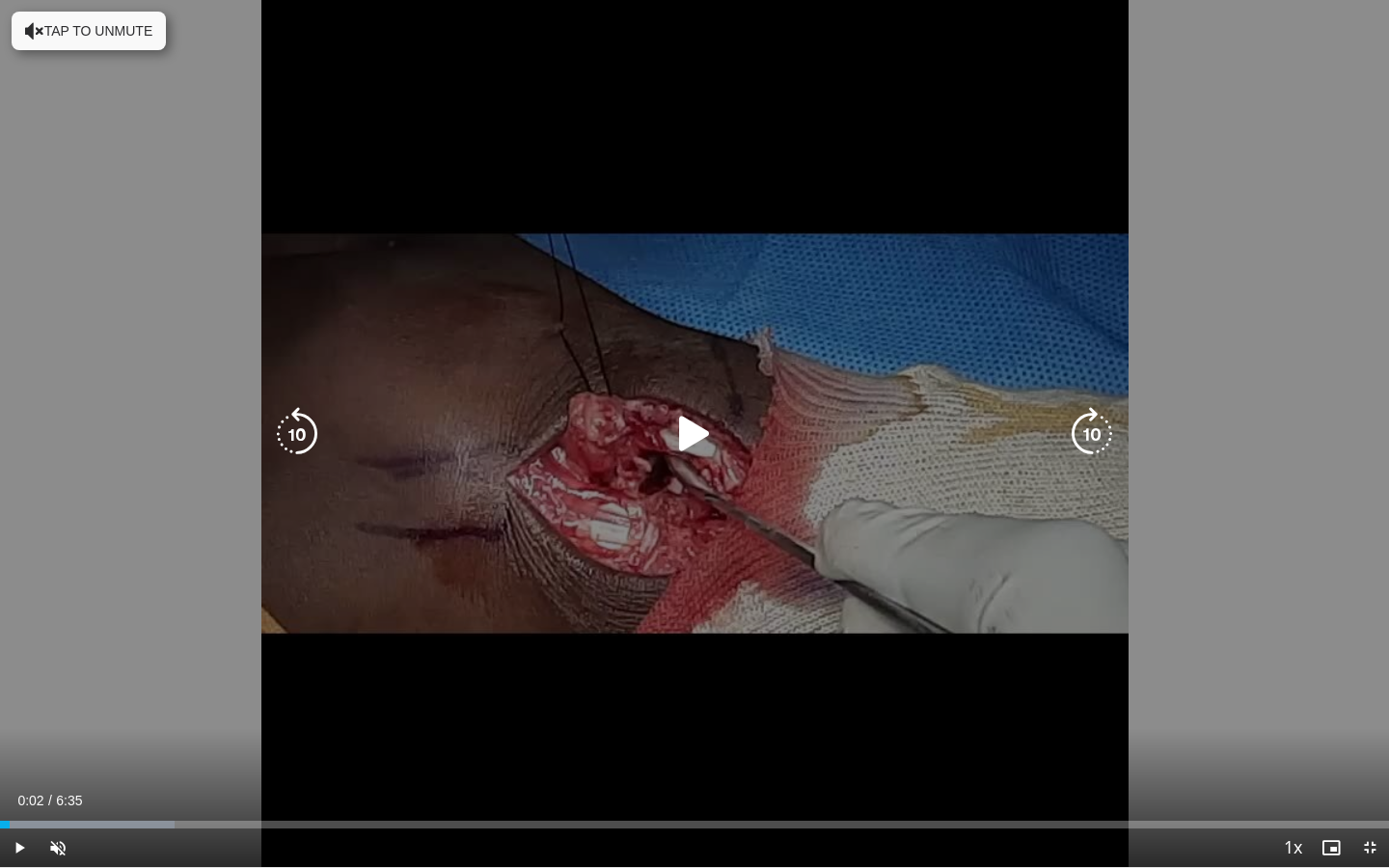 click on "30 seconds
Tap to unmute" at bounding box center [694, 433] 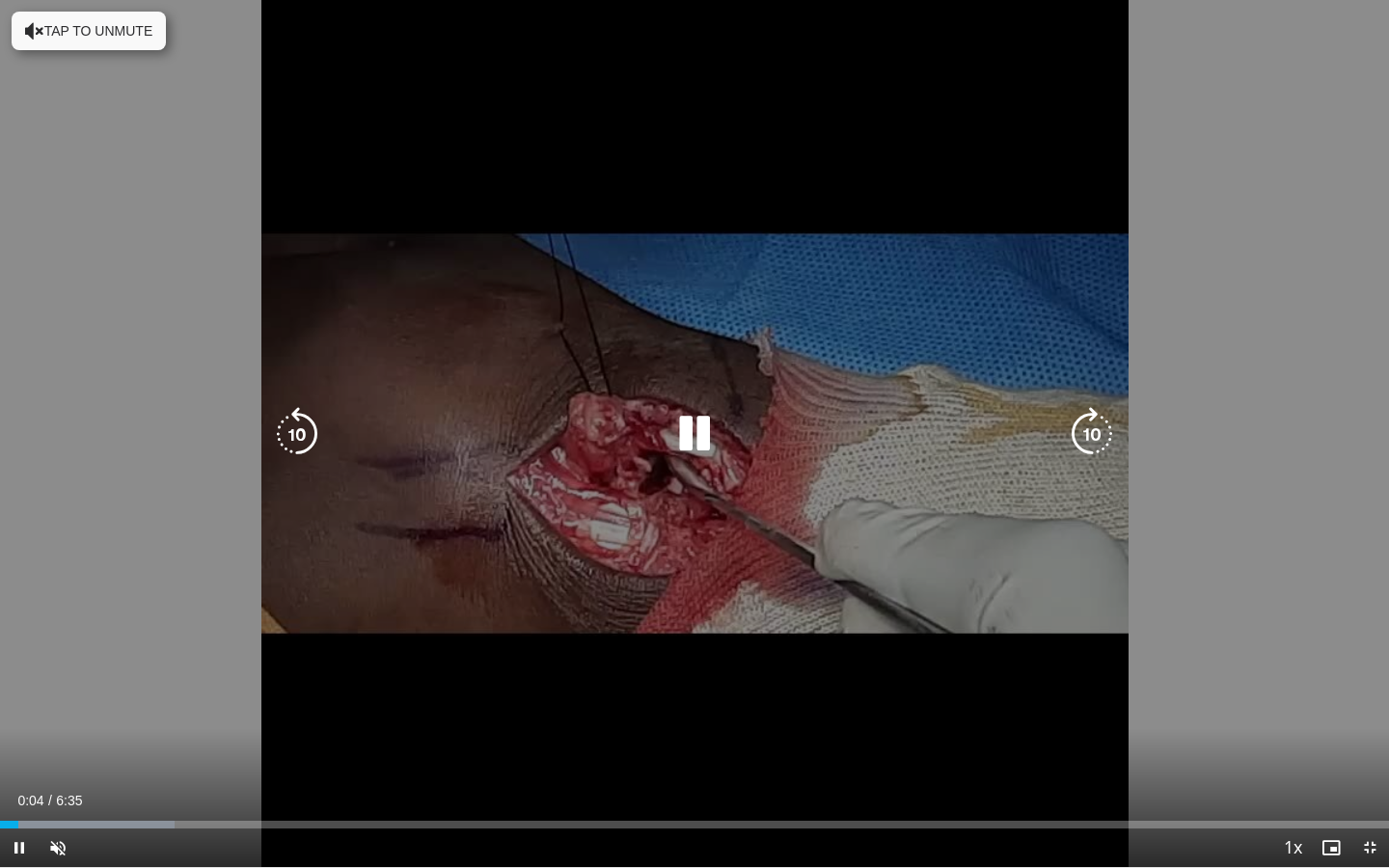 click at bounding box center [694, 434] 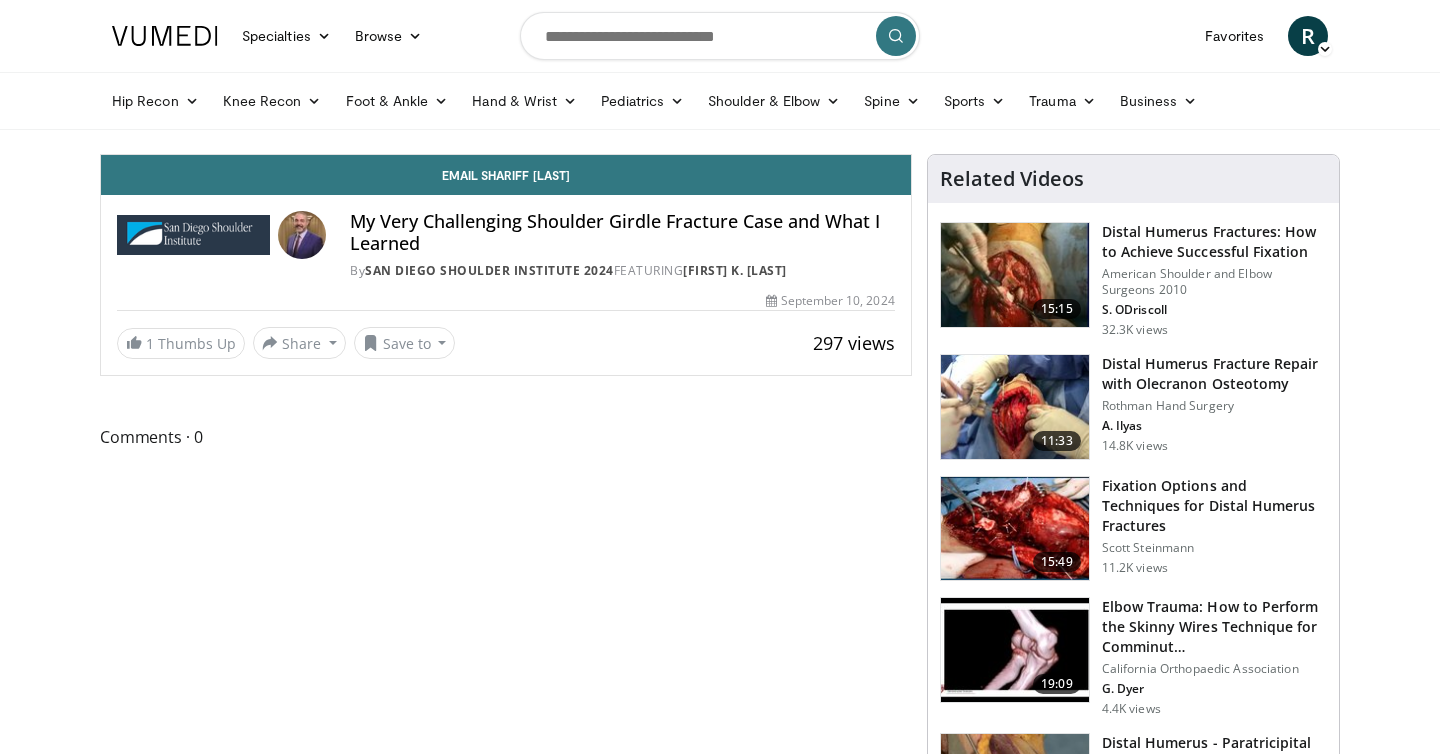 scroll, scrollTop: 0, scrollLeft: 0, axis: both 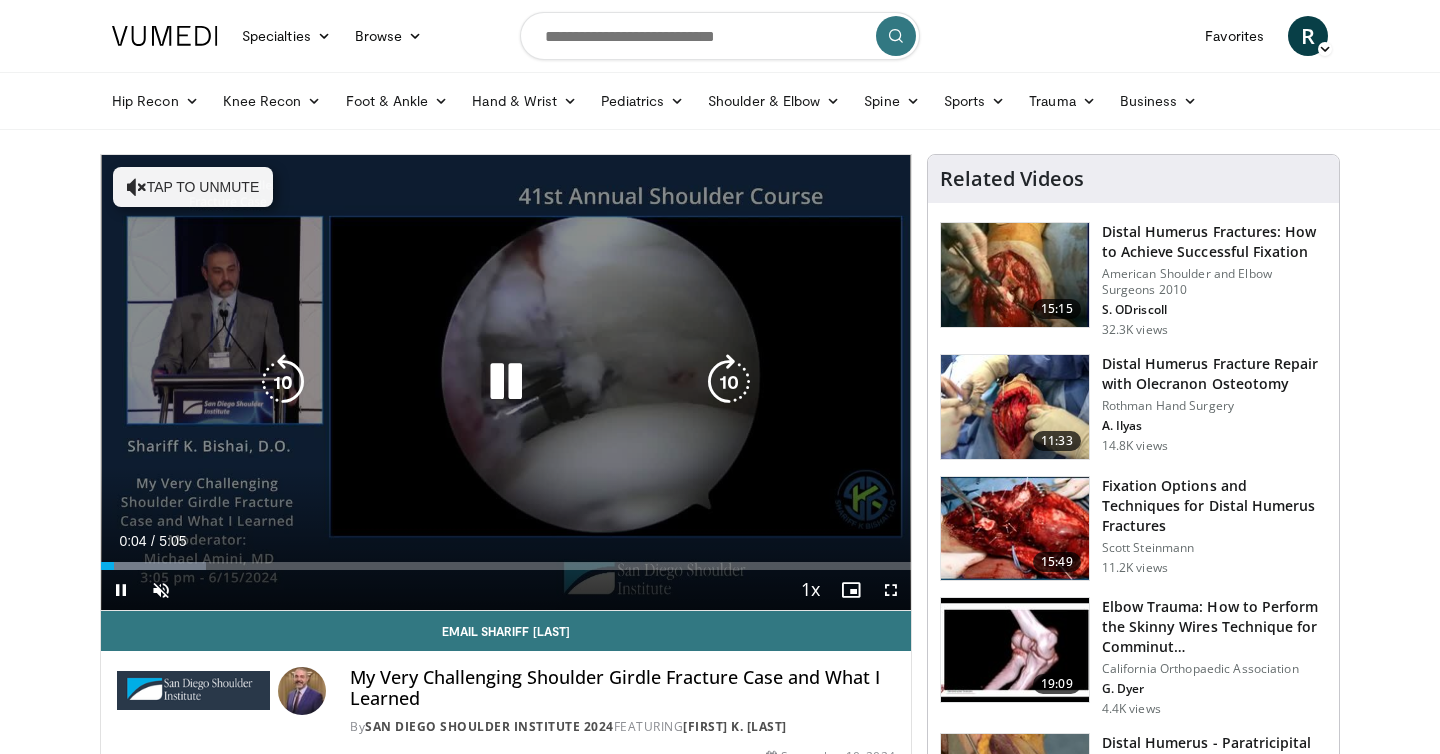 click at bounding box center [506, 382] 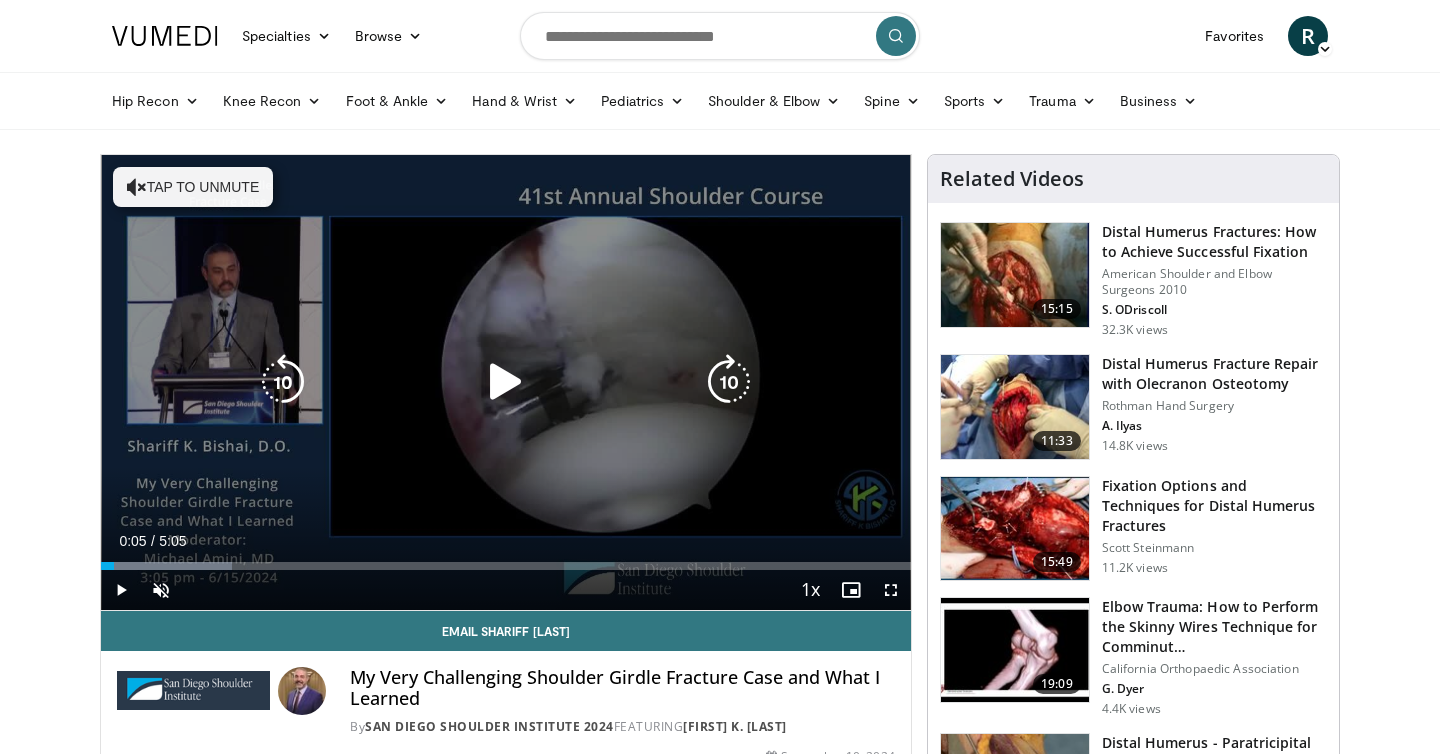 click at bounding box center [506, 382] 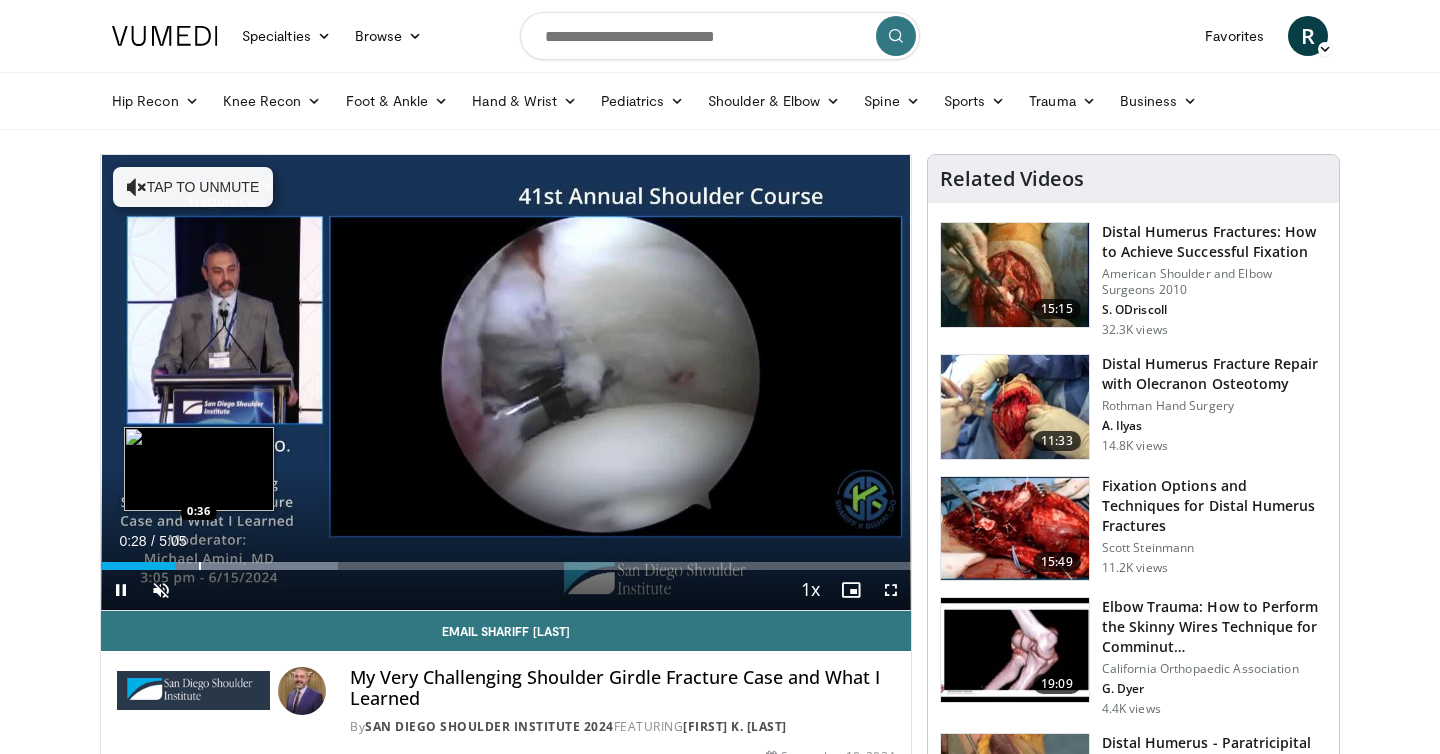 click at bounding box center [200, 566] 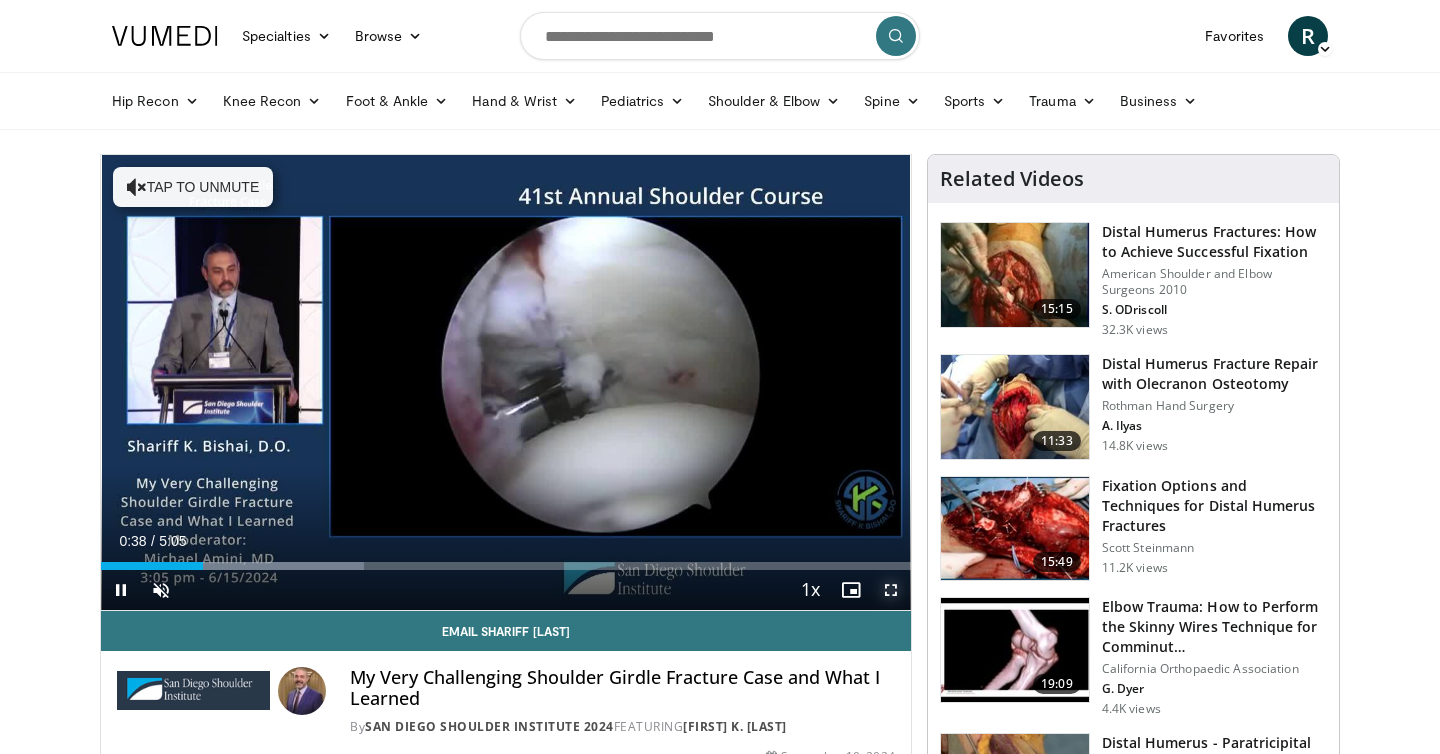 click at bounding box center [891, 590] 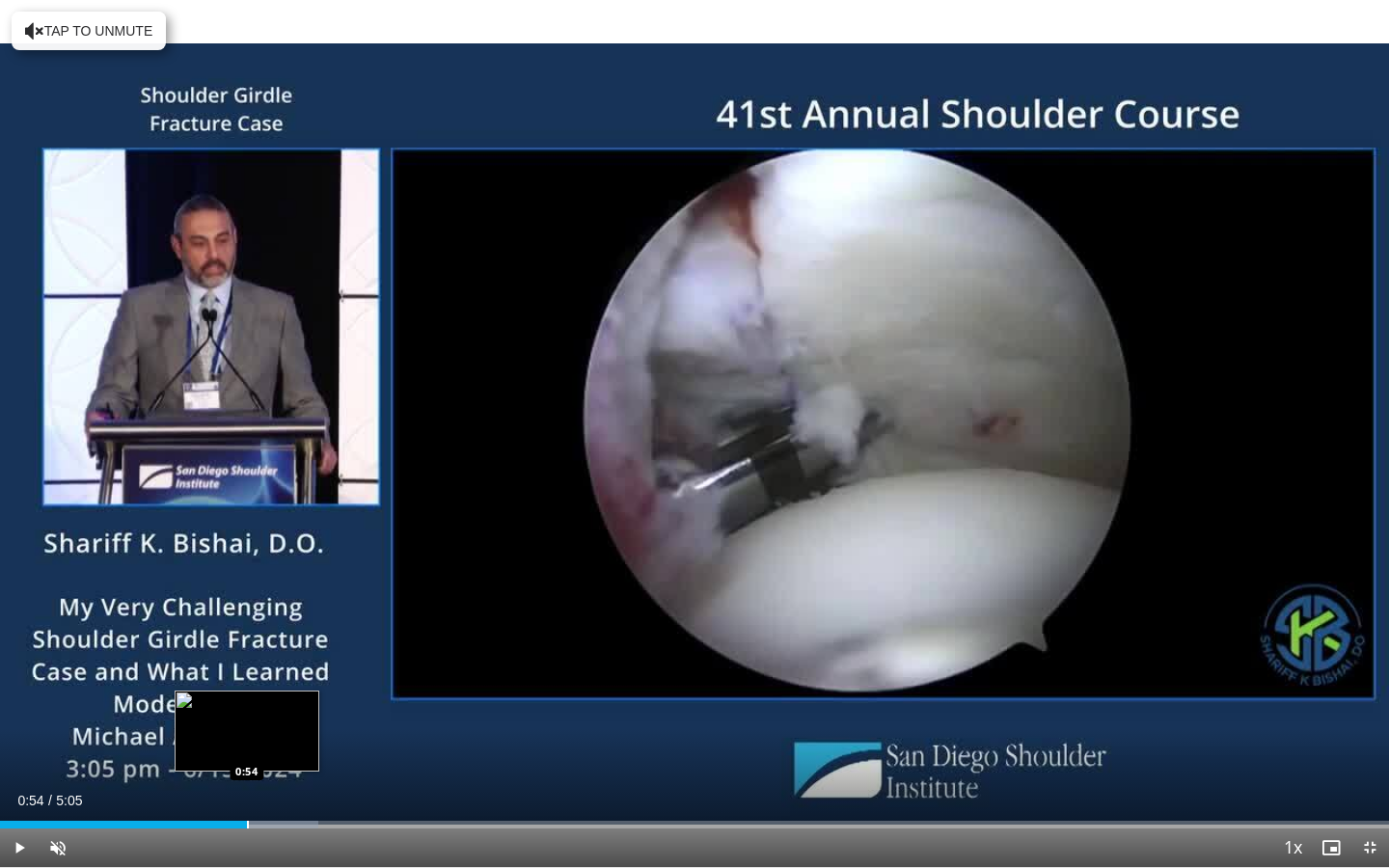click on "Loaded :  22.94% 0:54 0:54" at bounding box center [694, 825] 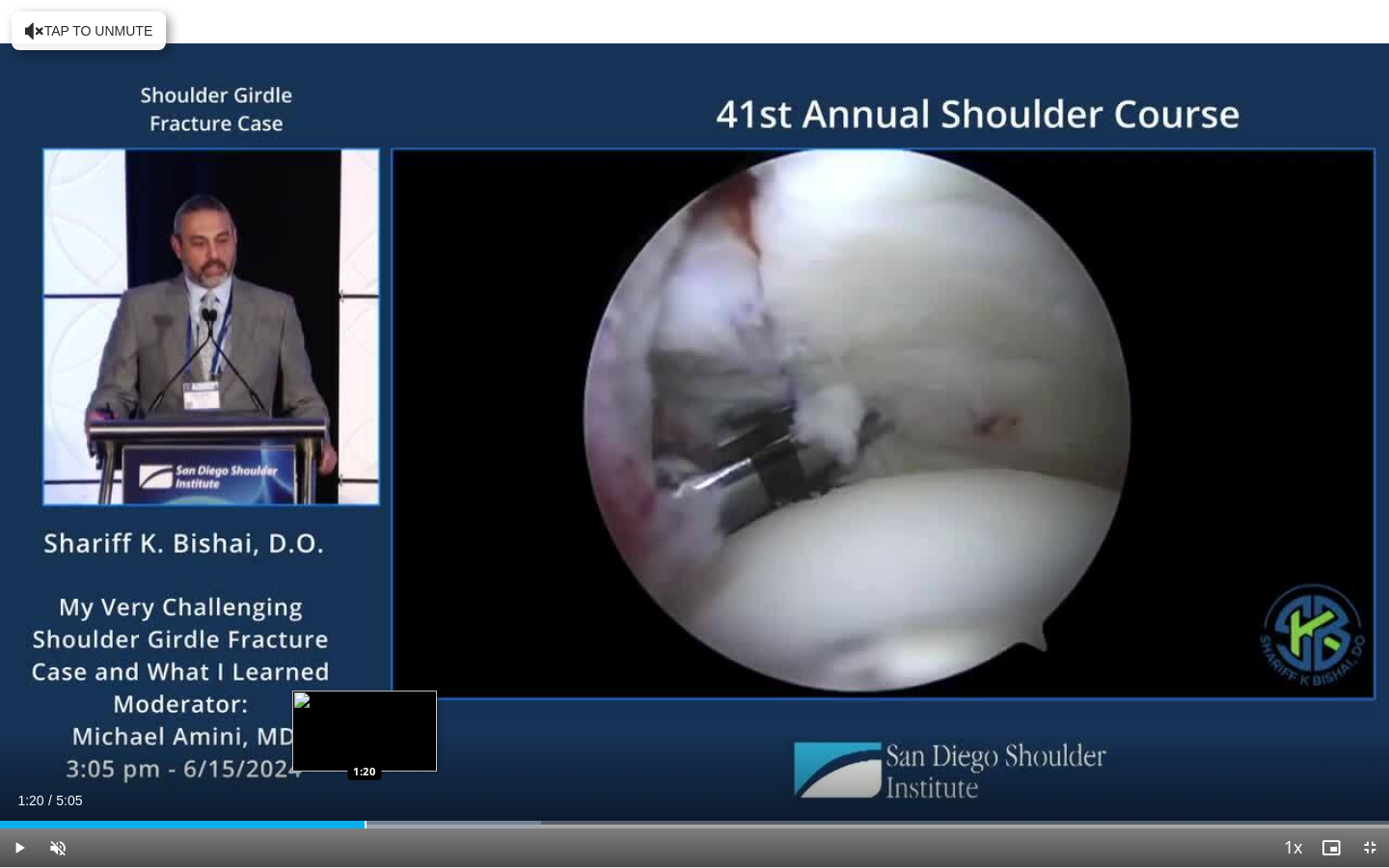 click at bounding box center [366, 825] 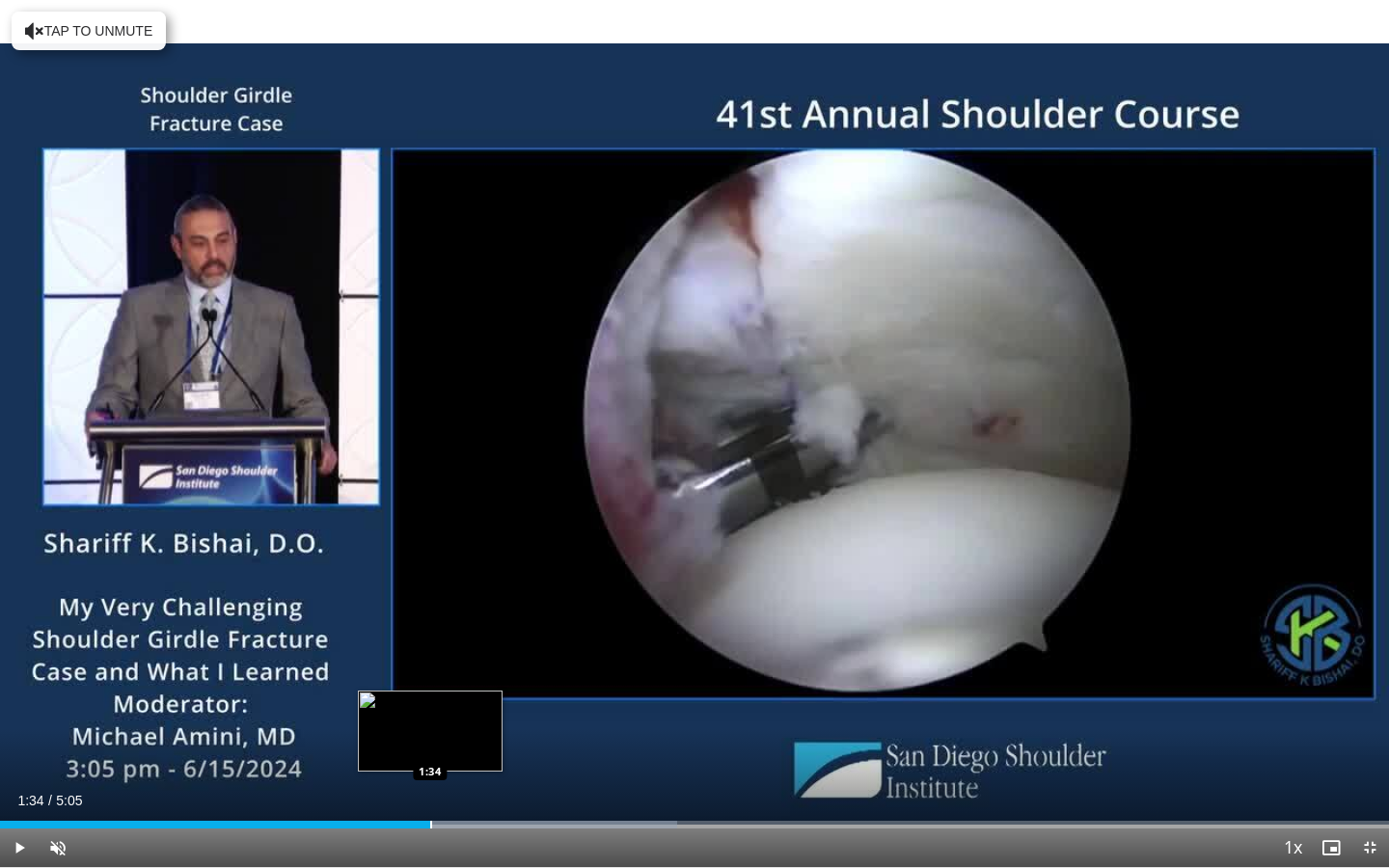 click at bounding box center (431, 825) 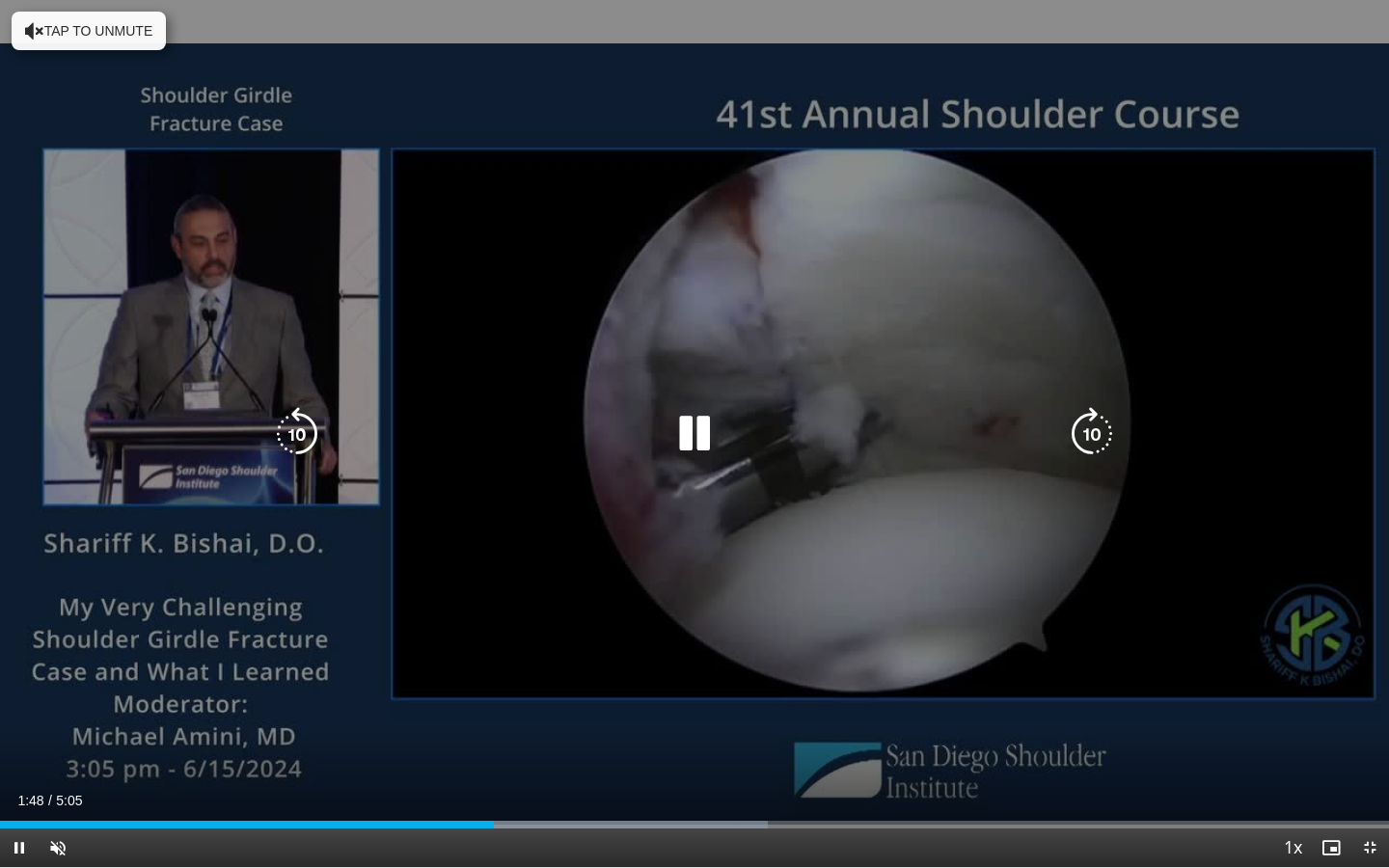 click on "10 seconds
Tap to unmute" at bounding box center (694, 433) 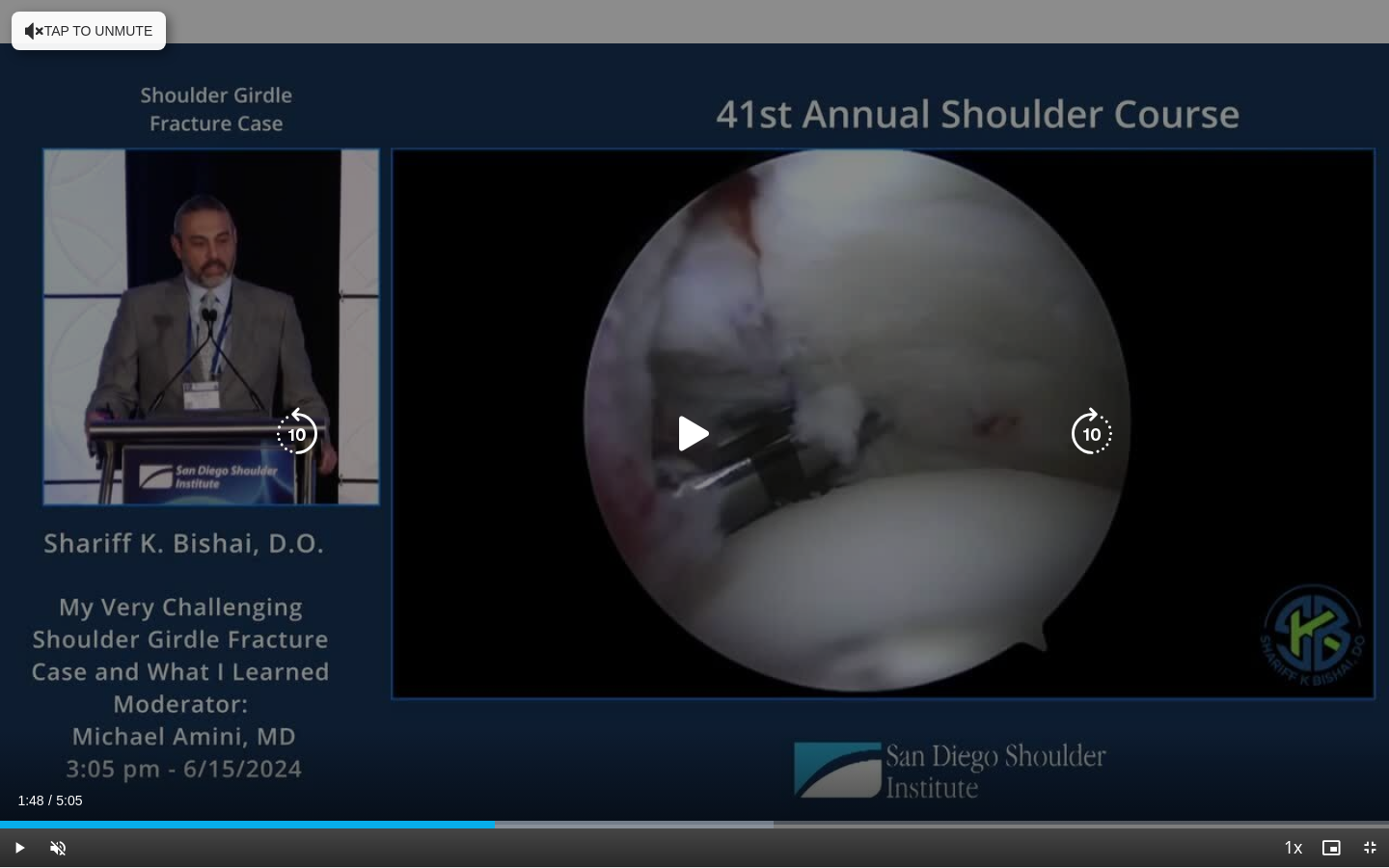 click on "Tap to unmute" at bounding box center [89, 31] 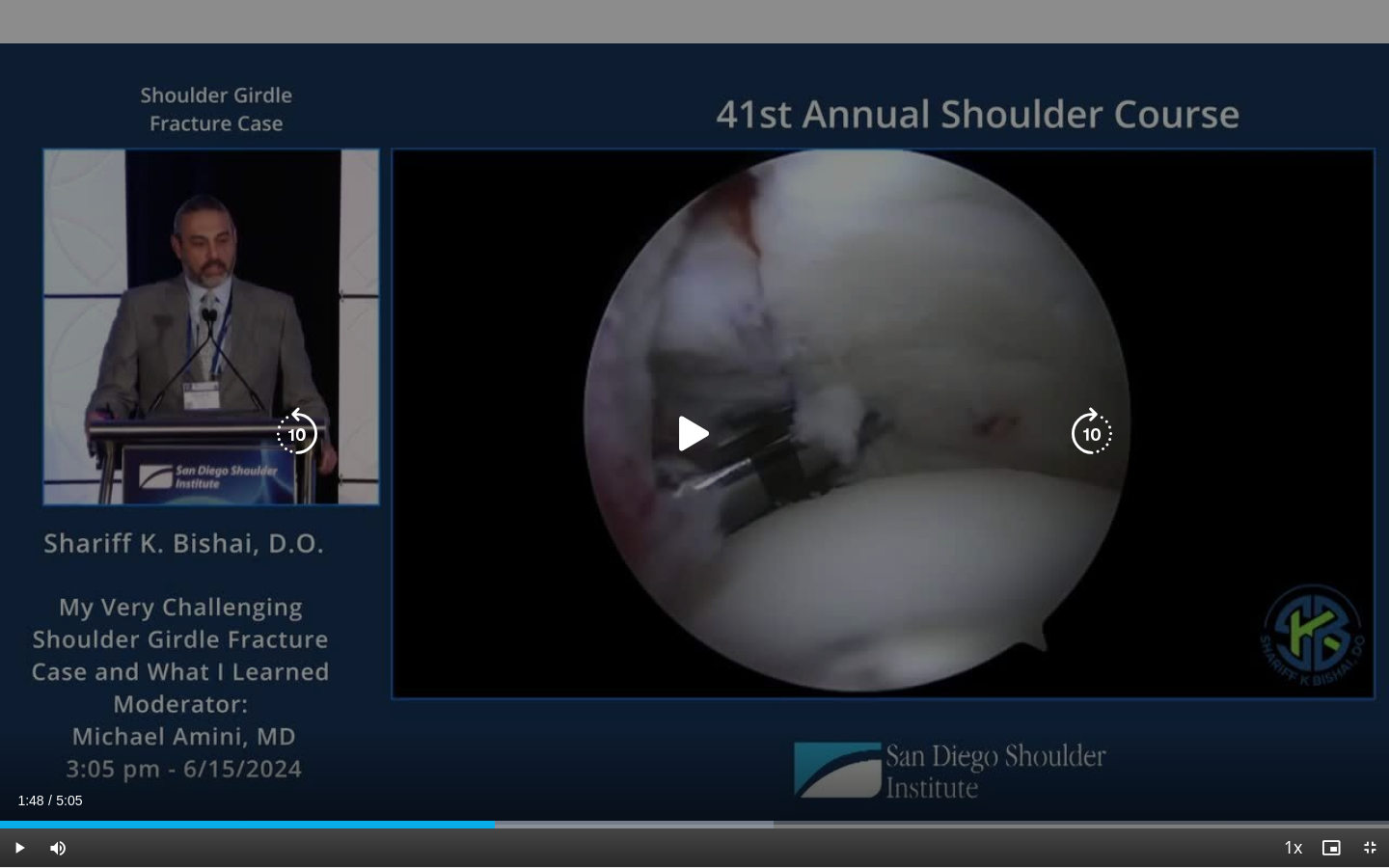 click at bounding box center (694, 434) 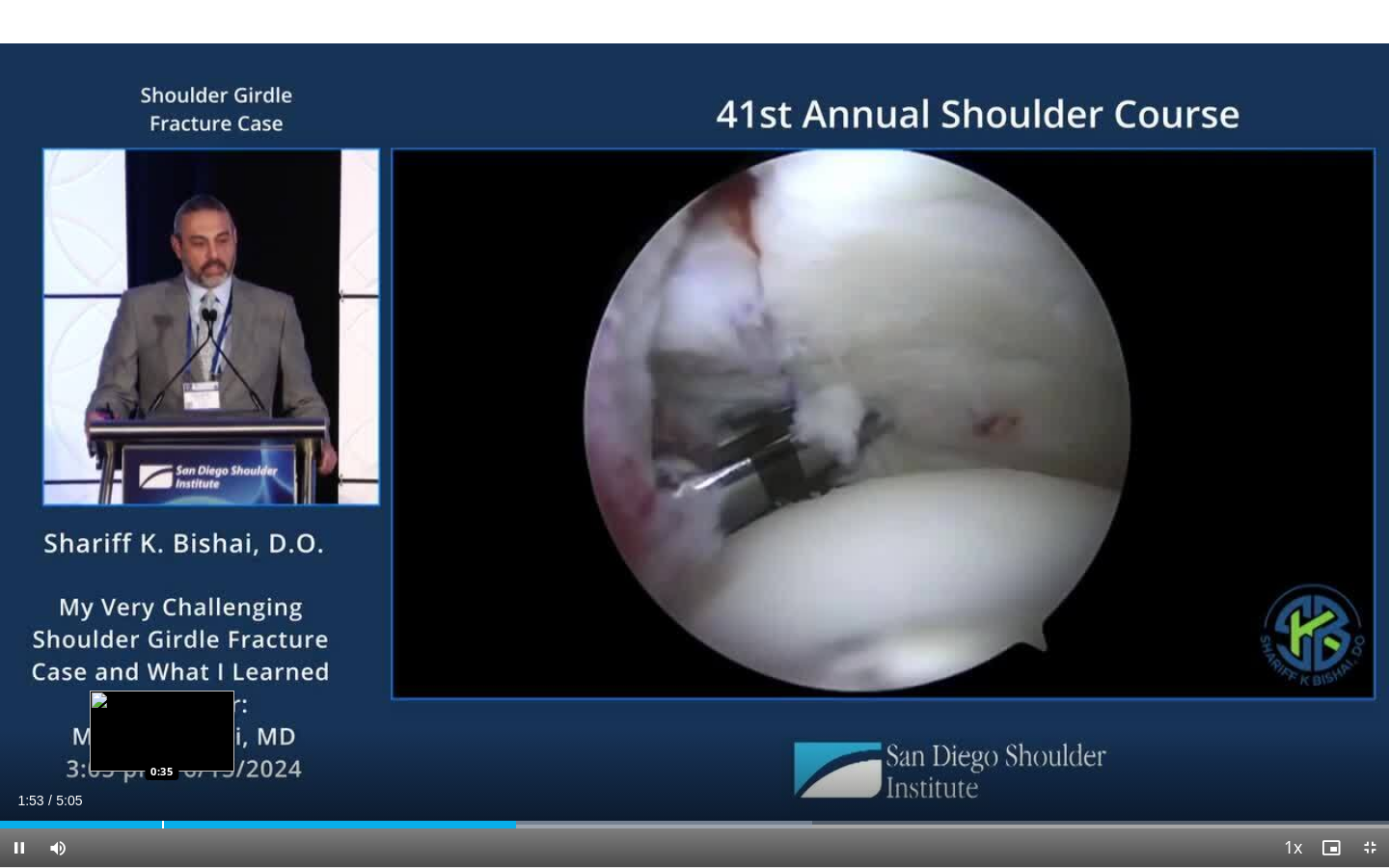 click on "Loaded :  58.50% 1:53 0:35" at bounding box center (694, 819) 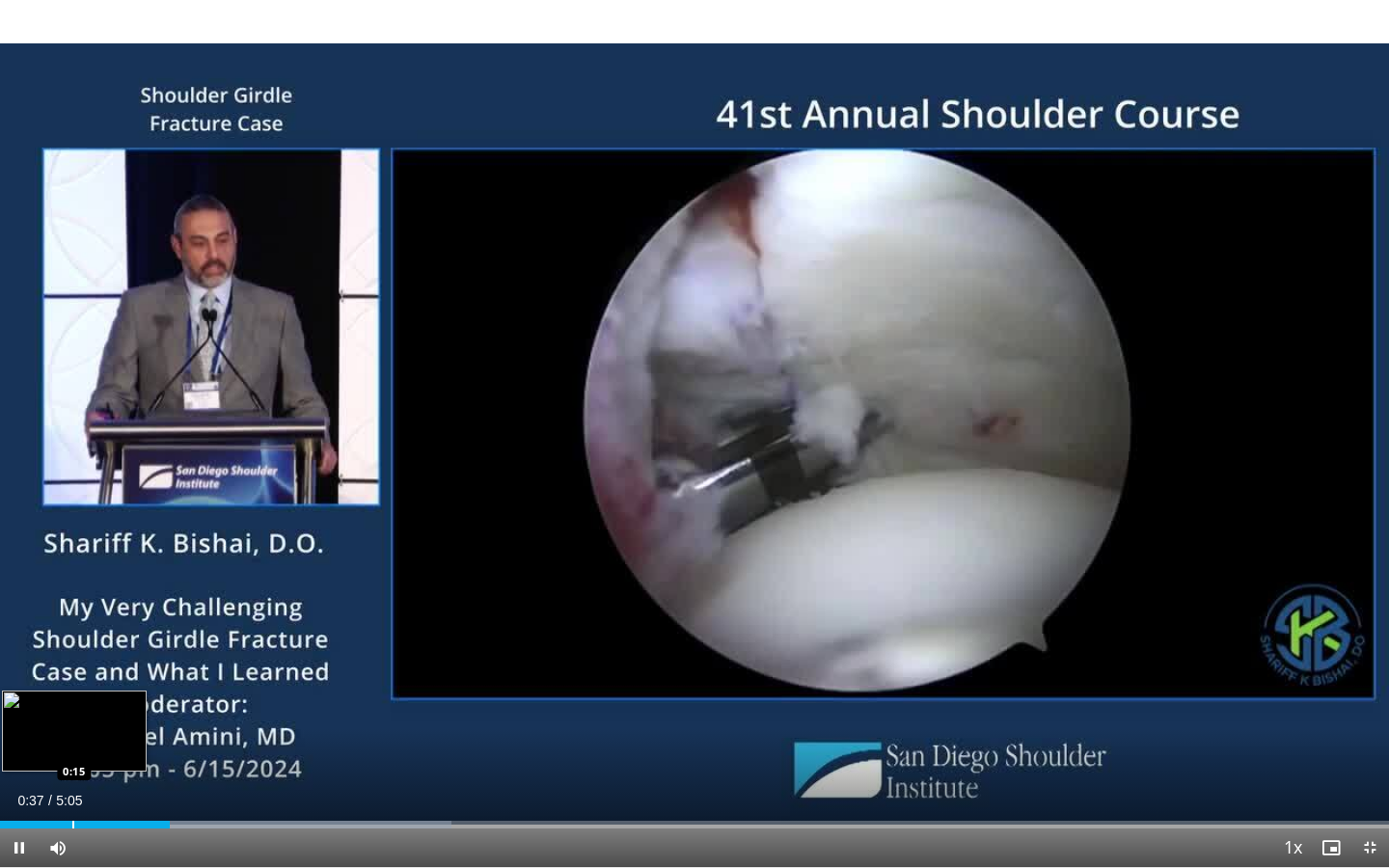 click at bounding box center [73, 825] 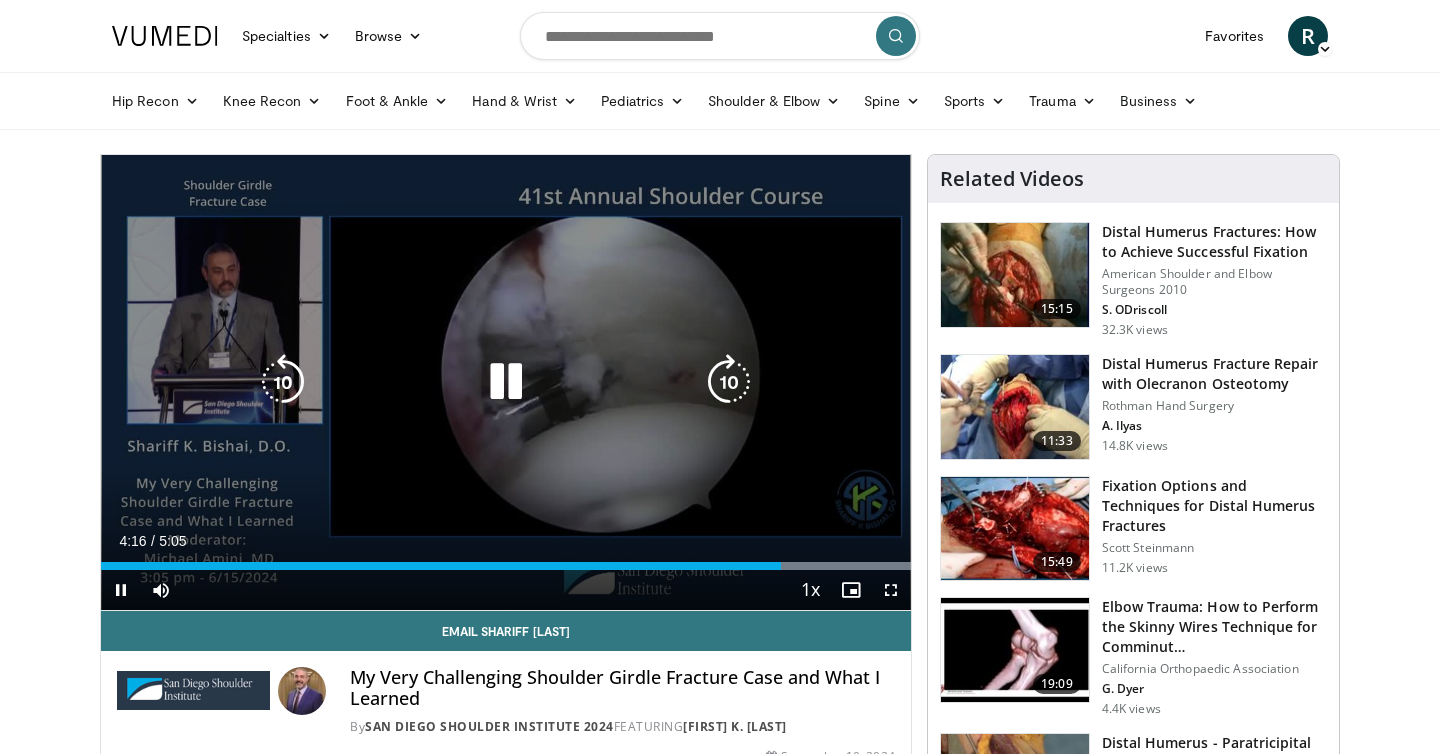 click at bounding box center [729, 382] 